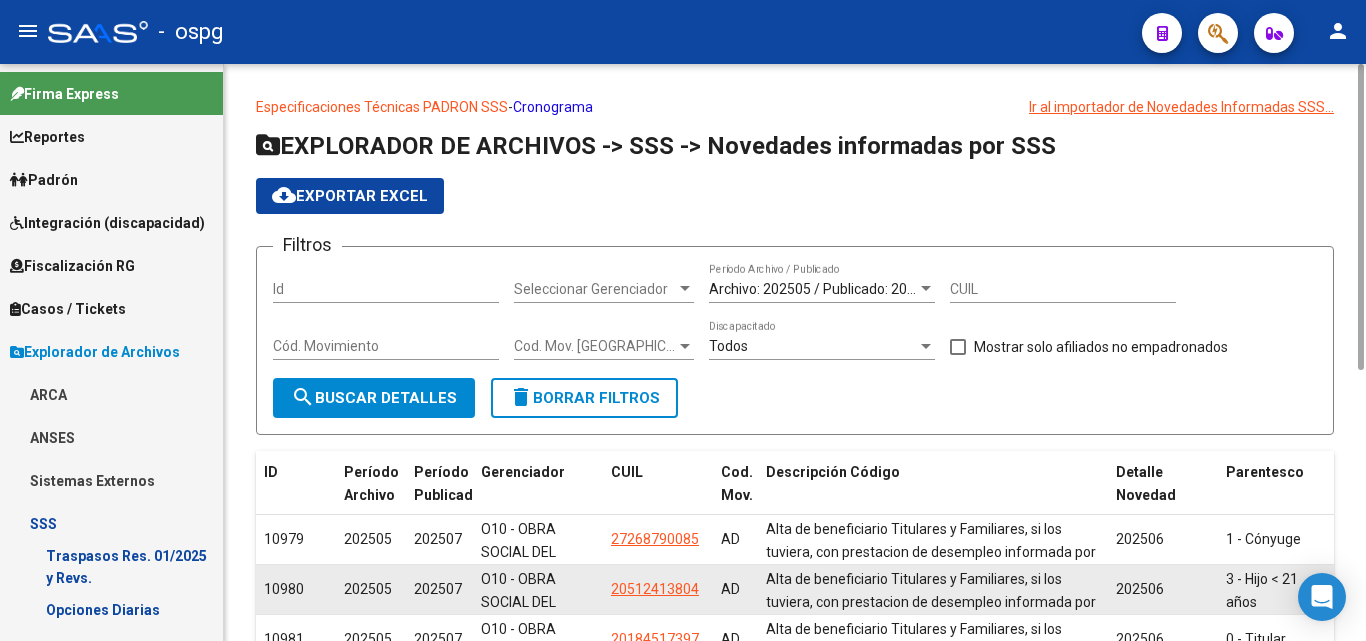 scroll, scrollTop: 0, scrollLeft: 0, axis: both 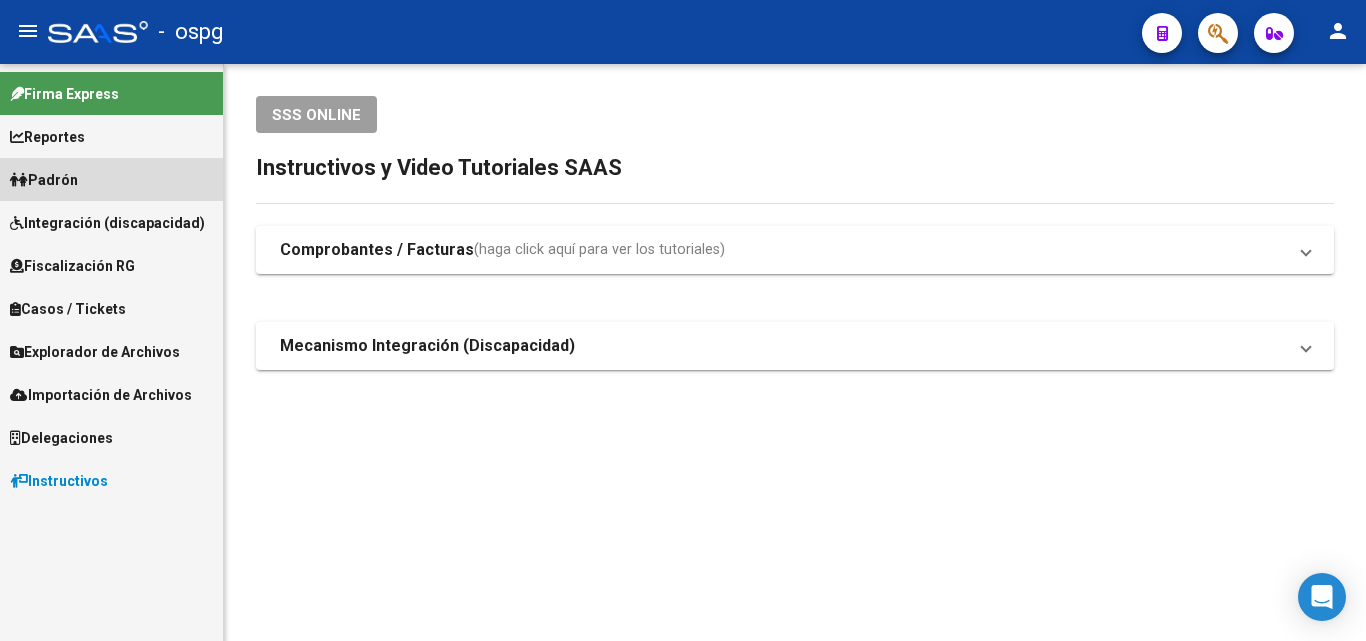 drag, startPoint x: 53, startPoint y: 171, endPoint x: 172, endPoint y: 201, distance: 122.72327 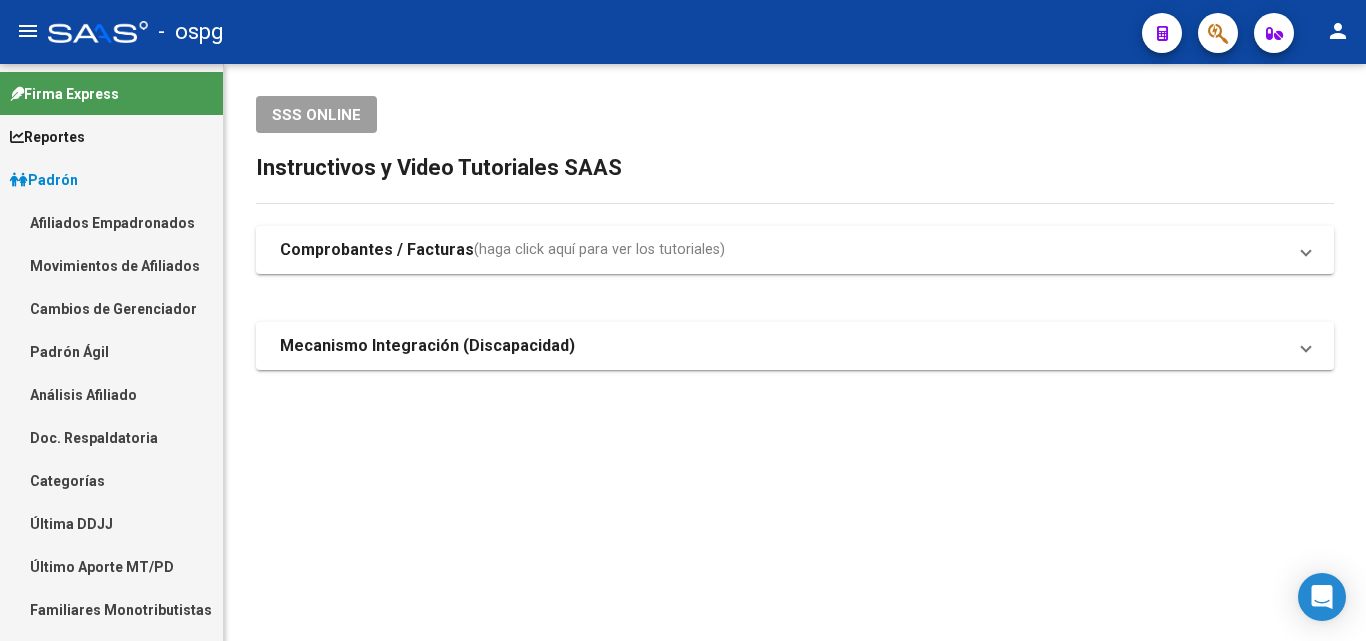 click on "Análisis Afiliado" at bounding box center (111, 394) 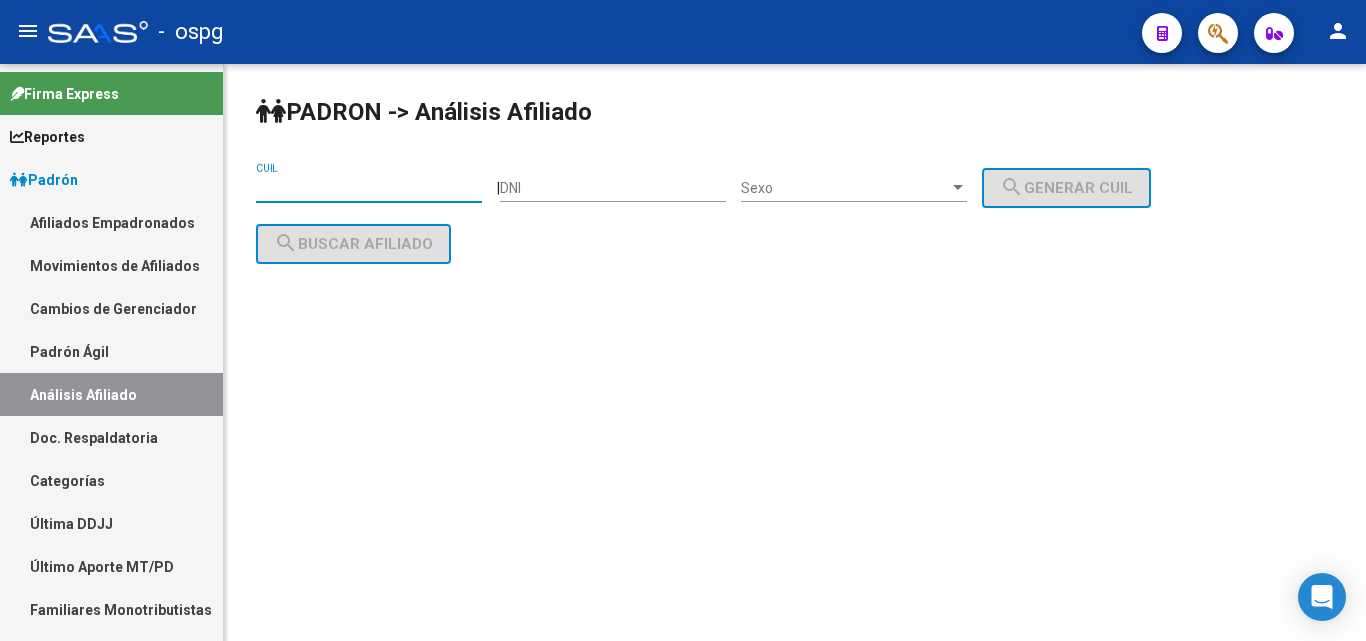 click on "CUIL" at bounding box center [369, 188] 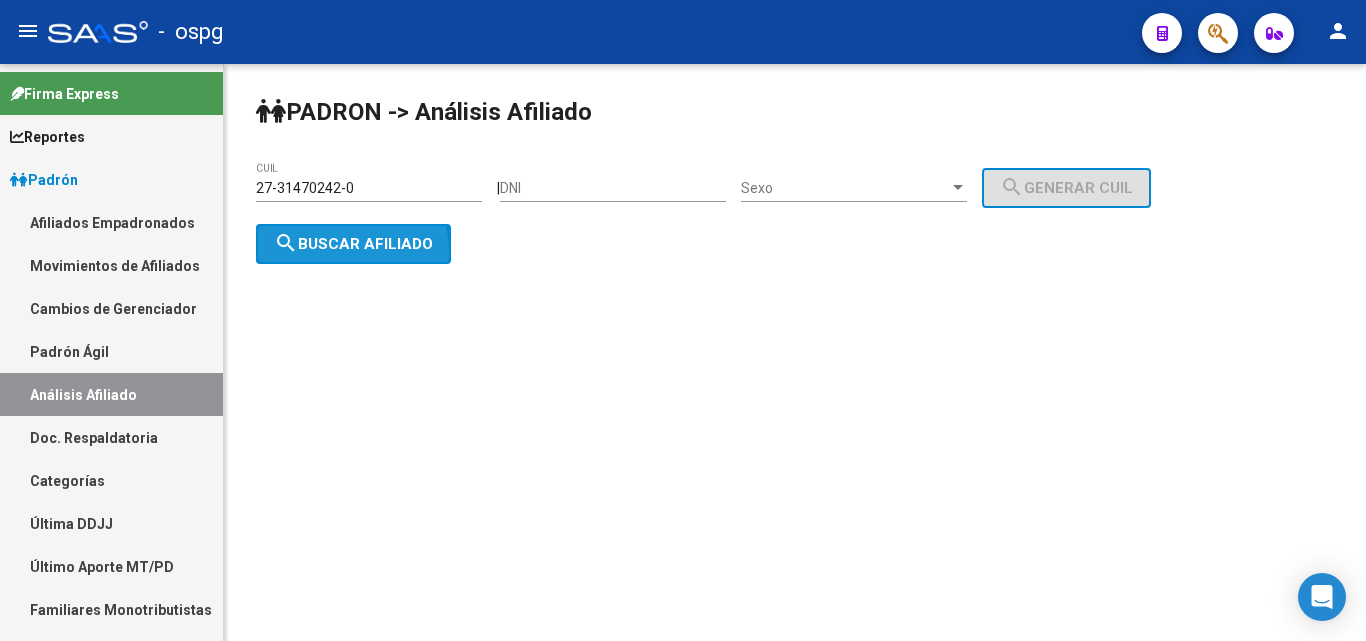 click on "search  Buscar afiliado" 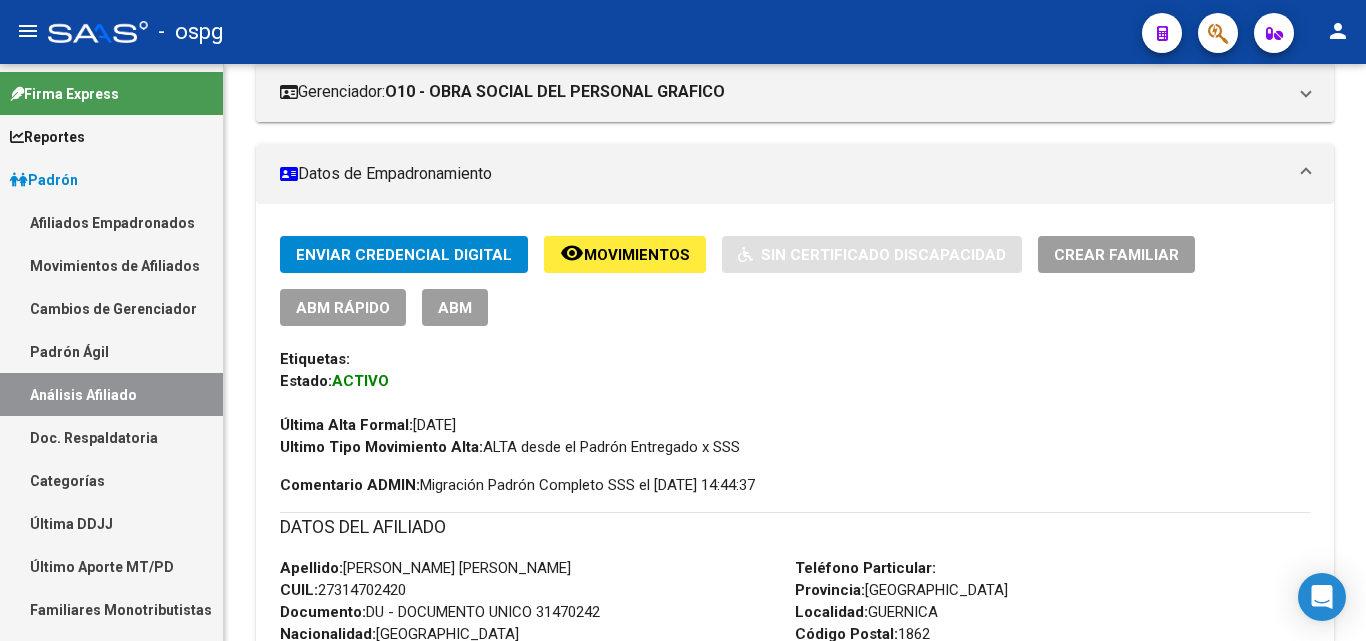 scroll, scrollTop: 0, scrollLeft: 0, axis: both 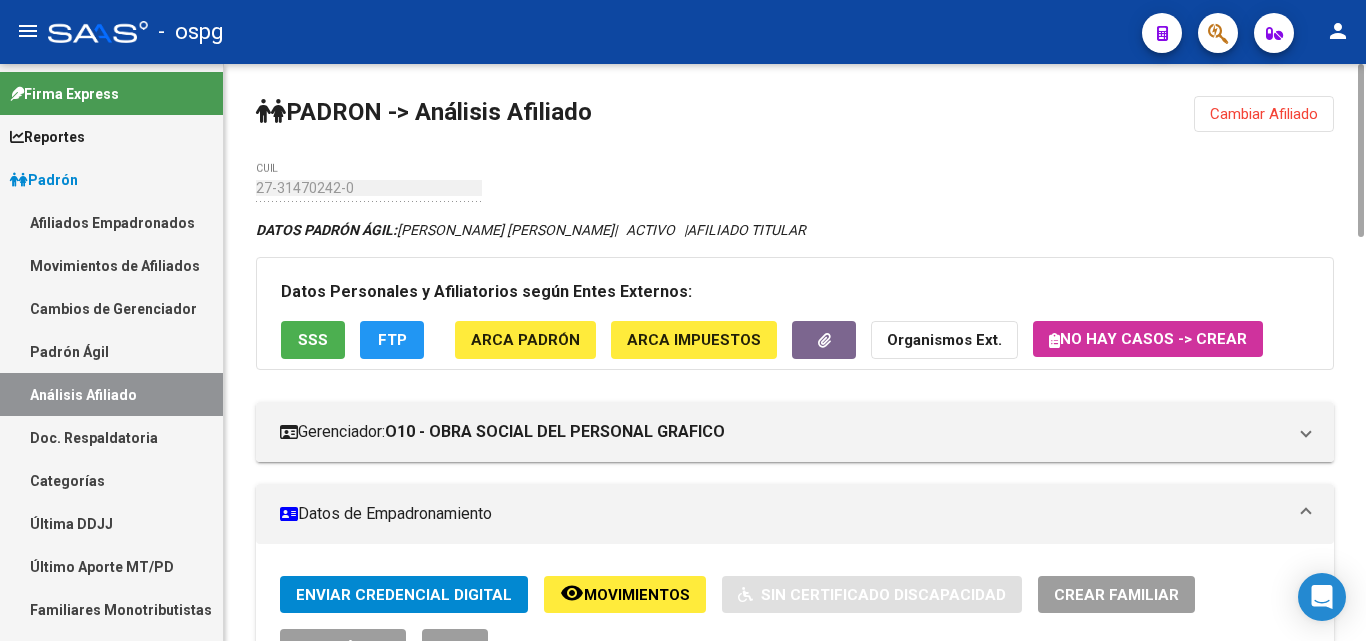 click on "Cambiar Afiliado" 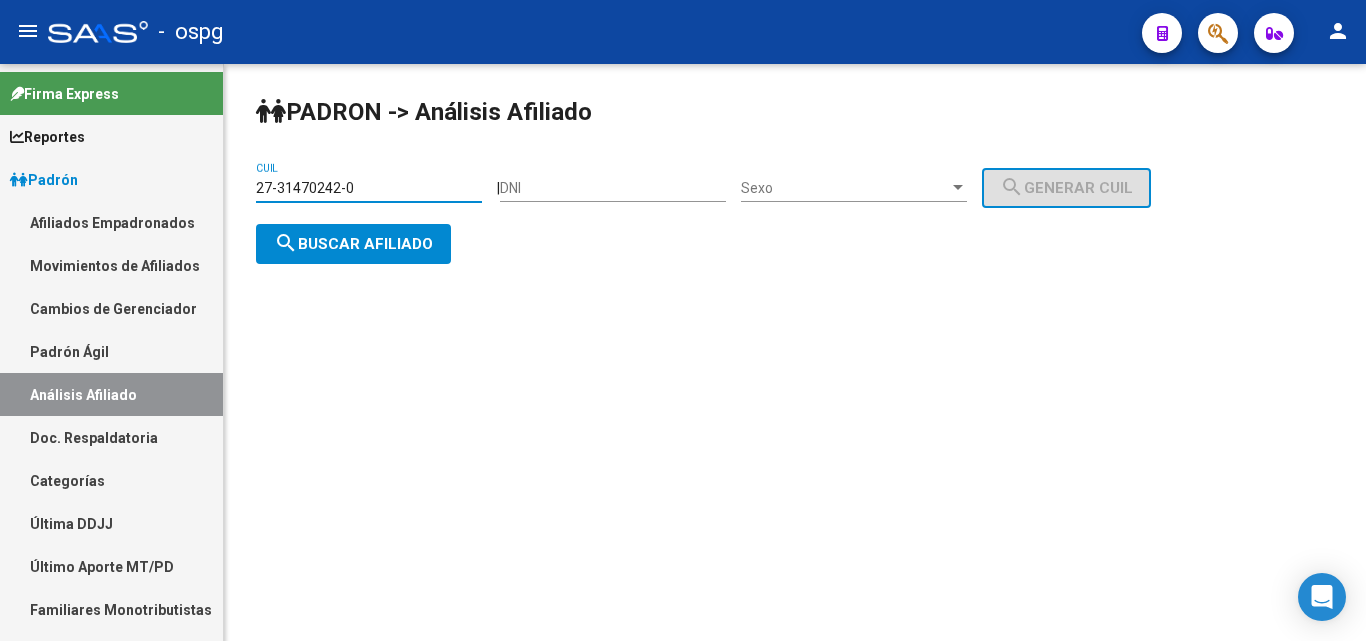 drag, startPoint x: 386, startPoint y: 187, endPoint x: 2, endPoint y: 79, distance: 398.8985 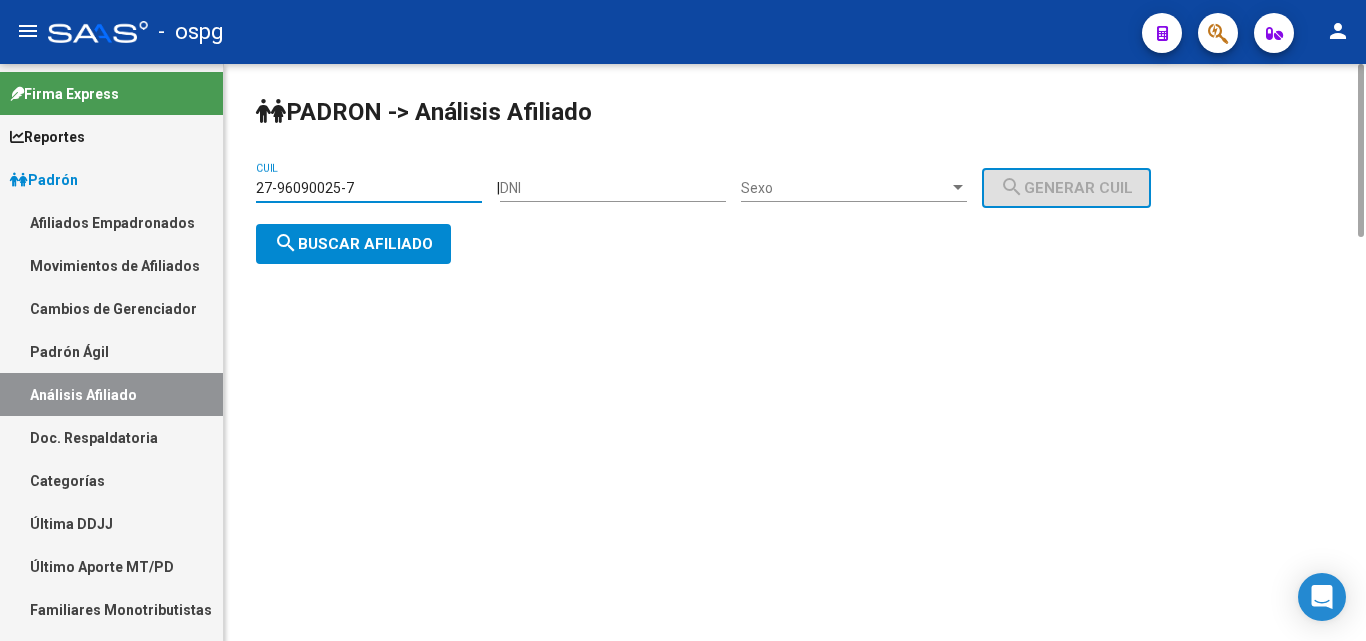type on "27-96090025-7" 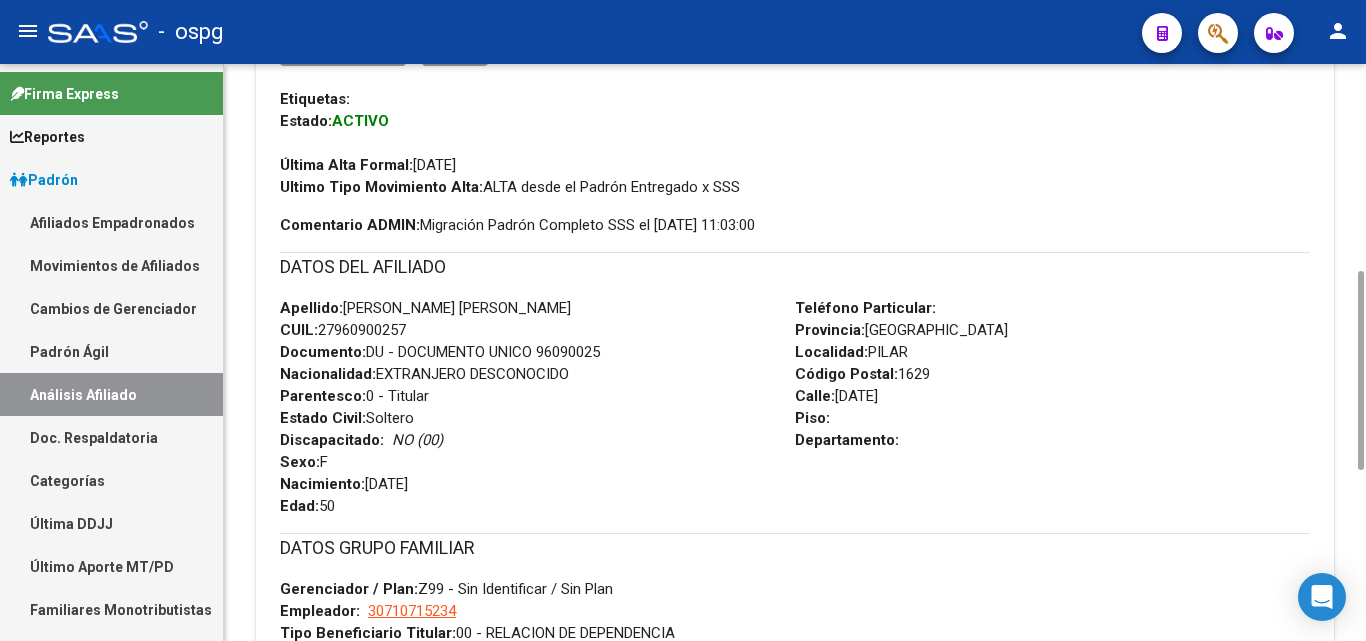 scroll, scrollTop: 1094, scrollLeft: 0, axis: vertical 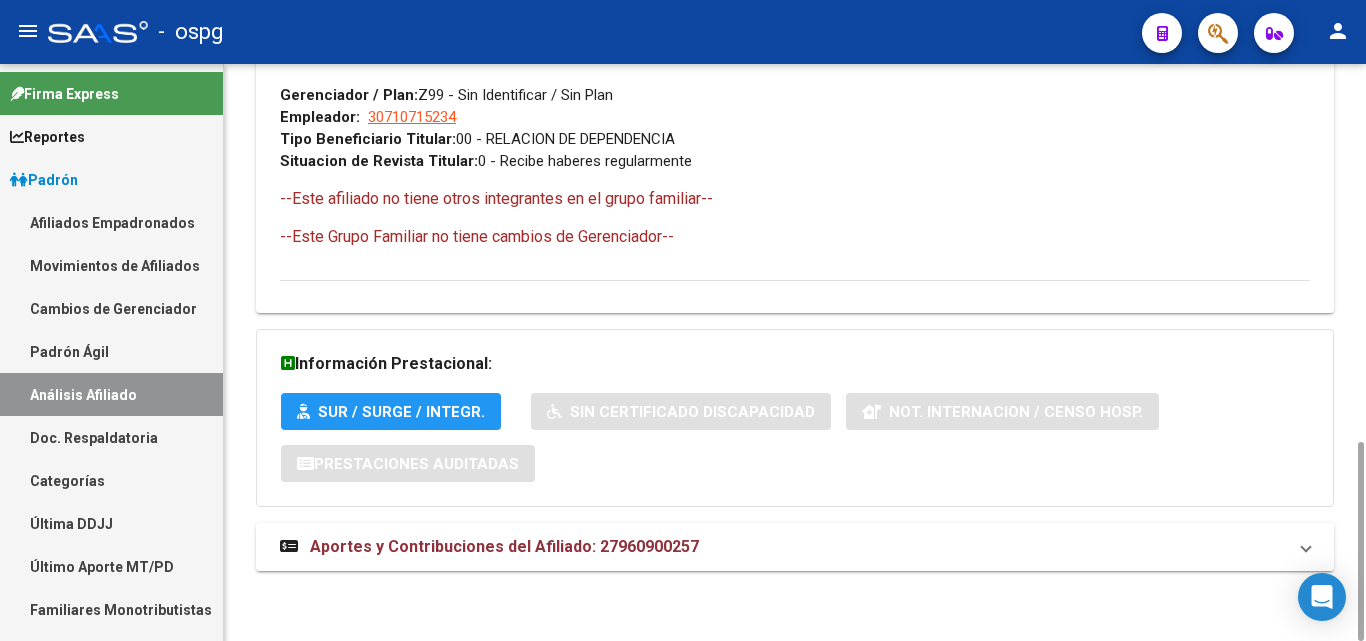 drag, startPoint x: 631, startPoint y: 540, endPoint x: 726, endPoint y: 541, distance: 95.005264 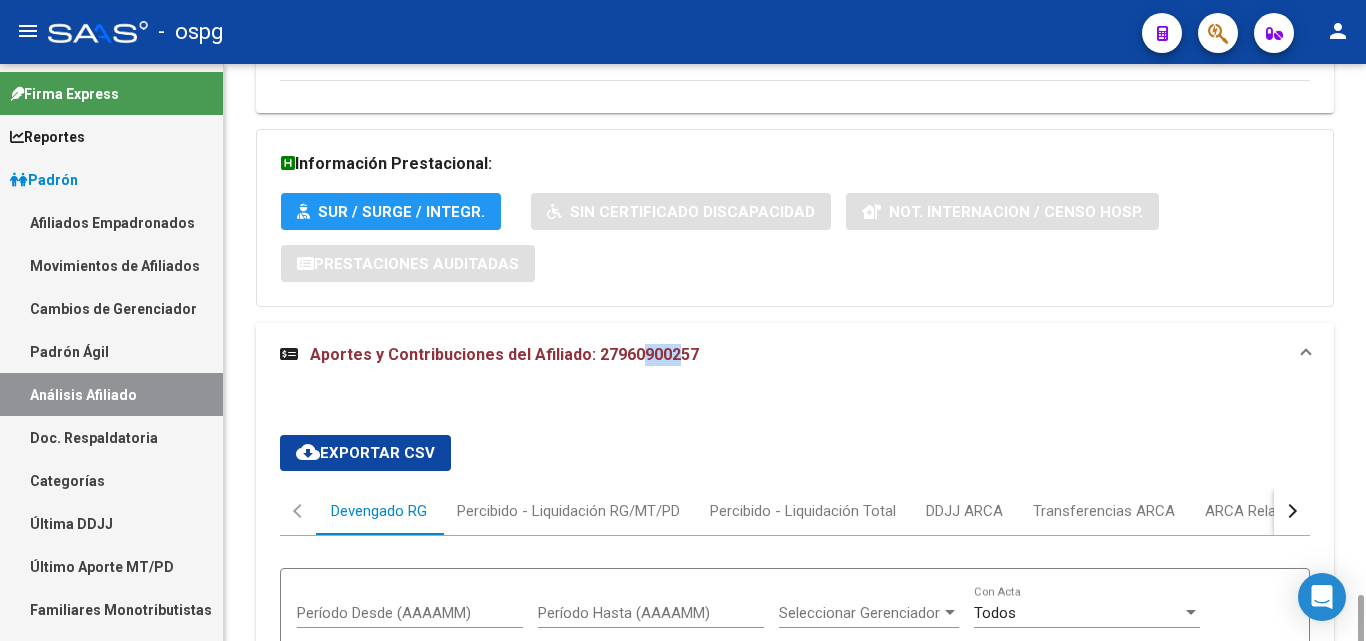 scroll, scrollTop: 1494, scrollLeft: 0, axis: vertical 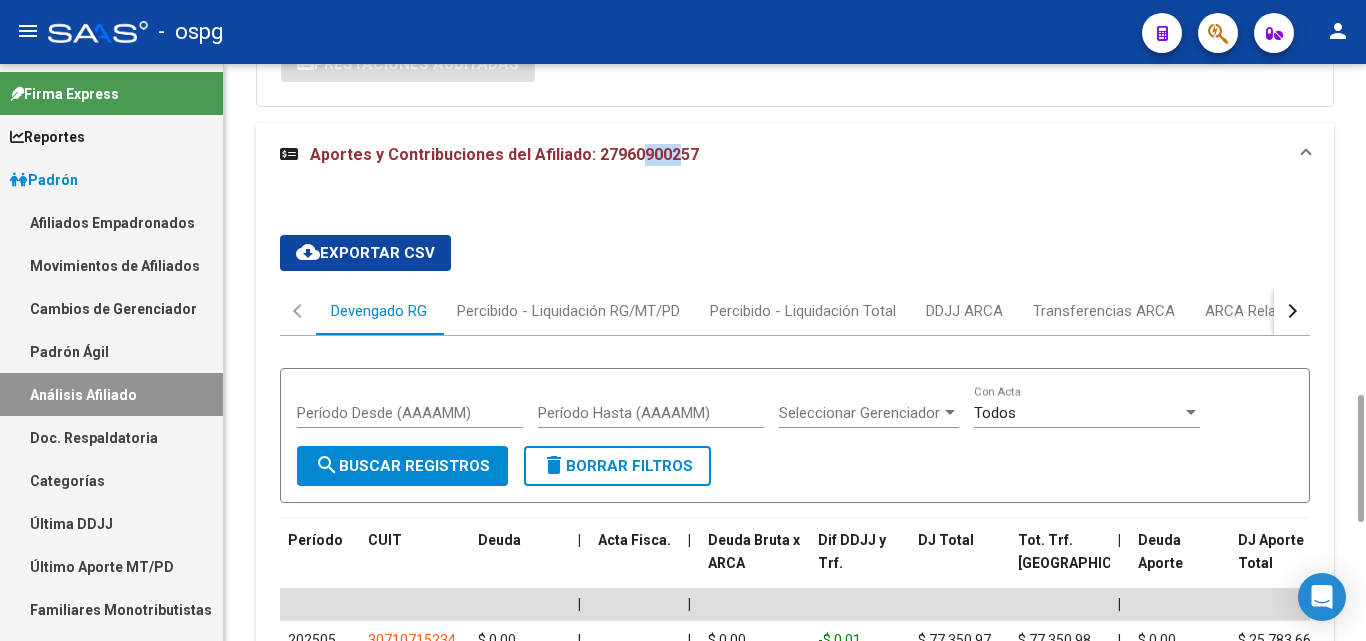 click at bounding box center (1290, 311) 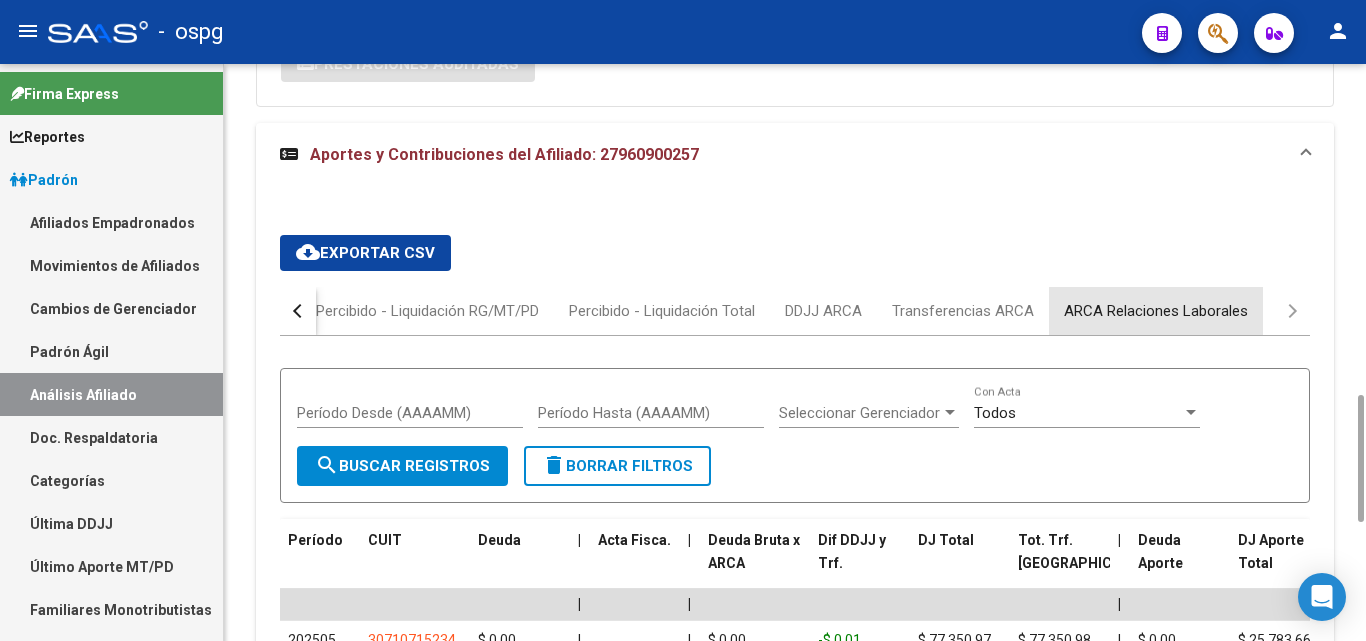 click on "ARCA Relaciones Laborales" at bounding box center (1156, 311) 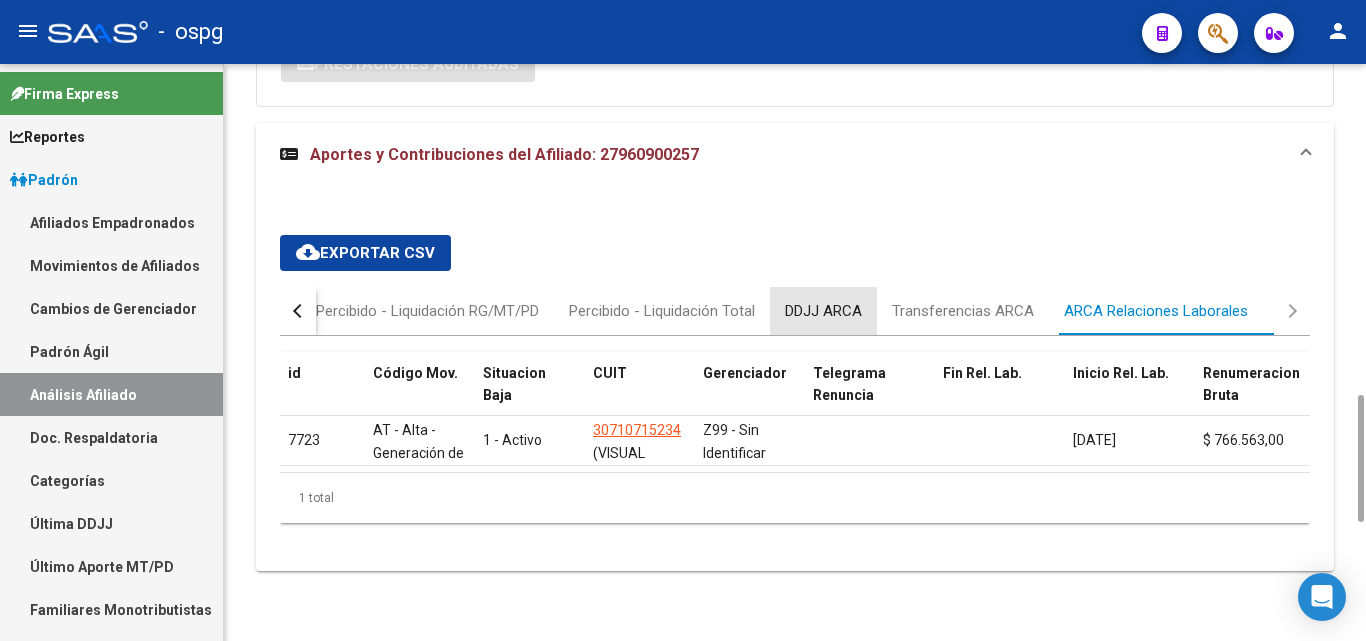 click on "DDJJ ARCA" at bounding box center (823, 311) 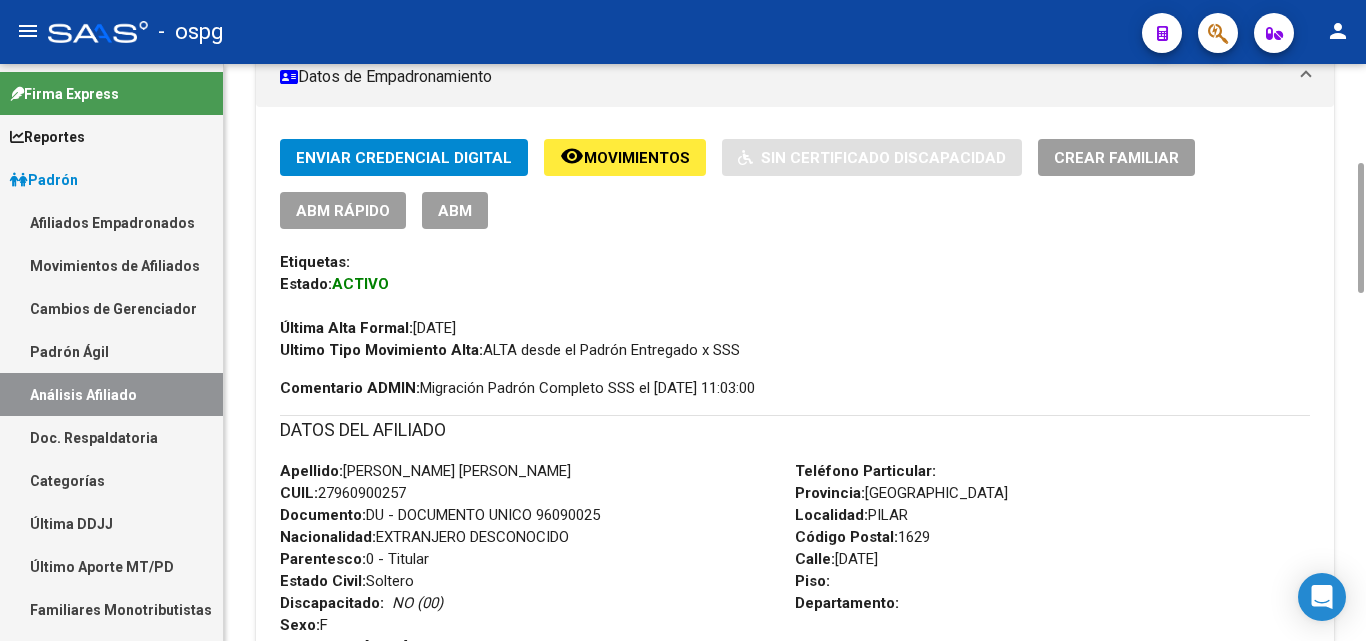 scroll, scrollTop: 0, scrollLeft: 0, axis: both 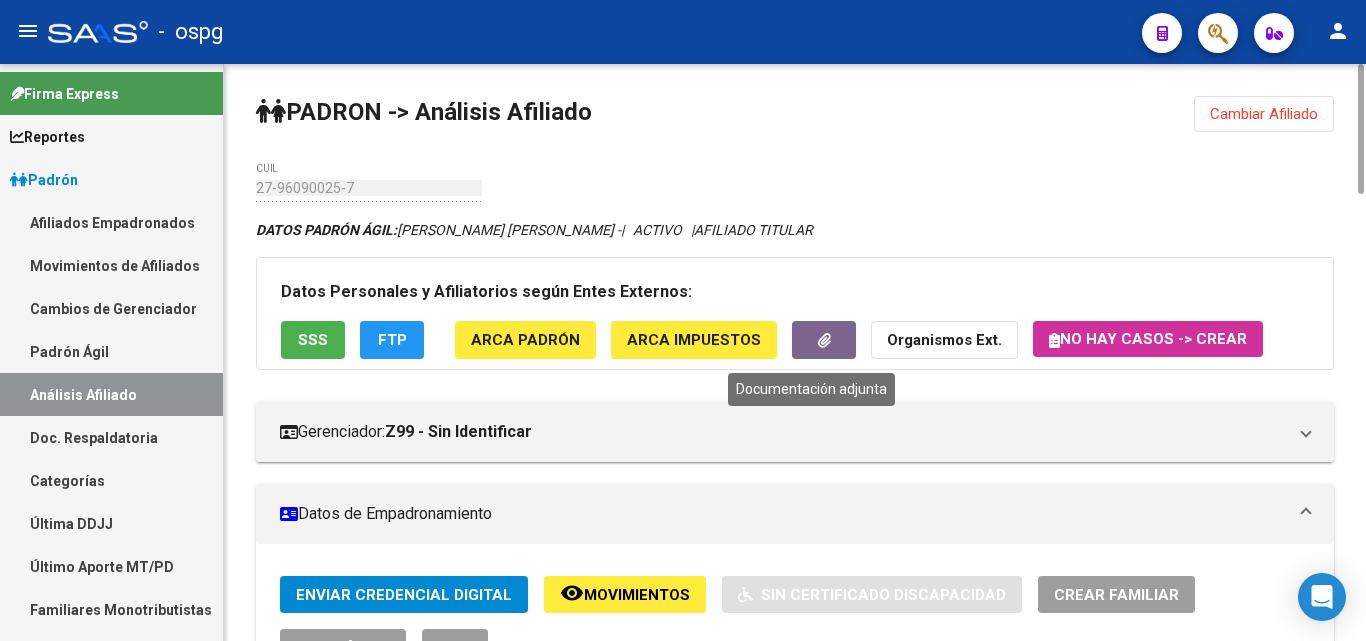 click 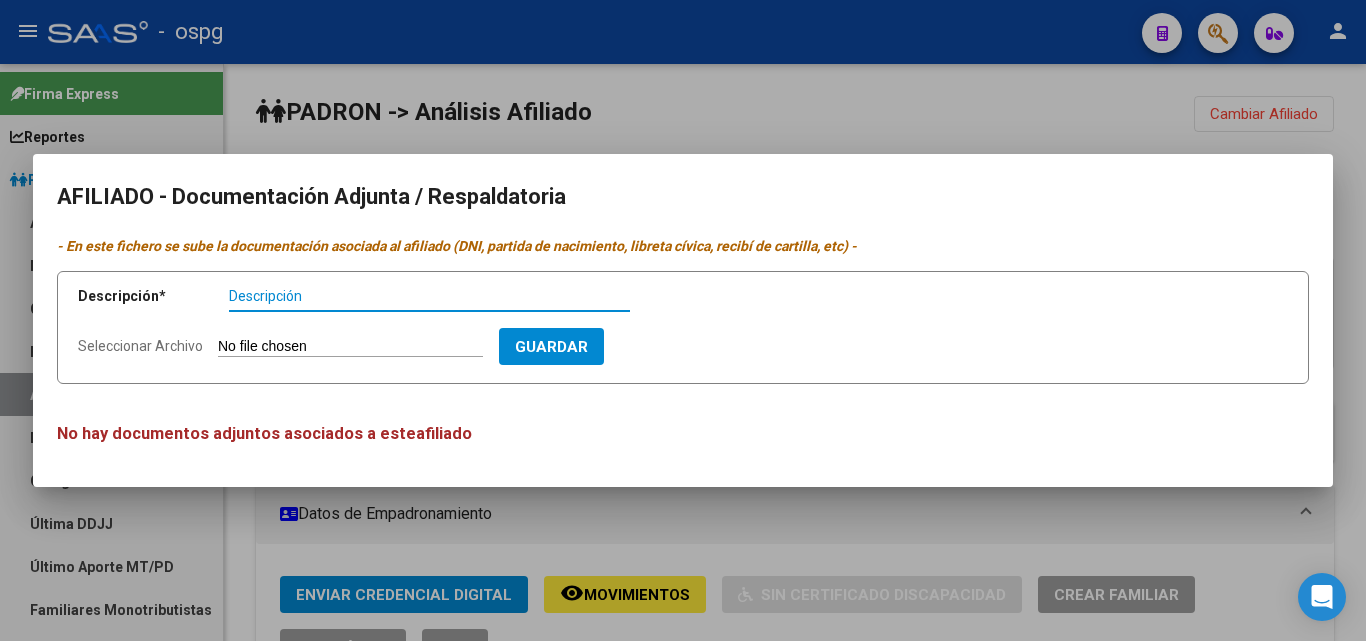 click on "Descripción" at bounding box center [429, 296] 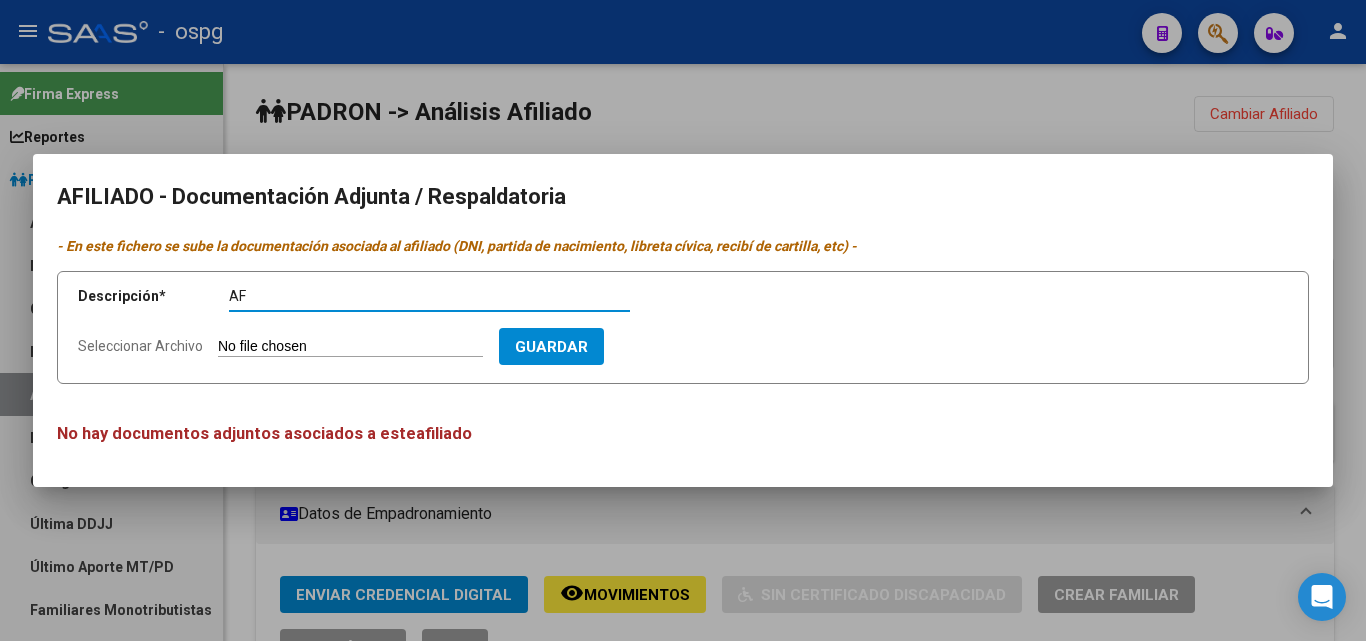 type on "AF" 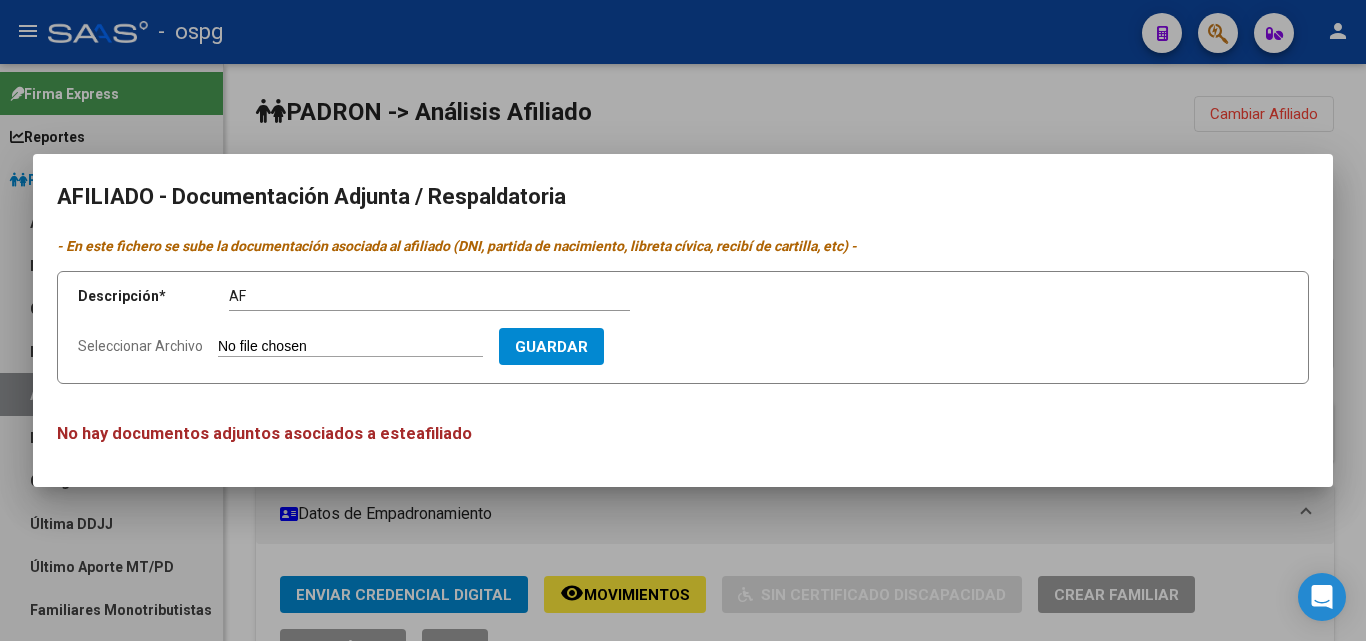 type on "C:\fakepath\Constancia_20250708124952.pdf" 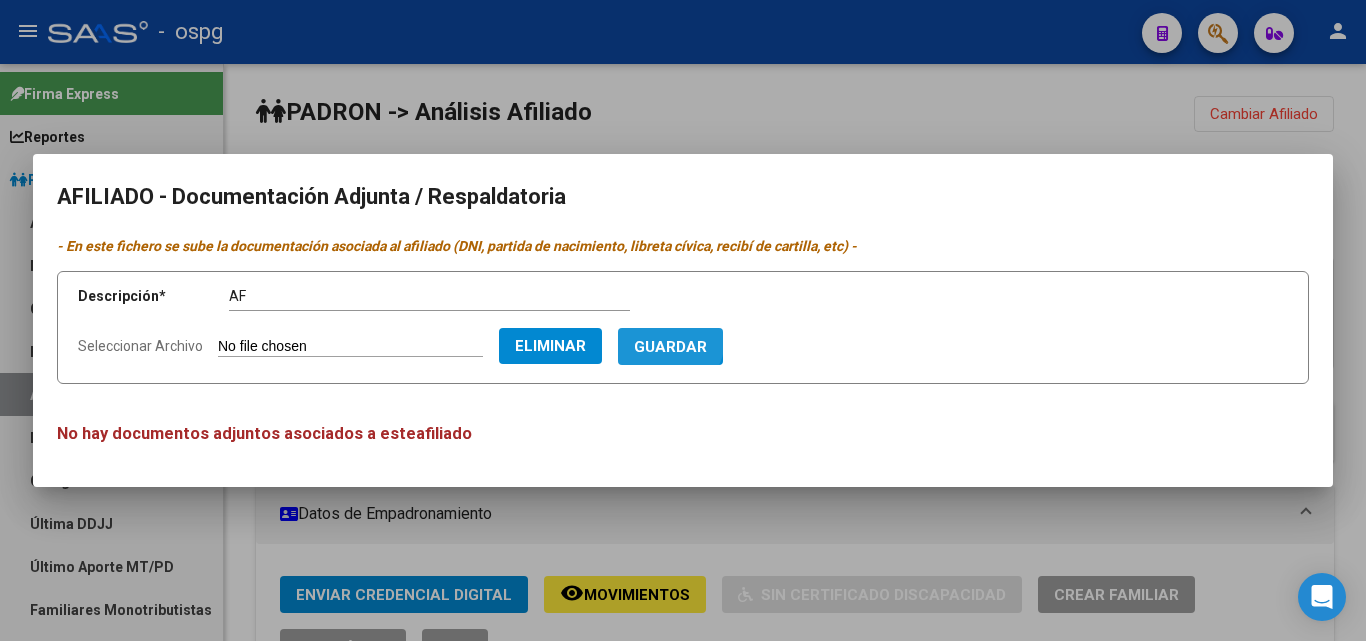 click on "Guardar" at bounding box center [670, 347] 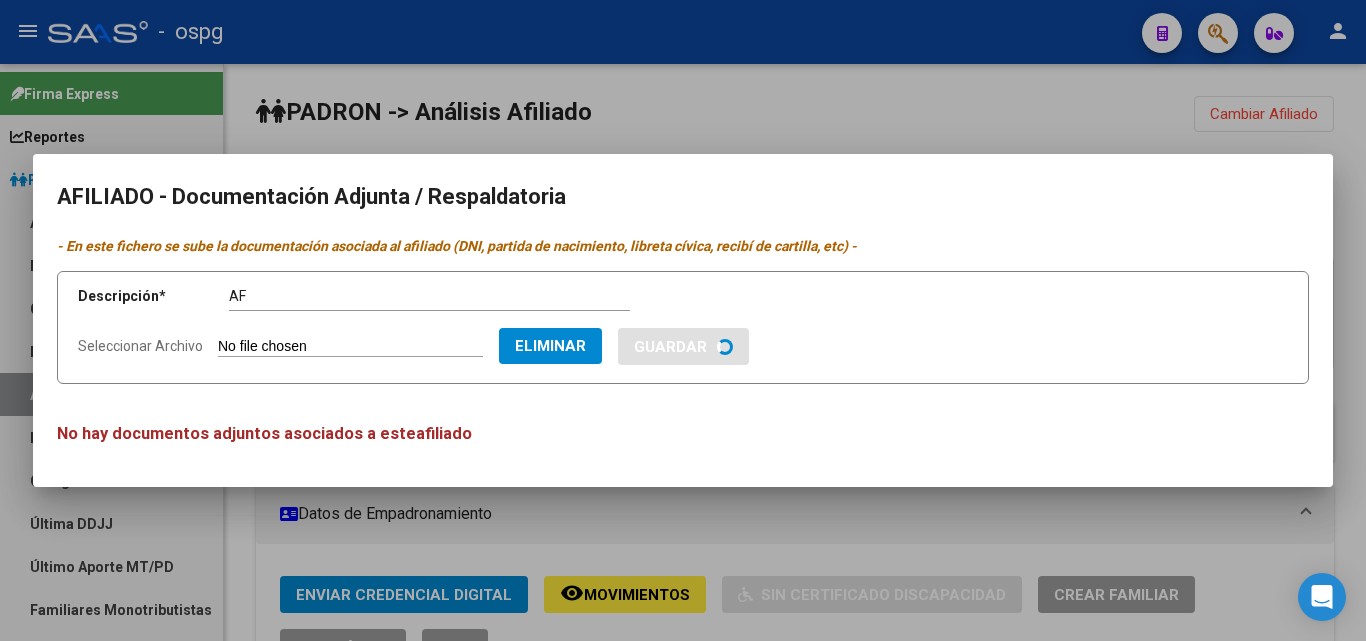 type 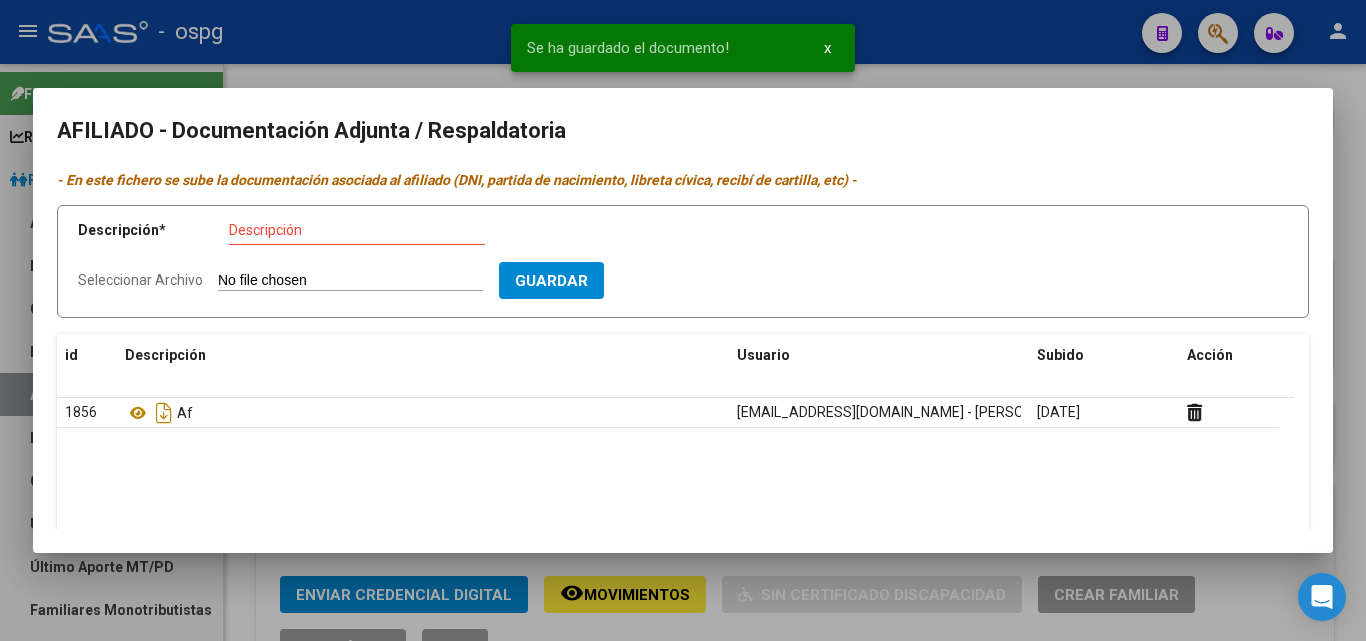 click on "Descripción" at bounding box center [357, 230] 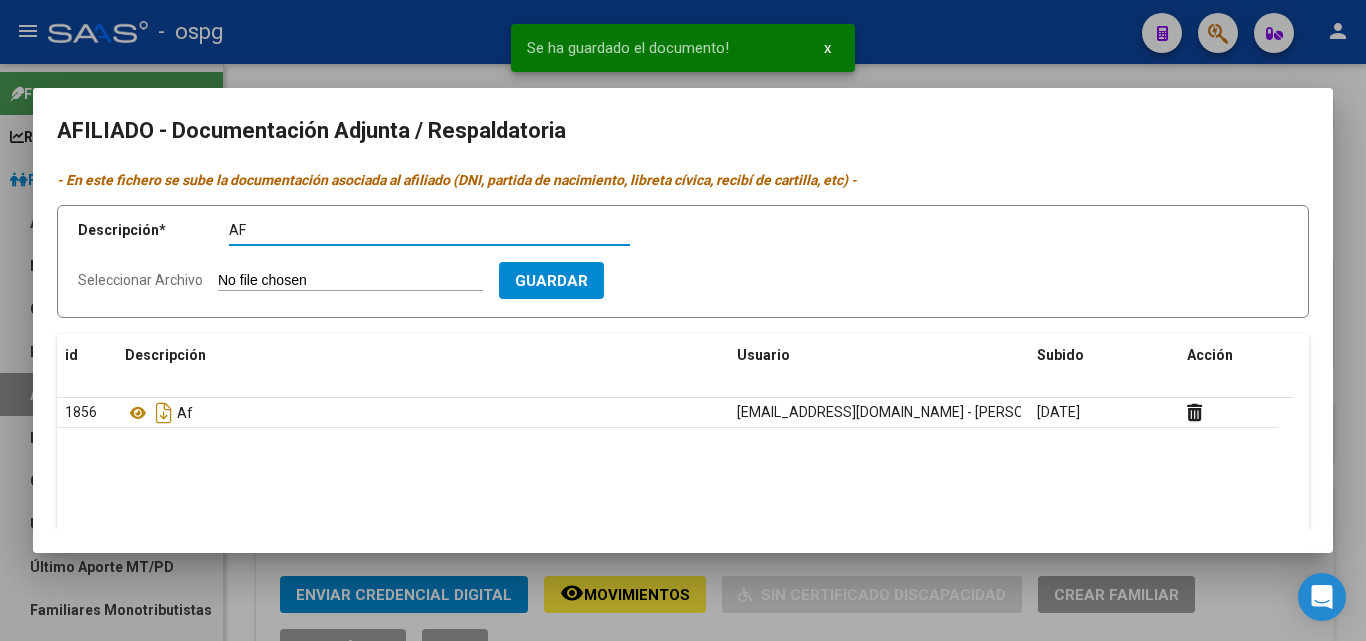 type on "AF" 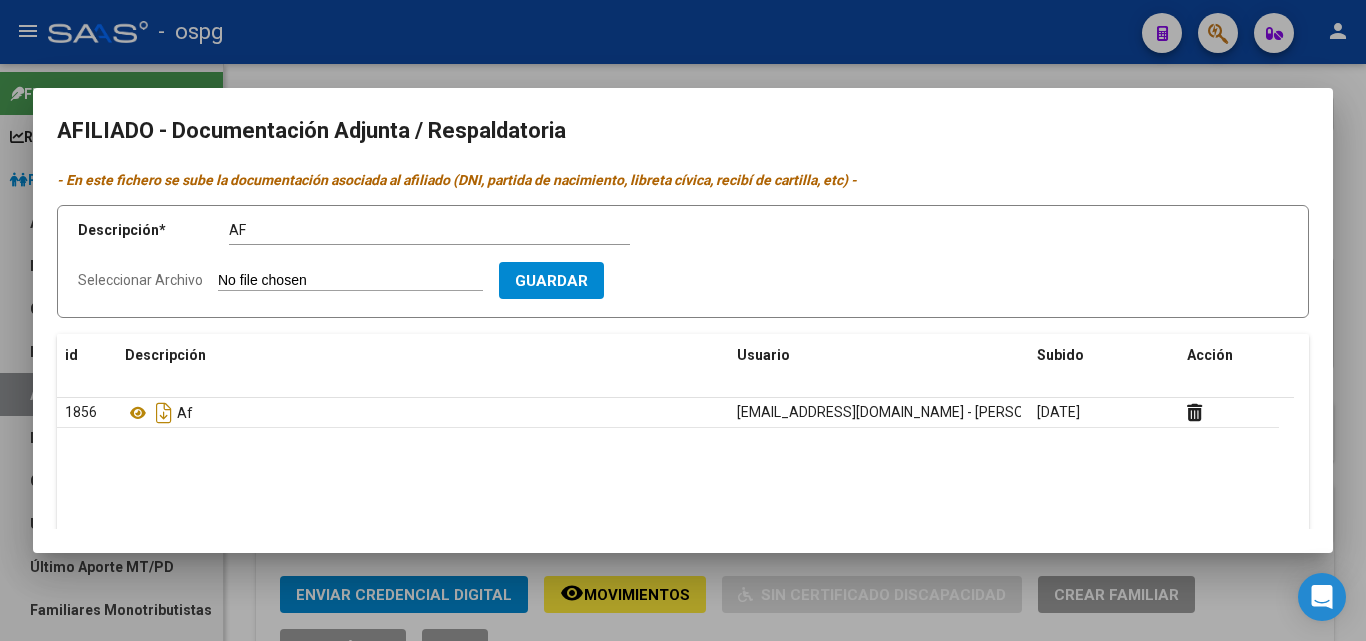 click on "Seleccionar Archivo" at bounding box center [350, 281] 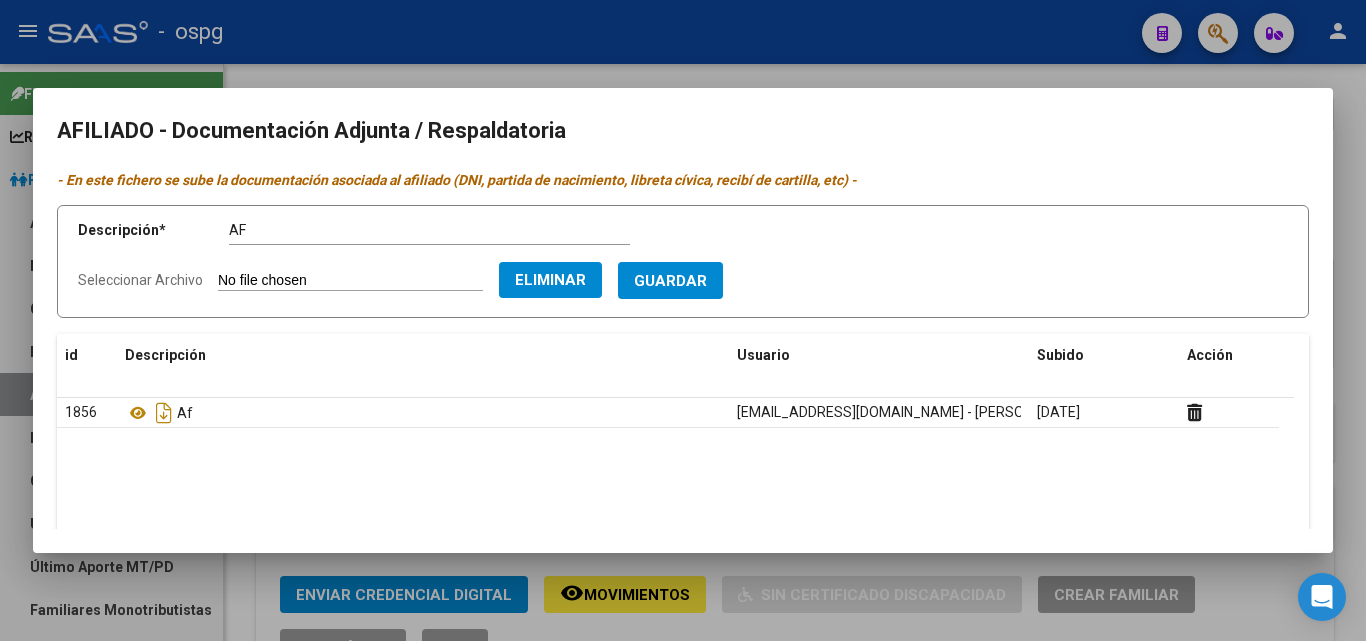 click on "Guardar" at bounding box center (670, 281) 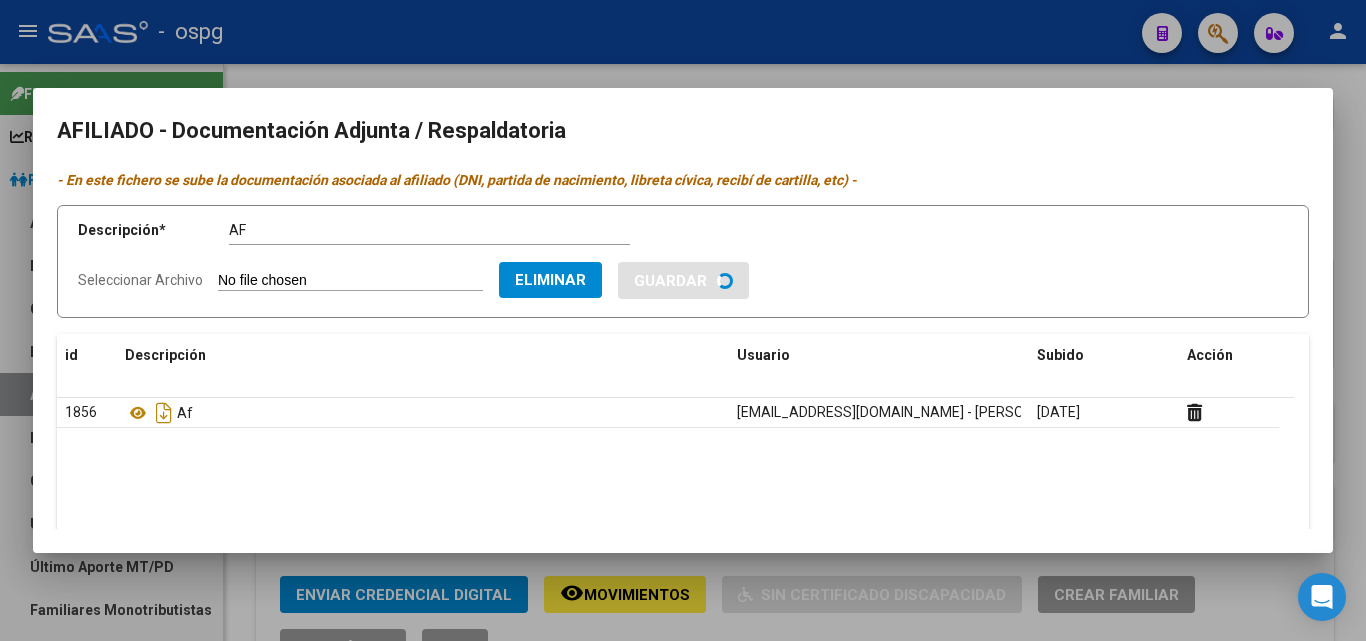 type 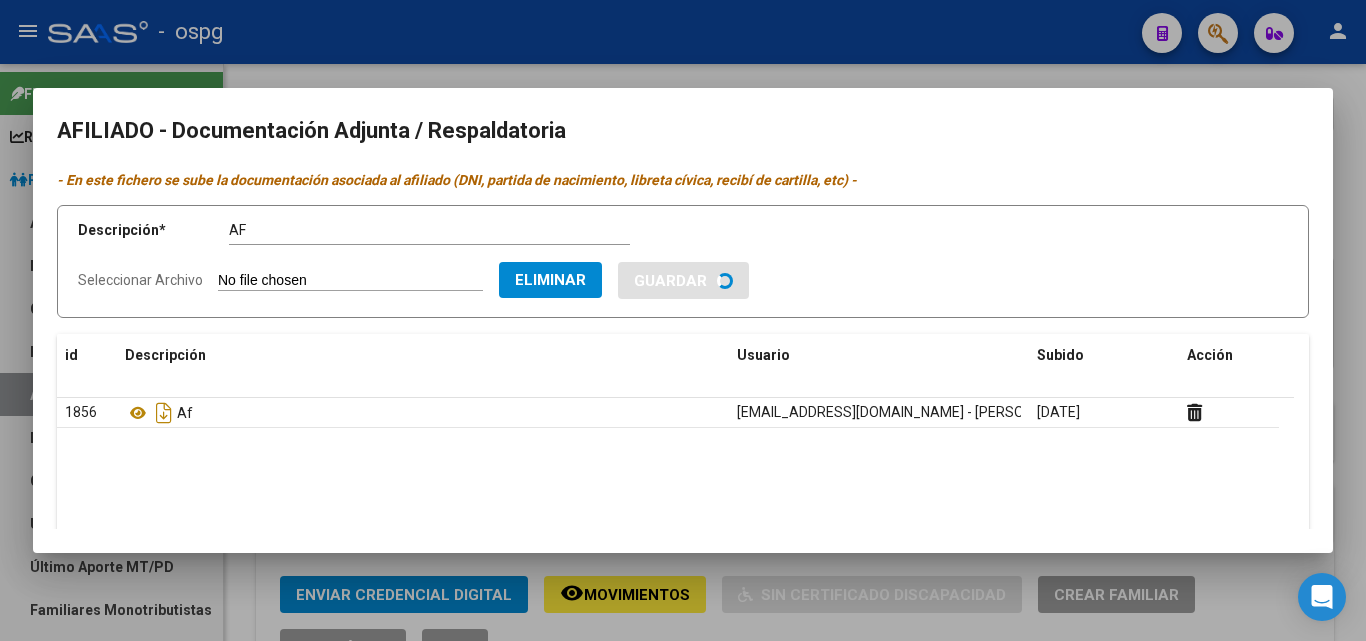 type 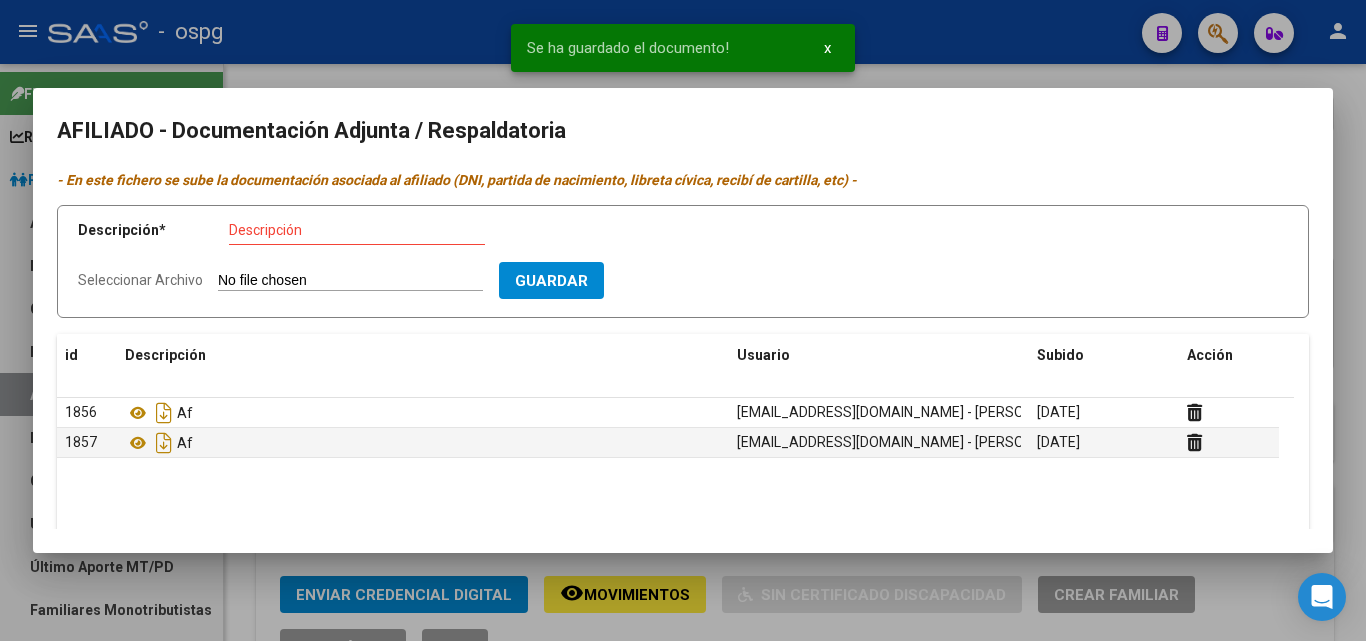 click on "Descripción" at bounding box center (357, 230) 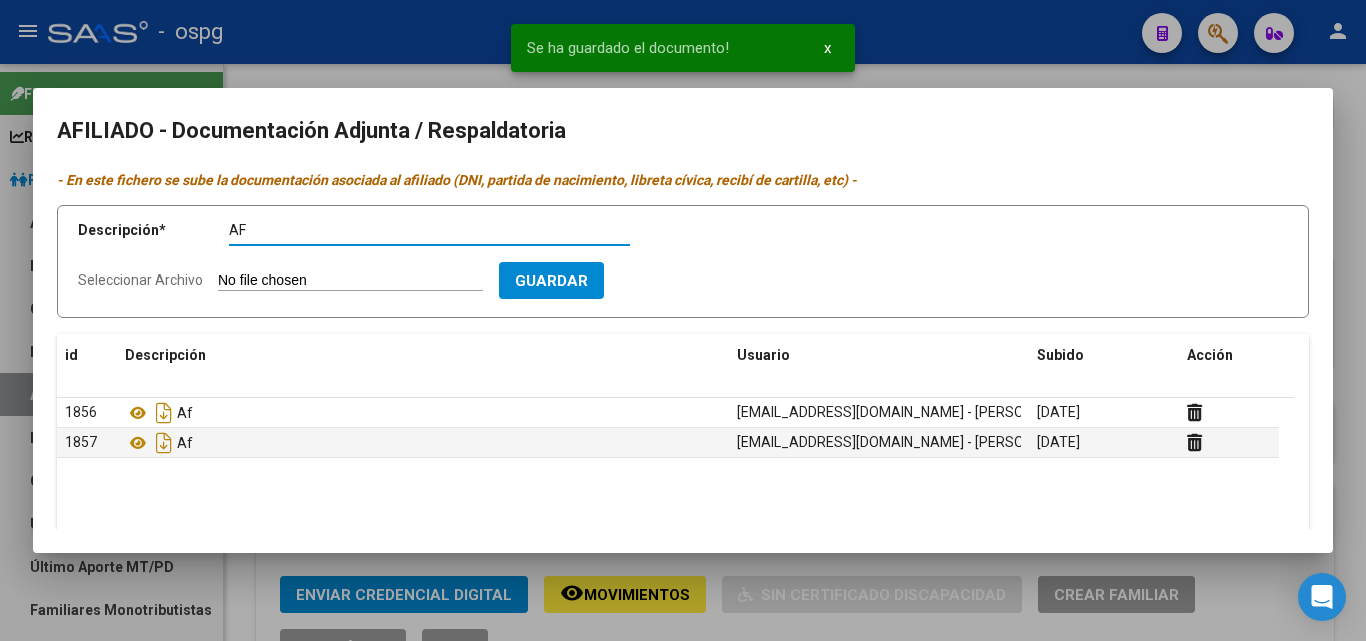type on "AF" 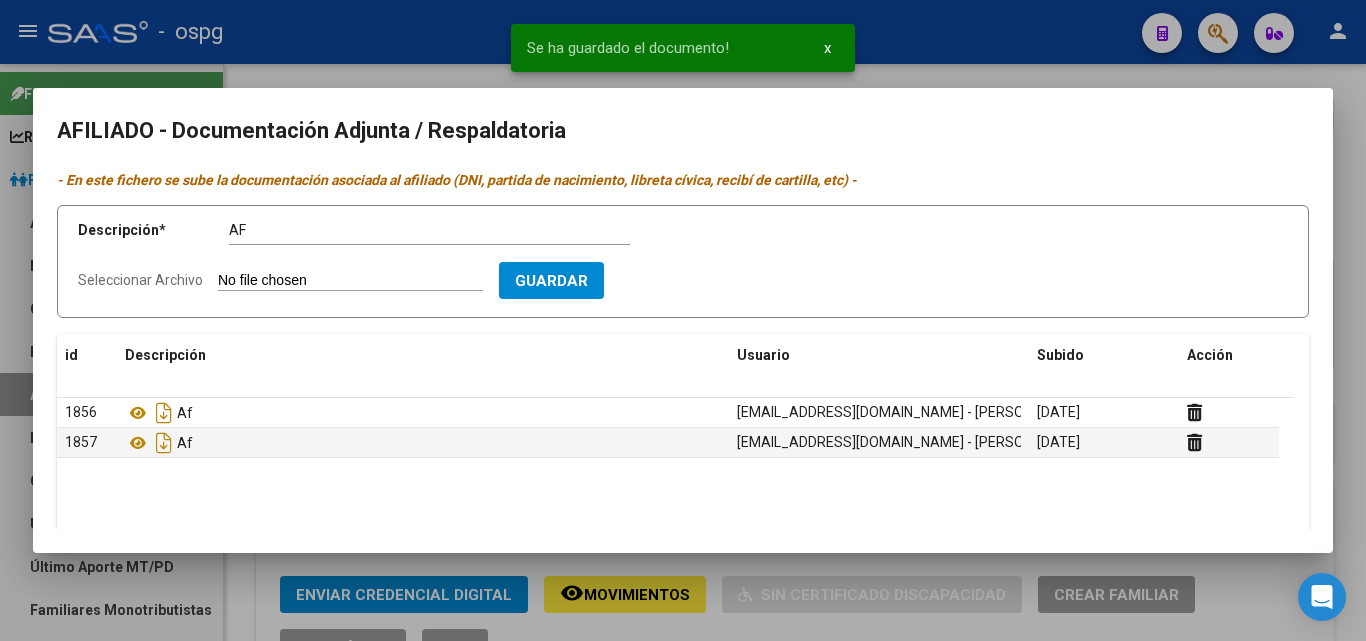 click on "Seleccionar Archivo" at bounding box center (350, 281) 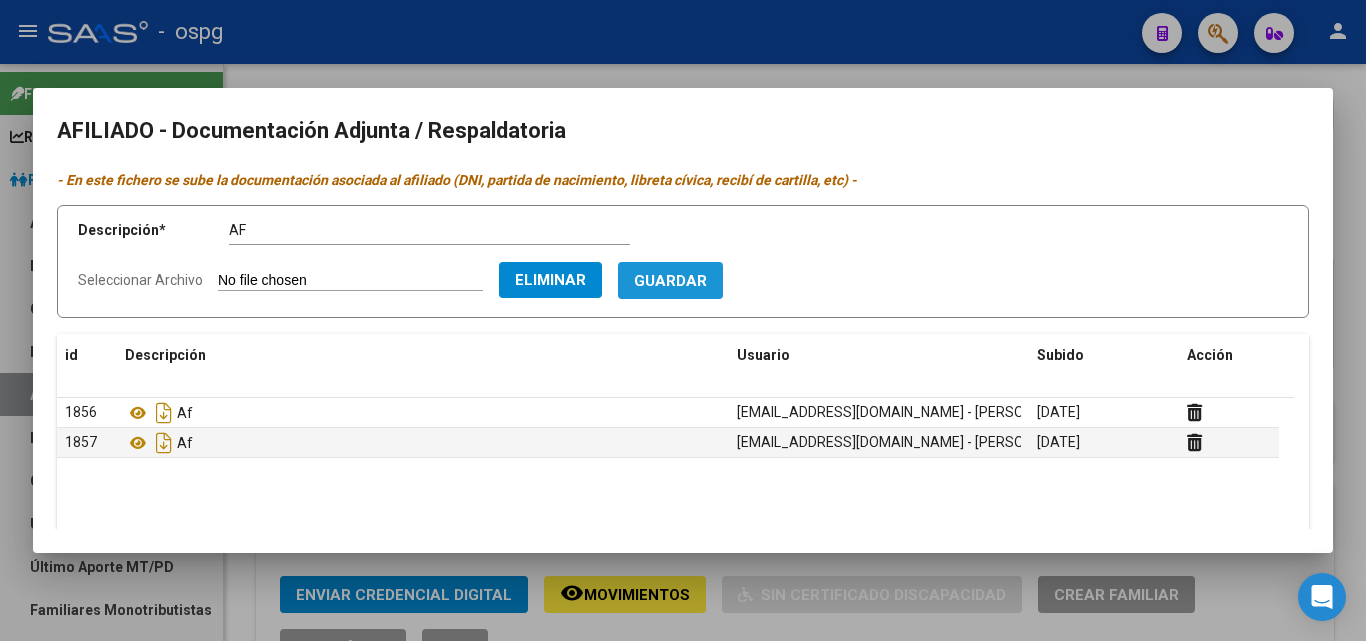 click on "Guardar" at bounding box center (670, 281) 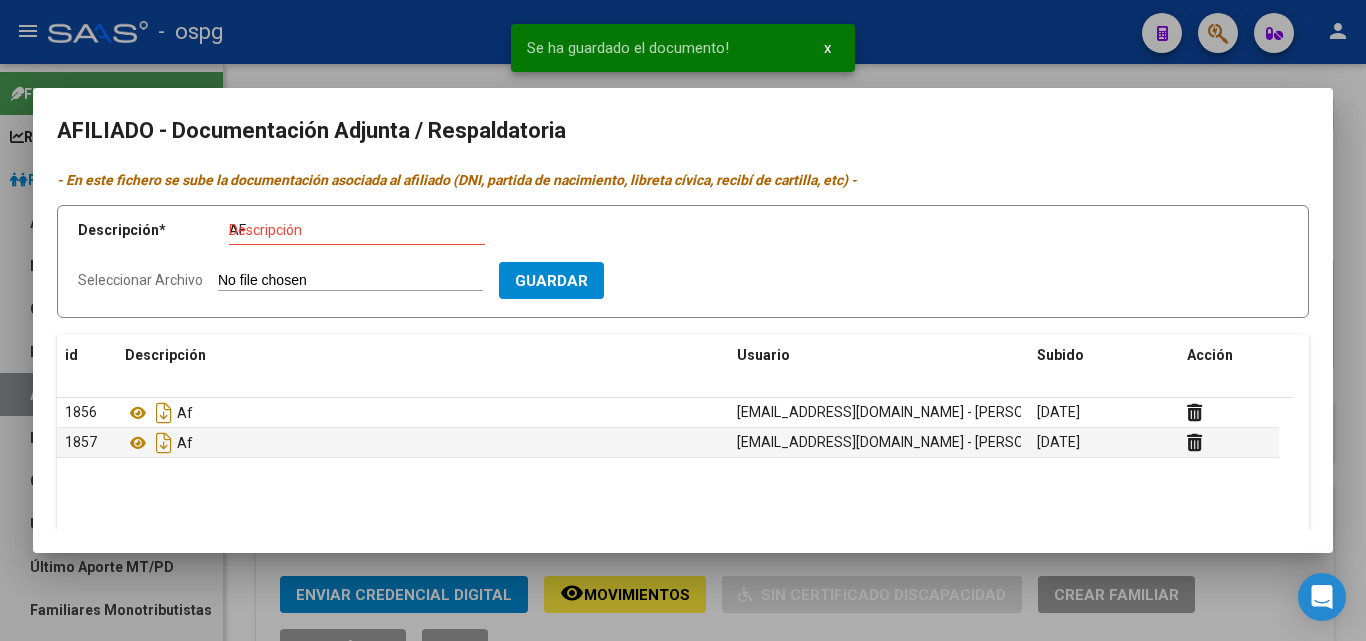 type 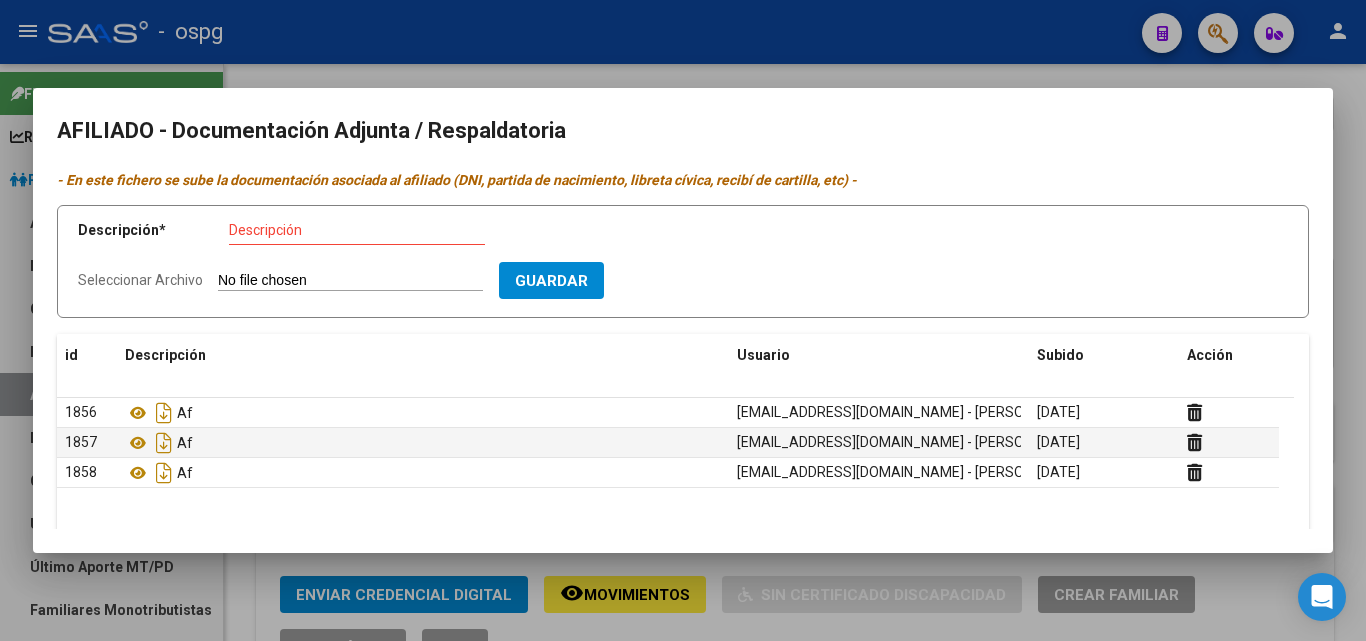 click at bounding box center (683, 320) 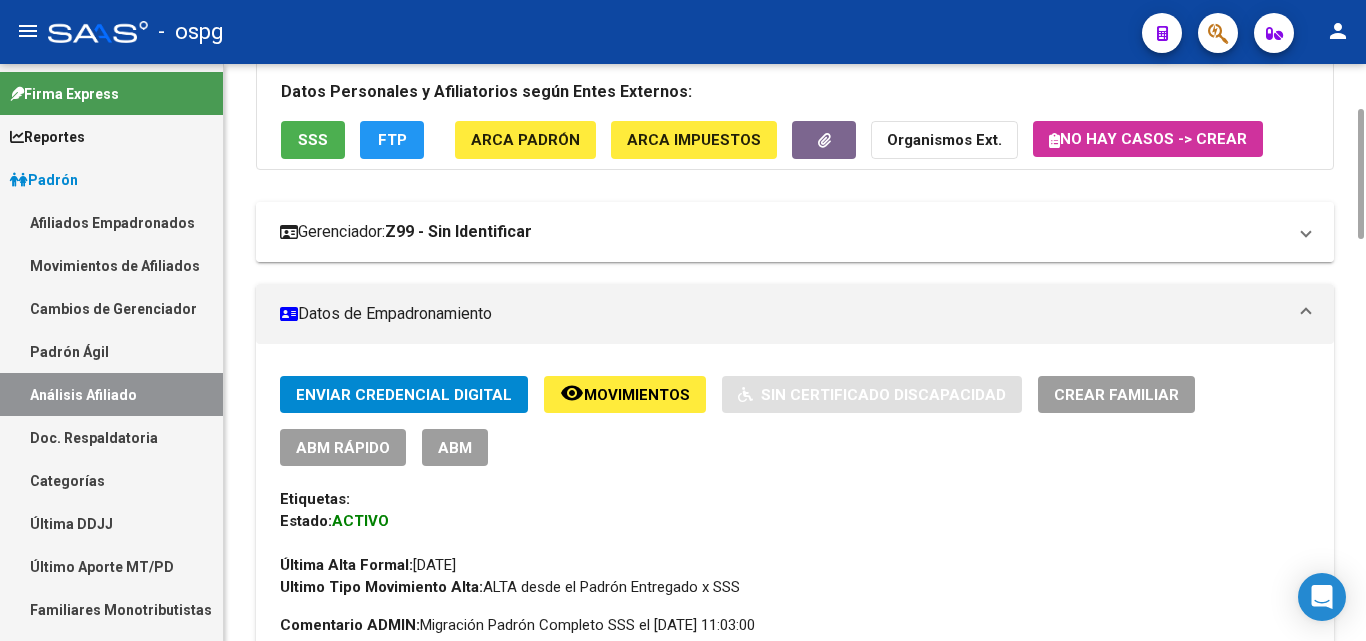 scroll, scrollTop: 0, scrollLeft: 0, axis: both 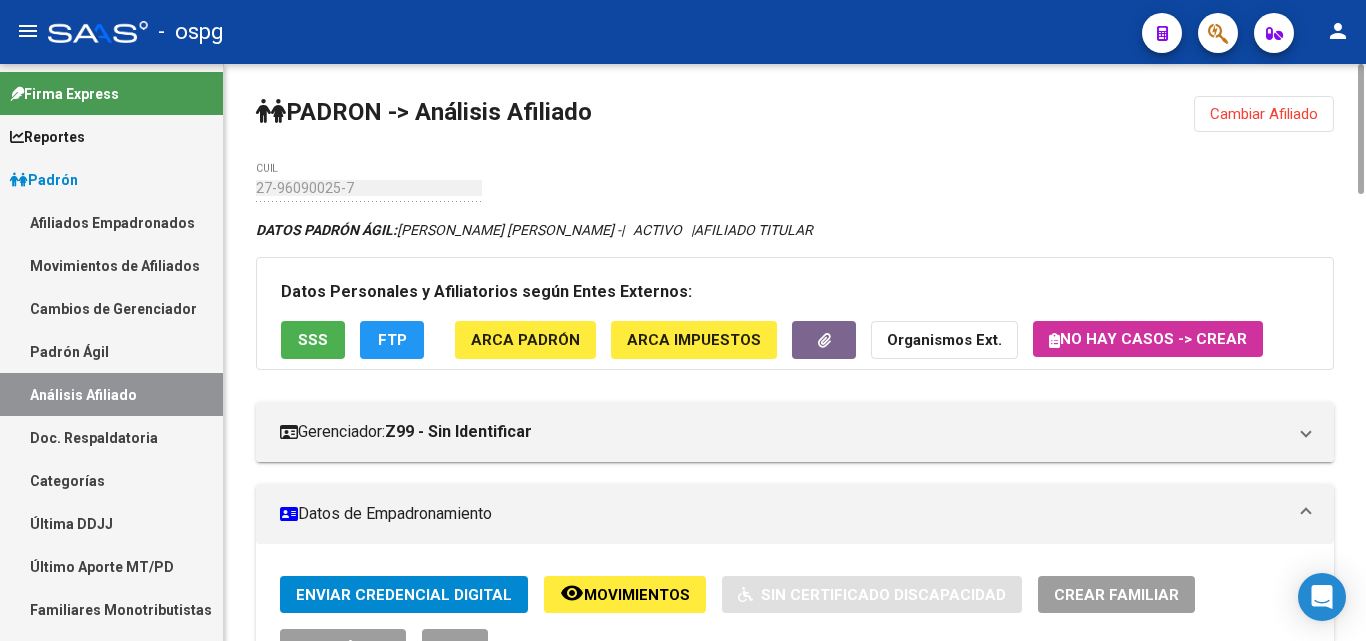 click on "PADRON -> Análisis Afiliado  Cambiar Afiliado
27-96090025-7 CUIL DATOS PADRÓN ÁGIL:  MONTES CASADIEGO KARIN YASIRA  -     |   ACTIVO   |     AFILIADO TITULAR  Datos Personales y Afiliatorios según Entes Externos: SSS FTP ARCA Padrón ARCA Impuestos Organismos Ext.   No hay casos -> Crear
Gerenciador:      Z99 - Sin Identificar Atención telefónica: Atención emergencias: Otros Datos Útiles:    Datos de Empadronamiento  Enviar Credencial Digital remove_red_eye Movimientos    Sin Certificado Discapacidad Crear Familiar ABM Rápido ABM Etiquetas: Estado: ACTIVO Última Alta Formal:  01/09/2024 Ultimo Tipo Movimiento Alta:  ALTA desde el Padrón Entregado x SSS Comentario ADMIN:  Migración Padrón Completo SSS el 2024-10-31 11:03:00 DATOS DEL AFILIADO Apellido:   MONTES CASADIEGO KARIN YASIRA  CUIL:  27960900257 Documento:  DU - DOCUMENTO UNICO 96090025  Nacionalidad:  EXTRANJERO DESCONOCIDO Parentesco:  0 - Titular Estado Civil:  Soltero Discapacitado:    NO (00) Sexo:  F Nacimiento:  50" 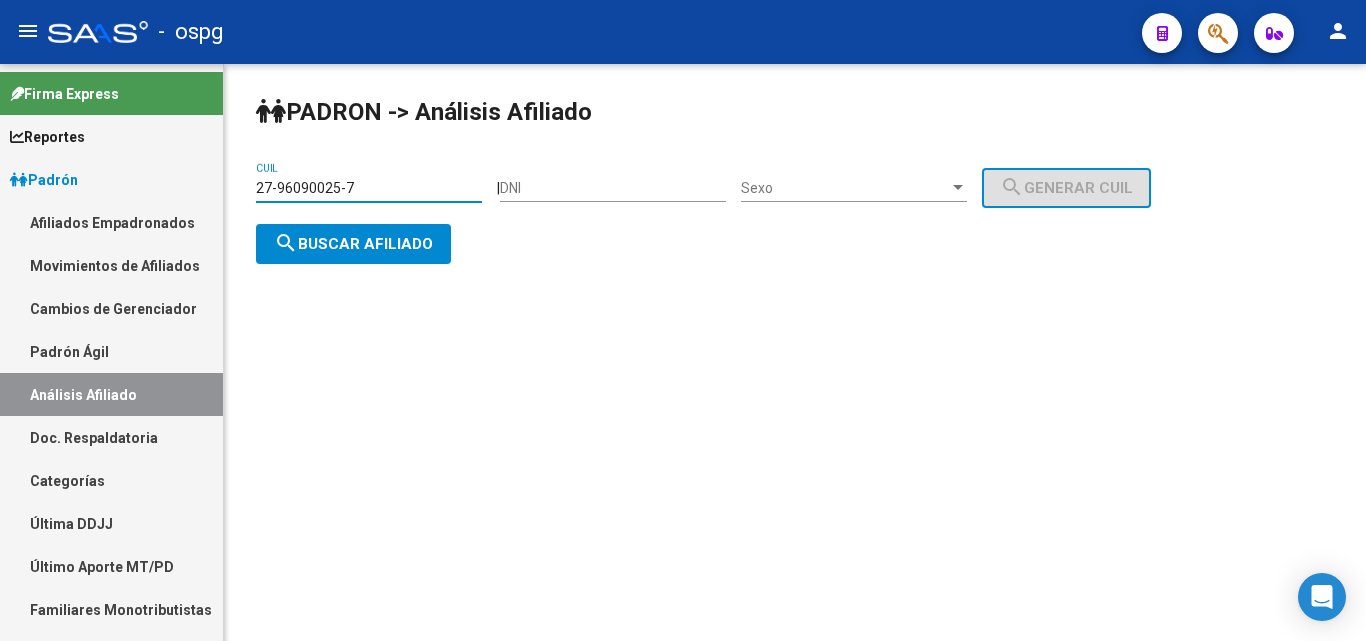 drag, startPoint x: 367, startPoint y: 194, endPoint x: 467, endPoint y: 224, distance: 104.40307 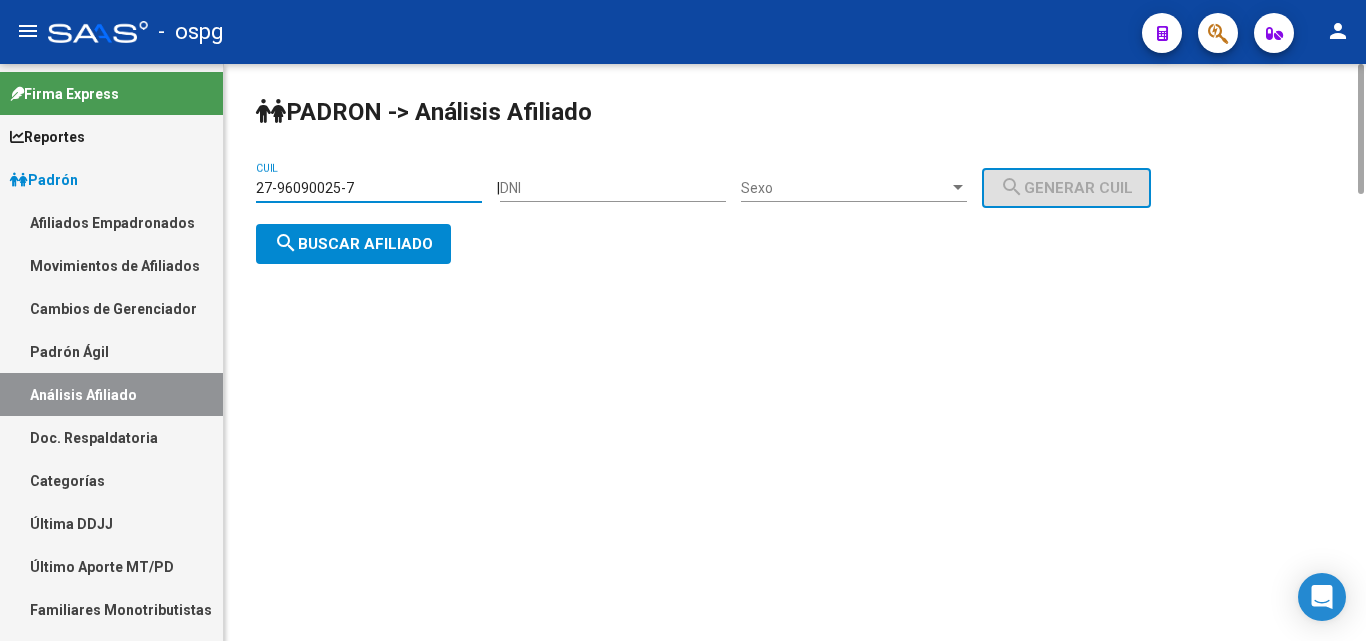 click on "Firma Express     Reportes Ingresos Devengados Análisis Histórico Detalles Transferencias RG sin DDJJ Detalles por CUIL RG Detalles - MT/PD MT morosos Padrón Traspasos x O.S. Traspasos x Gerenciador Traspasos x Provincia Nuevos Aportantes Métricas - Padrón SSS Métricas - Crecimiento Población    Padrón Afiliados Empadronados Movimientos de Afiliados Cambios de Gerenciador Padrón Ágil Análisis Afiliado Doc. Respaldatoria Categorías Última DDJJ Último Aporte MT/PD Familiares Monotributistas Altas Directas    Integración (discapacidad) Certificado Discapacidad    Fiscalización RG Deuda X Empresa Listado de Empresas Análisis Empresa Actas Ingresos Percibidos Ingresos Percibidos Prorrateado x CUIL Cheques en Cartera Cheques rebotados sin cambiar ABM - Grupos de Fiscalizadores ABM - Fiscalizadores DDJJ Sospechosas    Casos / Tickets Casos Casos Movimientos Comentarios Documentación Adj.    Explorador de Archivos ARCA DDJJ / Nóminas Detalles Transferencias Detalles Relaciones Laborales" 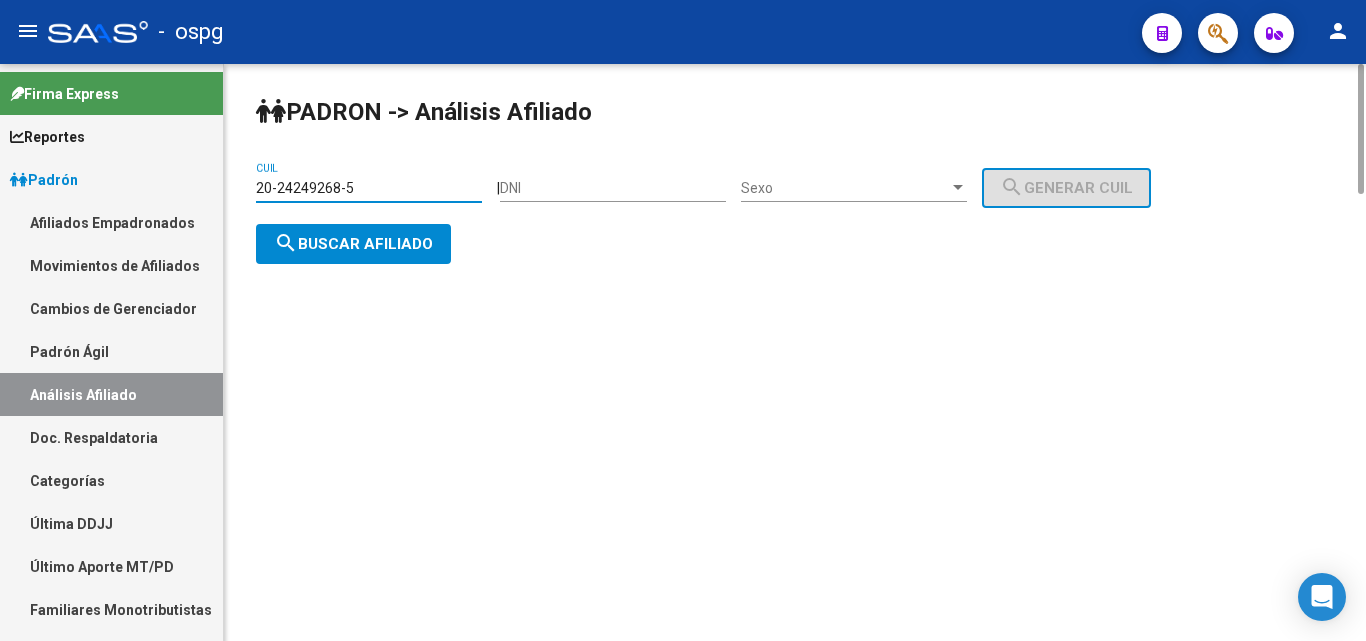 type on "20-24249268-5" 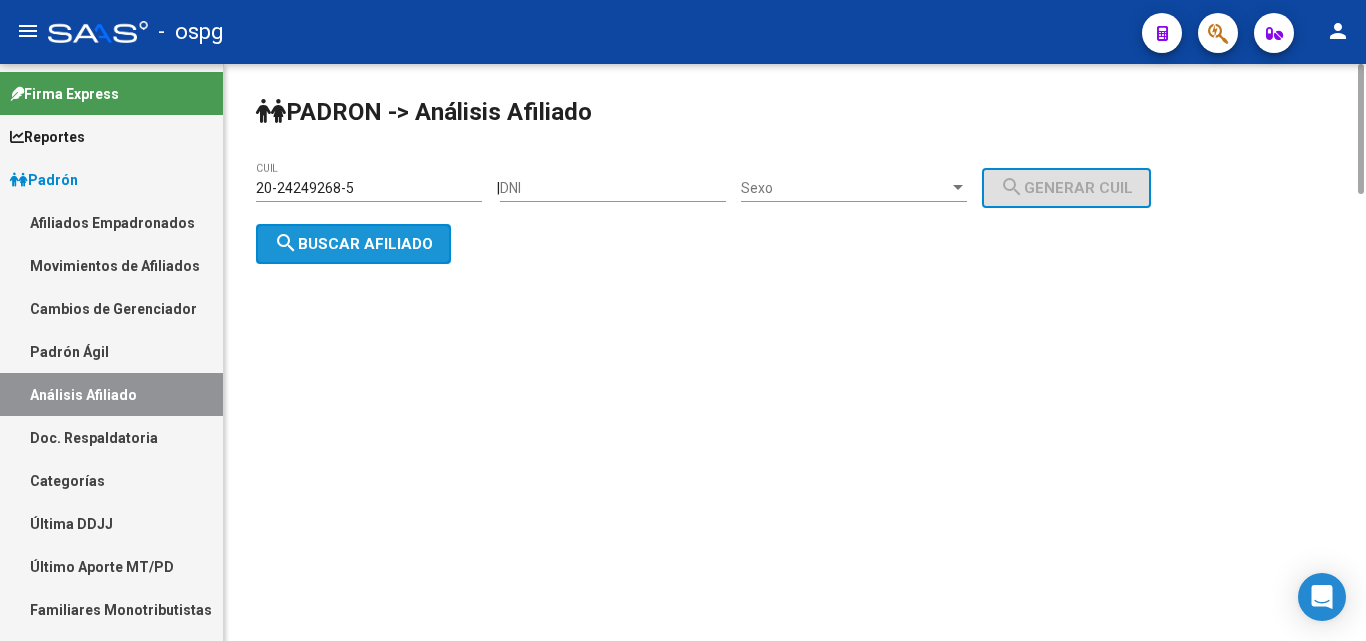 click on "search  Buscar afiliado" 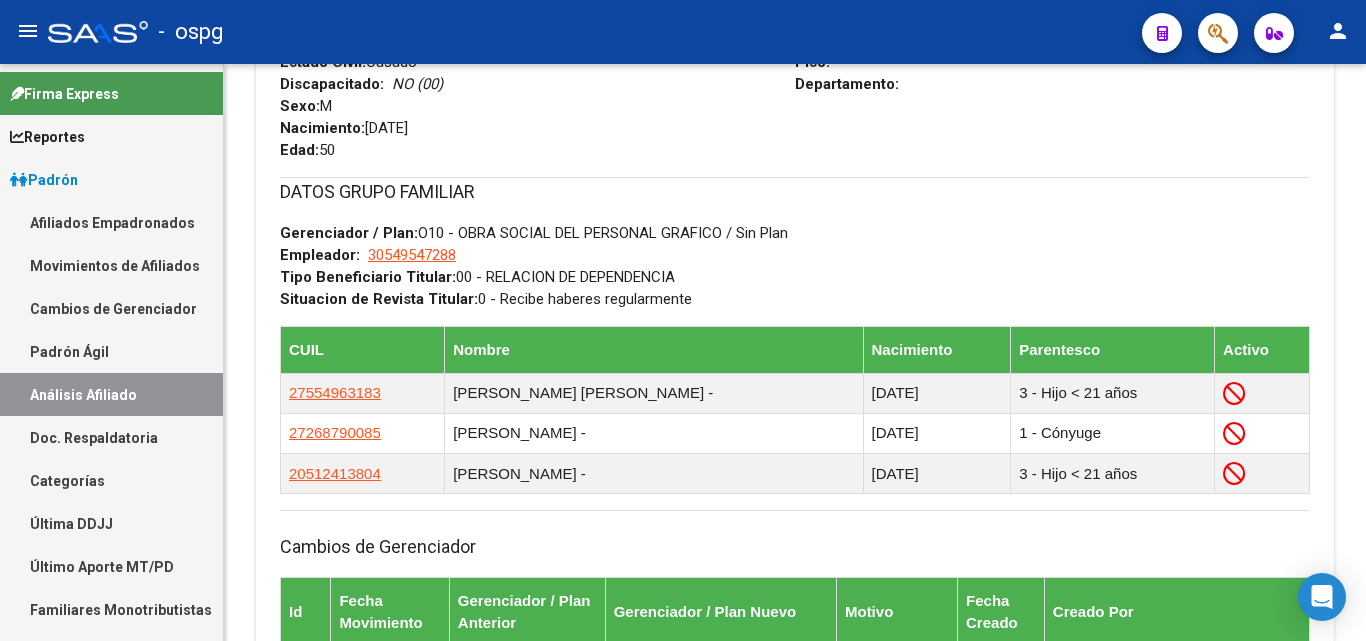 scroll, scrollTop: 1444, scrollLeft: 0, axis: vertical 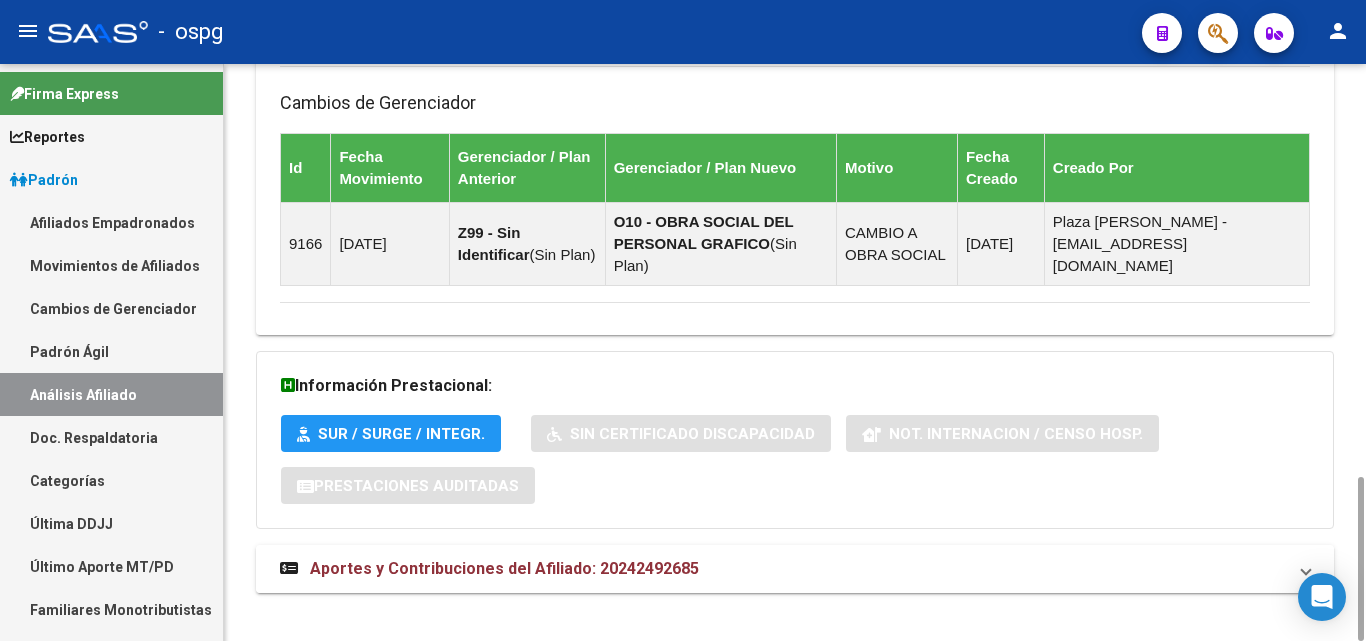 click on "Aportes y Contribuciones del Afiliado: 20242492685" at bounding box center [795, 569] 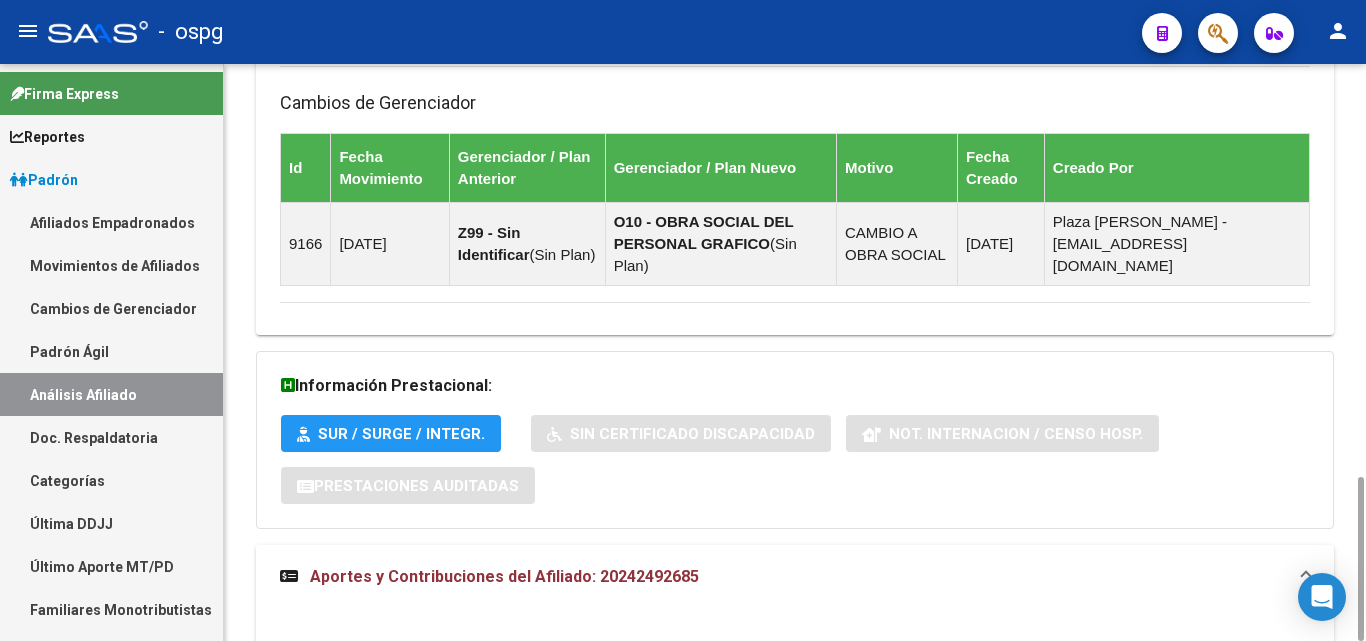scroll, scrollTop: 1644, scrollLeft: 0, axis: vertical 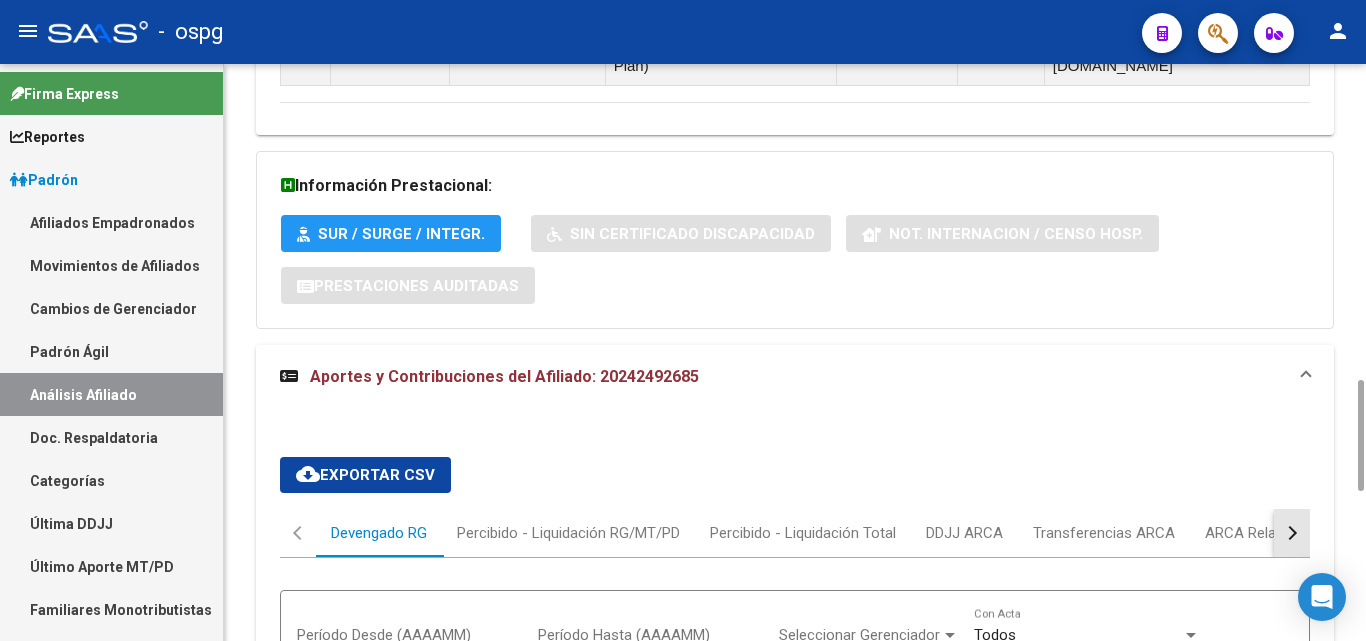 click at bounding box center [1292, 533] 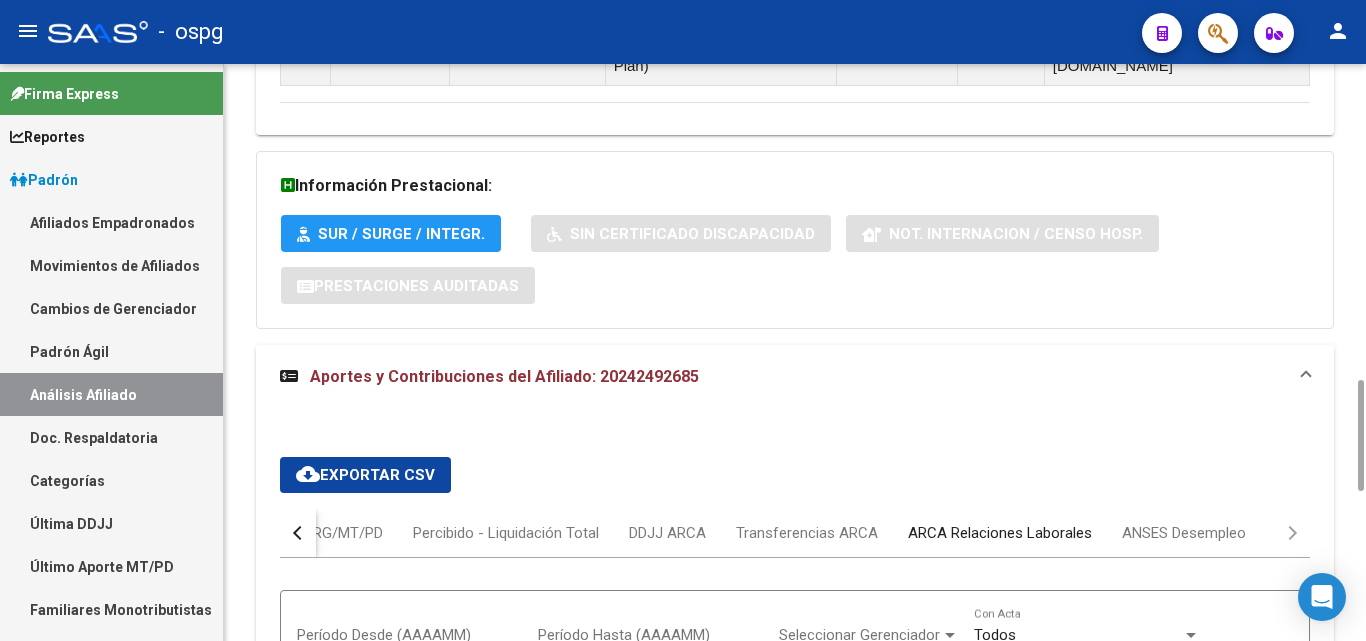 click on "ARCA Relaciones Laborales" at bounding box center [1000, 533] 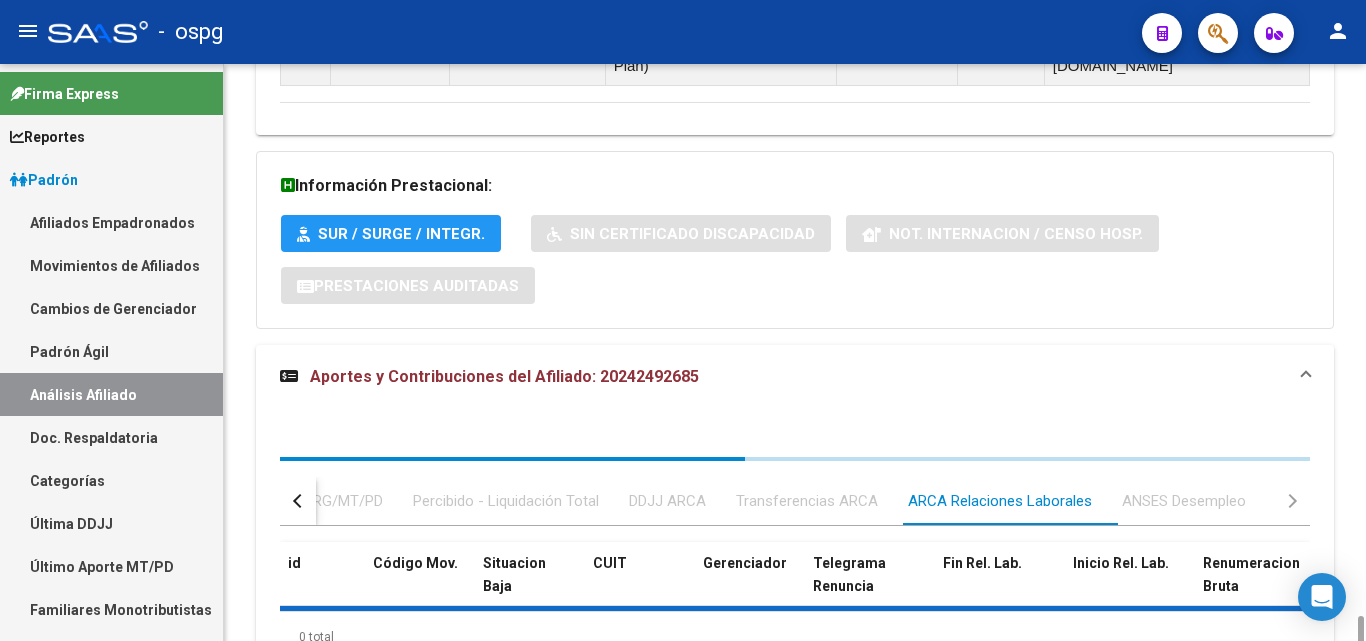 scroll, scrollTop: 1761, scrollLeft: 0, axis: vertical 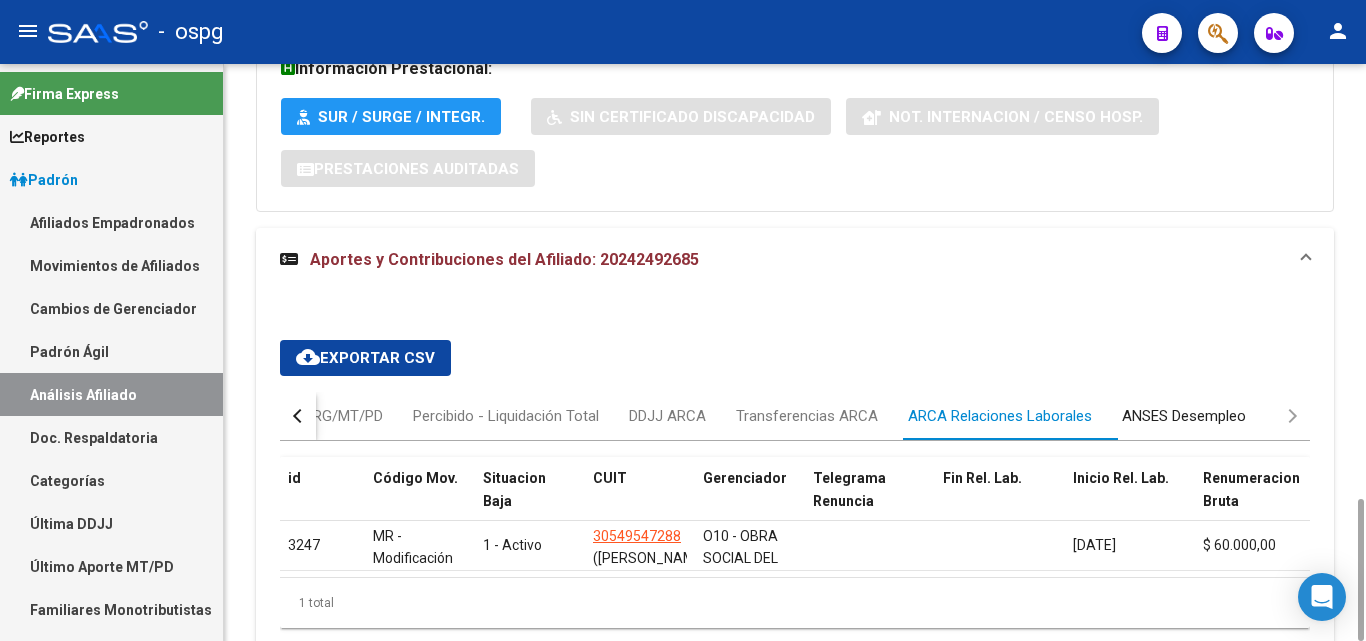 click on "ANSES Desempleo" at bounding box center (1184, 416) 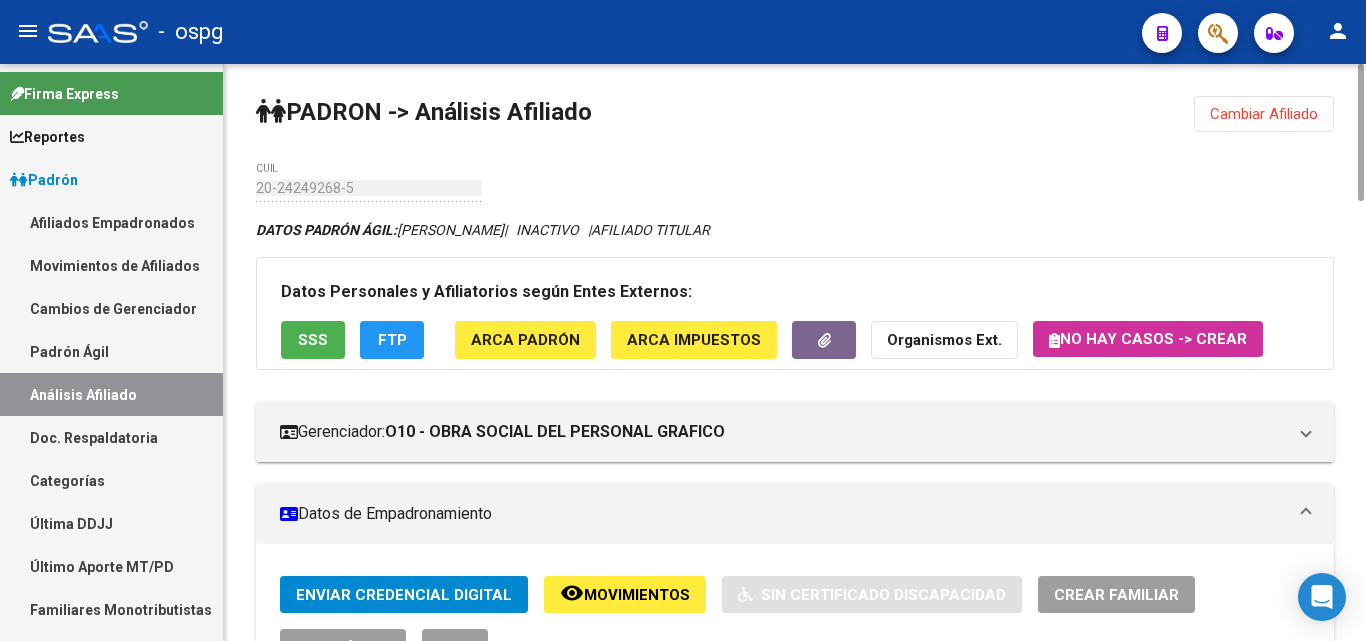 scroll, scrollTop: 200, scrollLeft: 0, axis: vertical 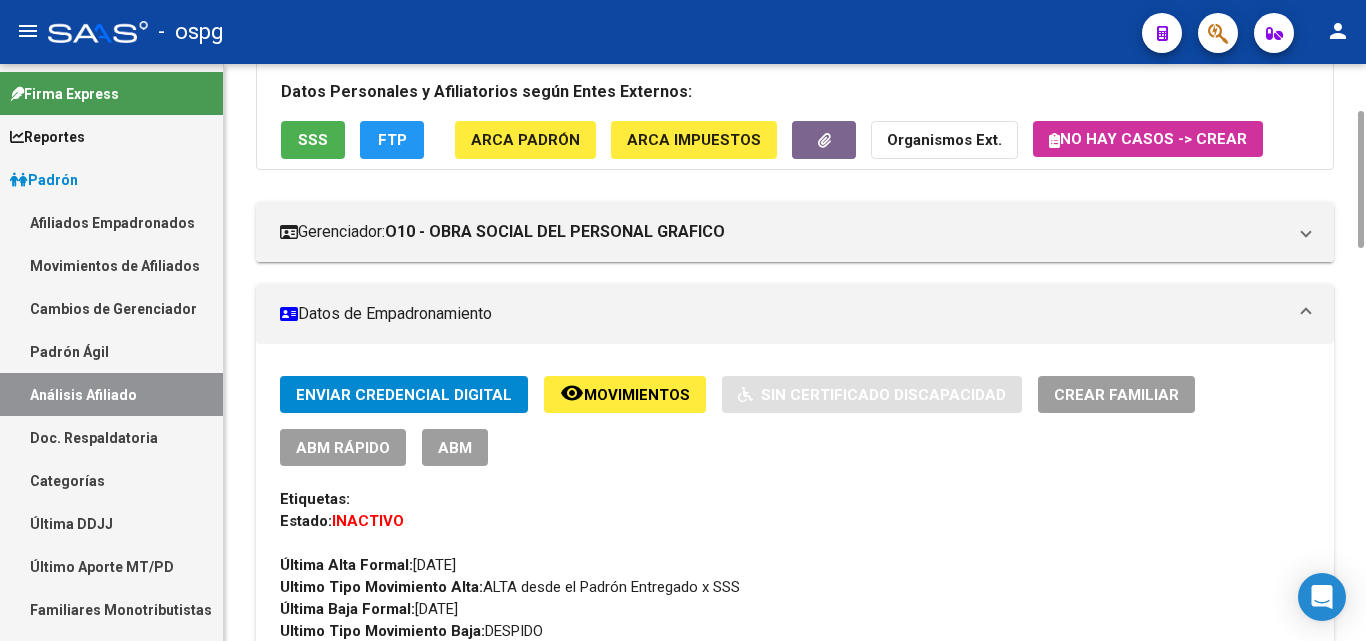 click on "ABM Rápido" 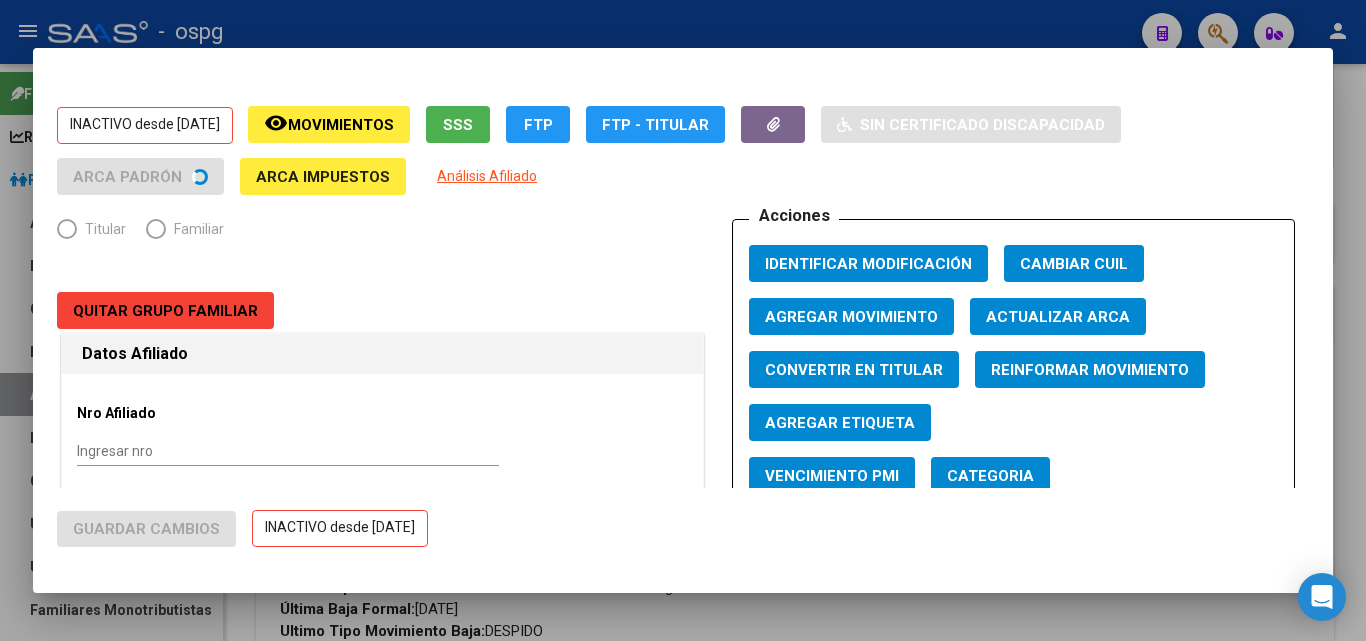 radio on "true" 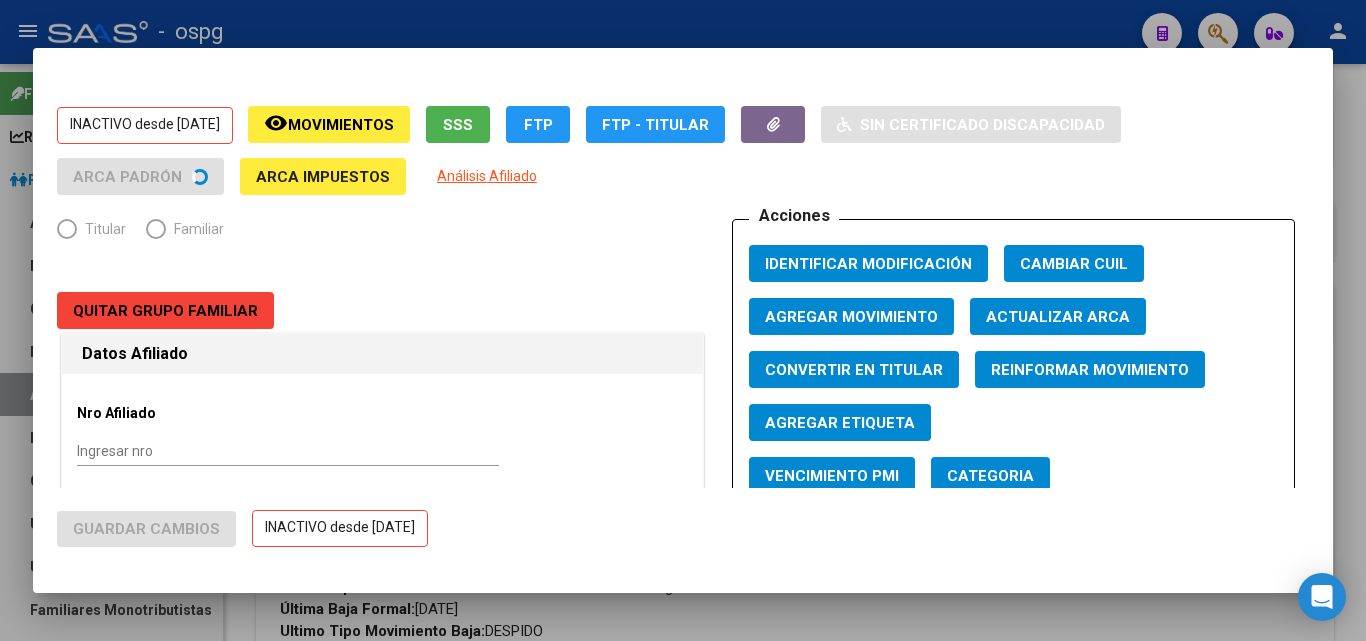 type on "30-54954728-8" 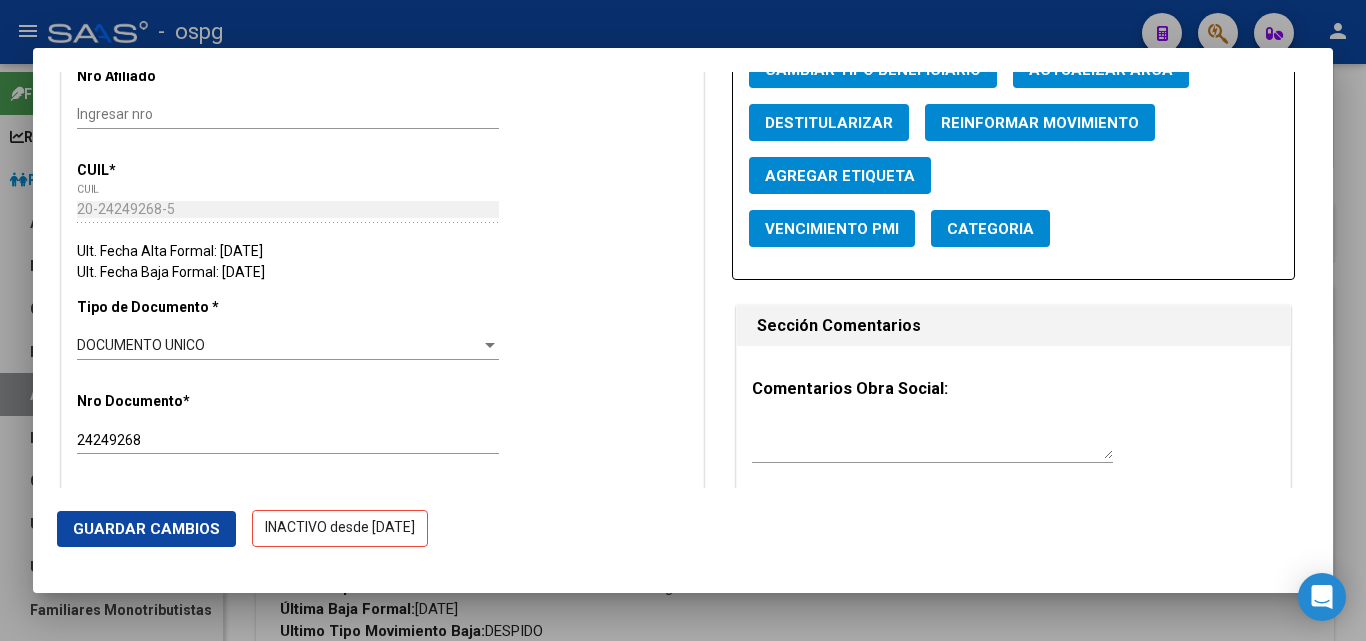scroll, scrollTop: 600, scrollLeft: 0, axis: vertical 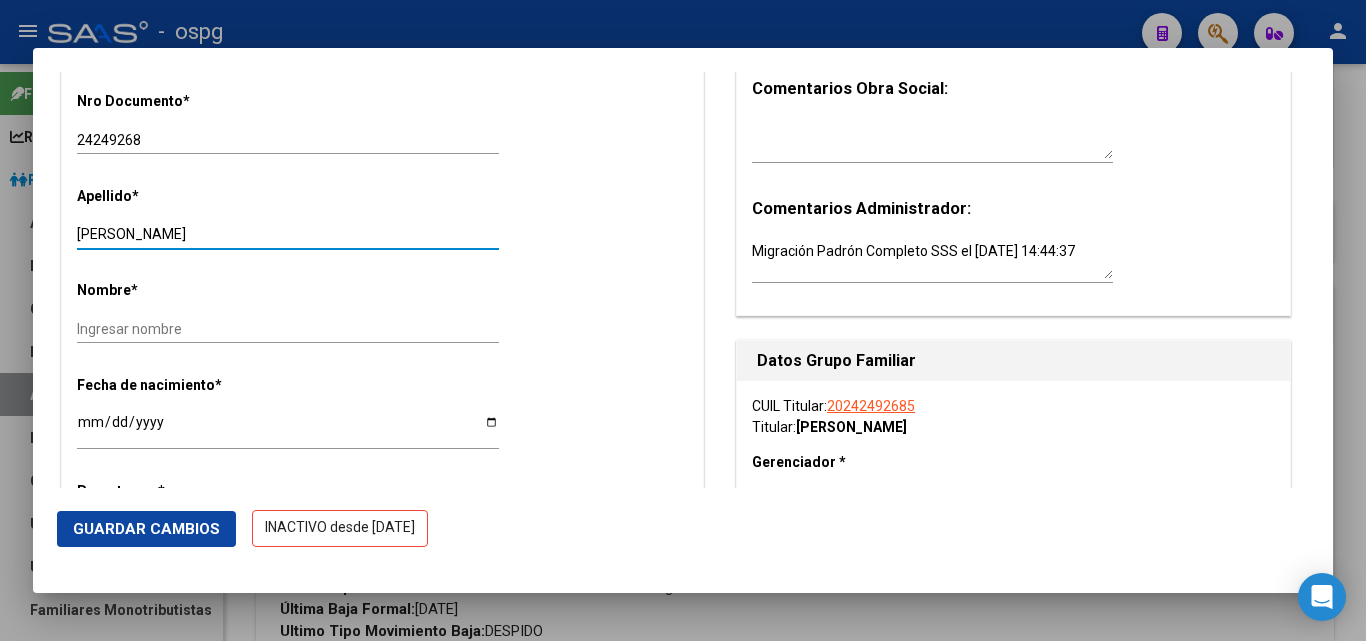 drag, startPoint x: 138, startPoint y: 234, endPoint x: 237, endPoint y: 239, distance: 99.12618 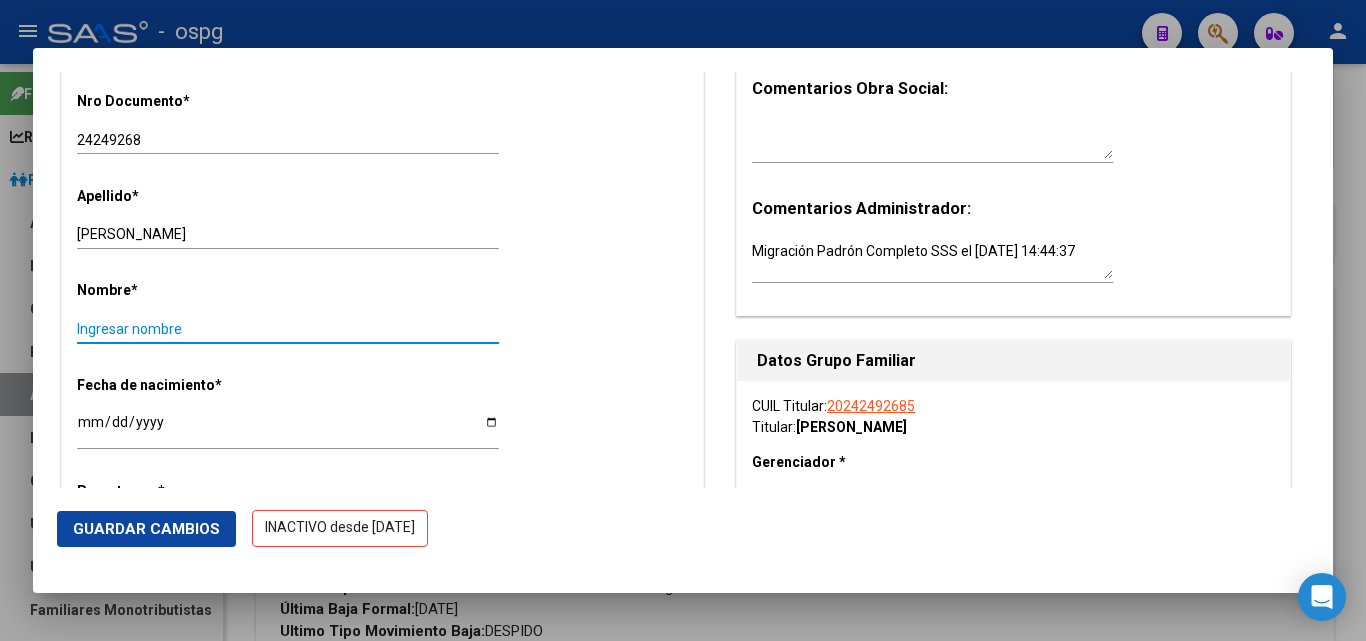 paste on "FERNANDO RAUL" 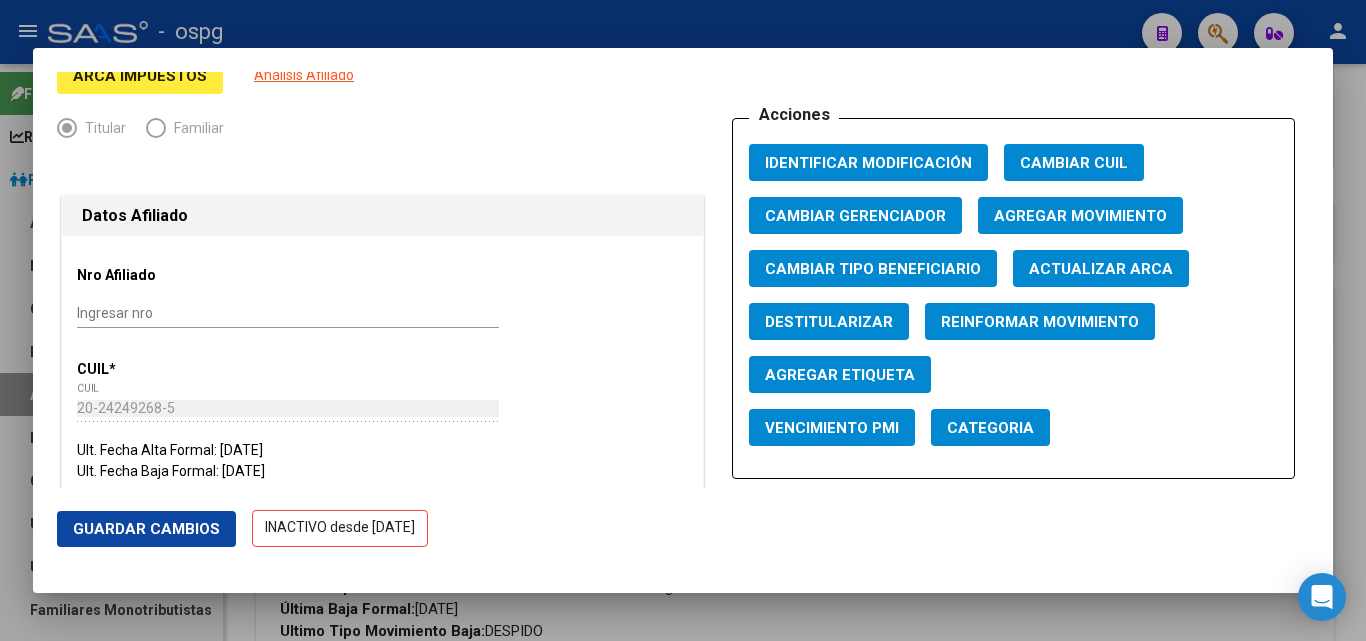 scroll, scrollTop: 100, scrollLeft: 0, axis: vertical 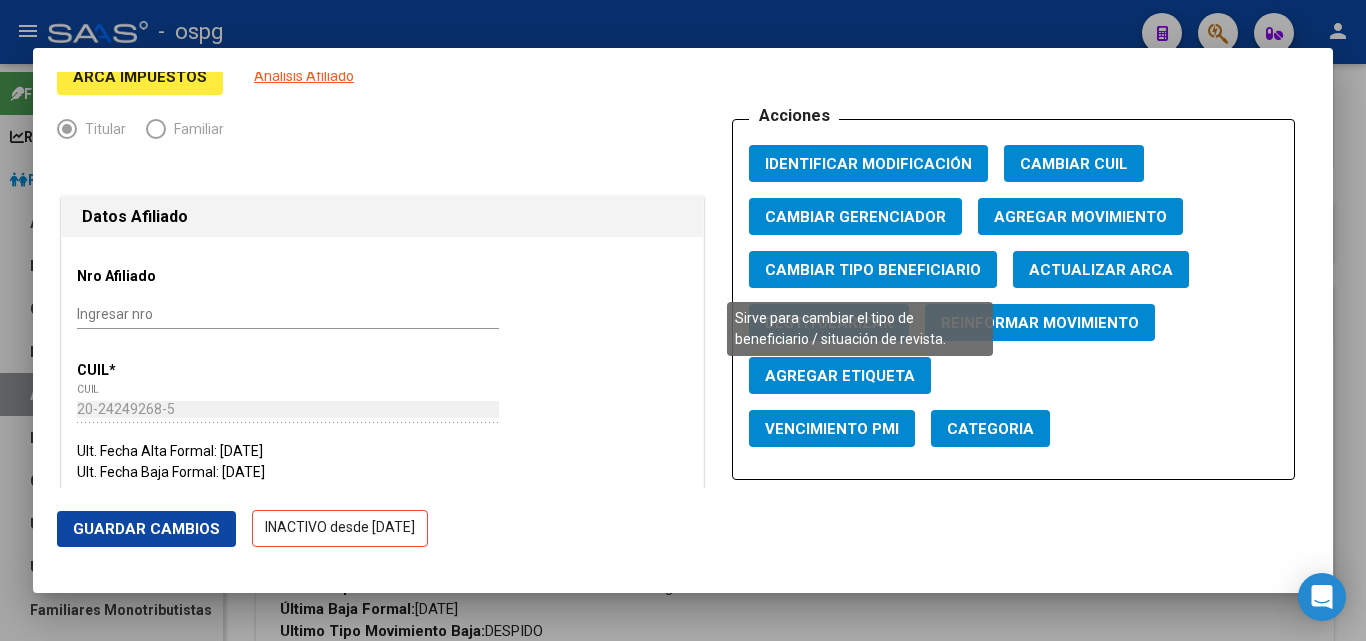 type on "FERNANDO RAUL" 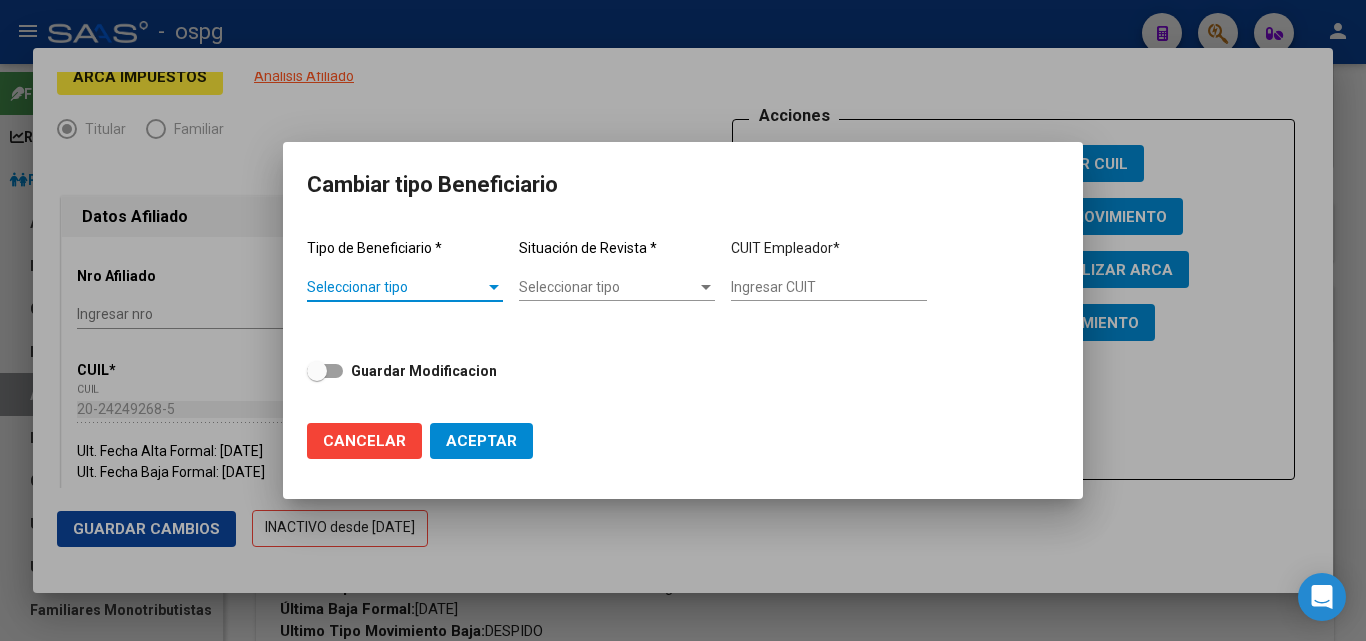click on "Seleccionar tipo" at bounding box center [396, 287] 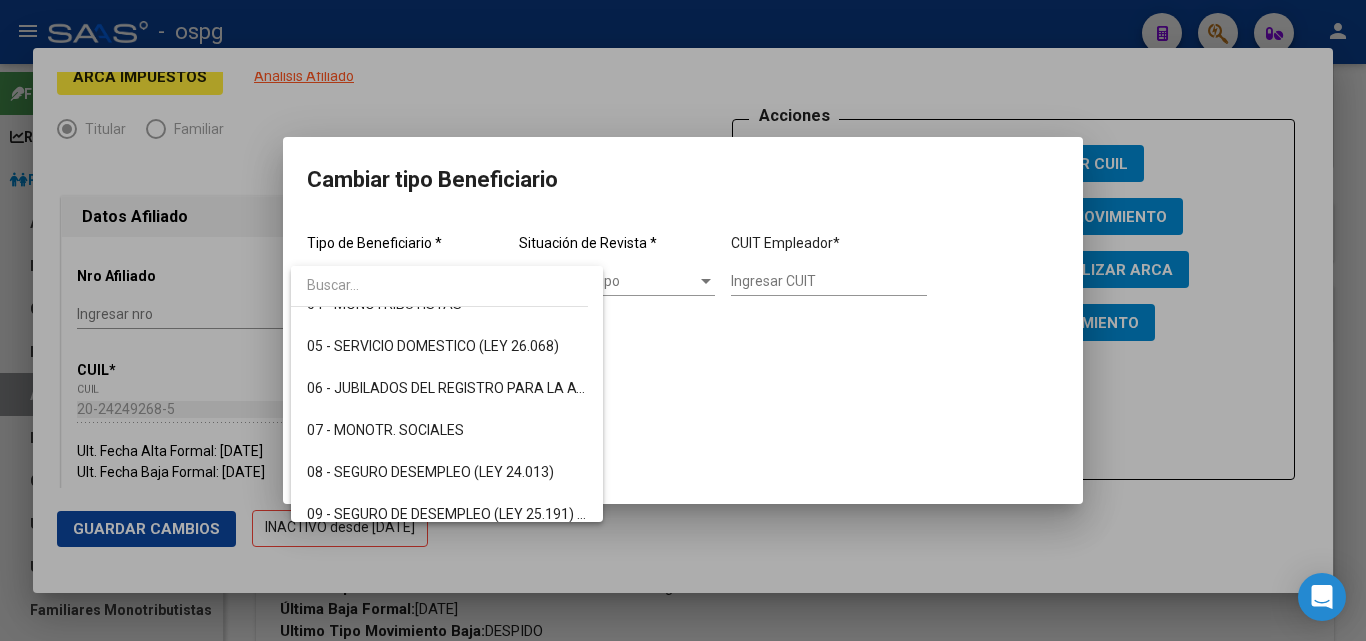 scroll, scrollTop: 300, scrollLeft: 0, axis: vertical 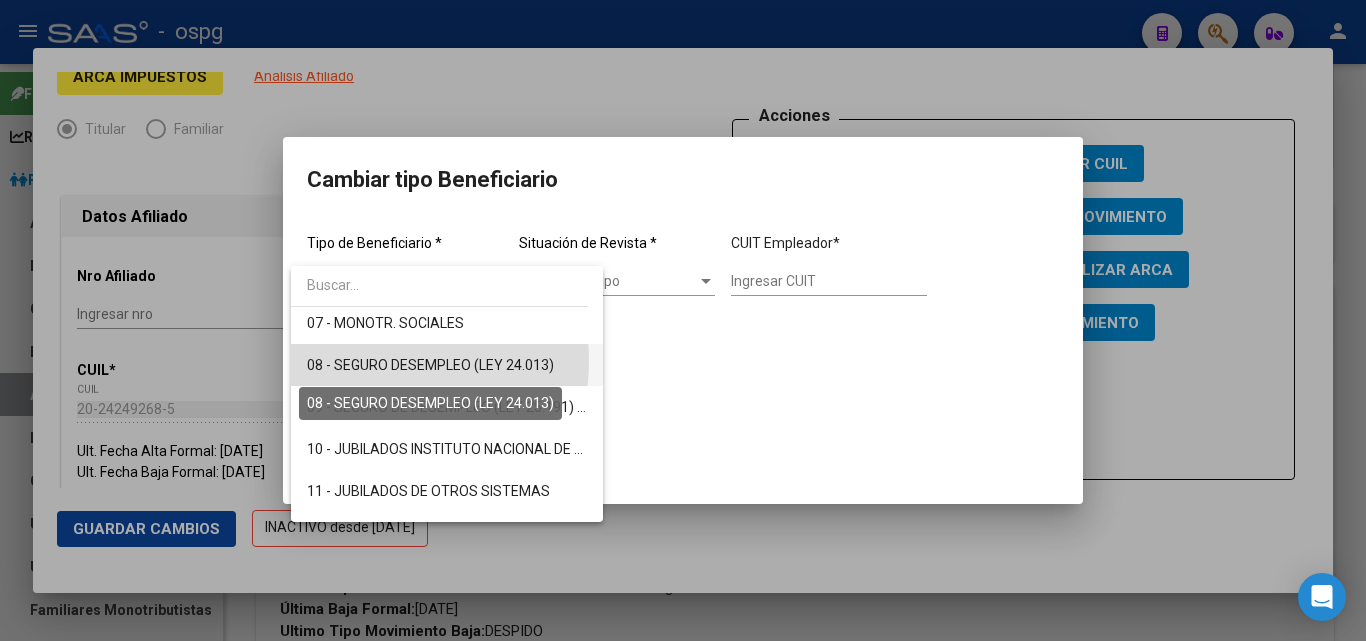 click on "08 - SEGURO DESEMPLEO (LEY 24.013)" at bounding box center [430, 365] 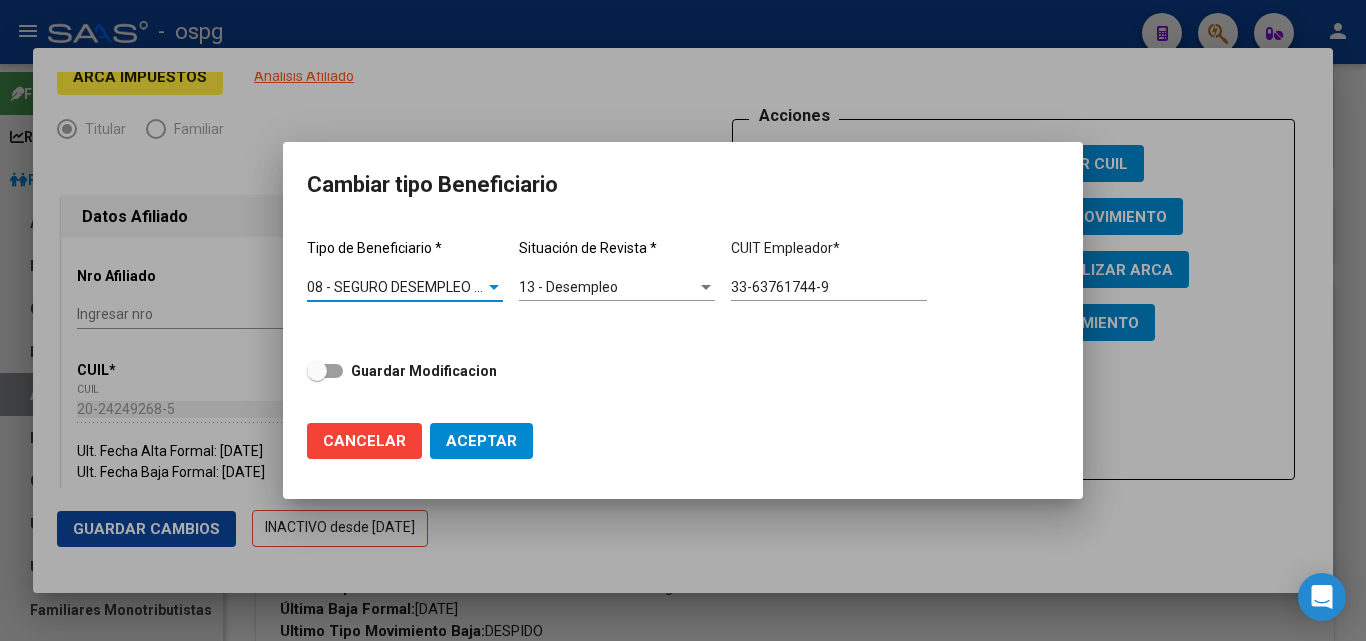 drag, startPoint x: 403, startPoint y: 373, endPoint x: 478, endPoint y: 411, distance: 84.07735 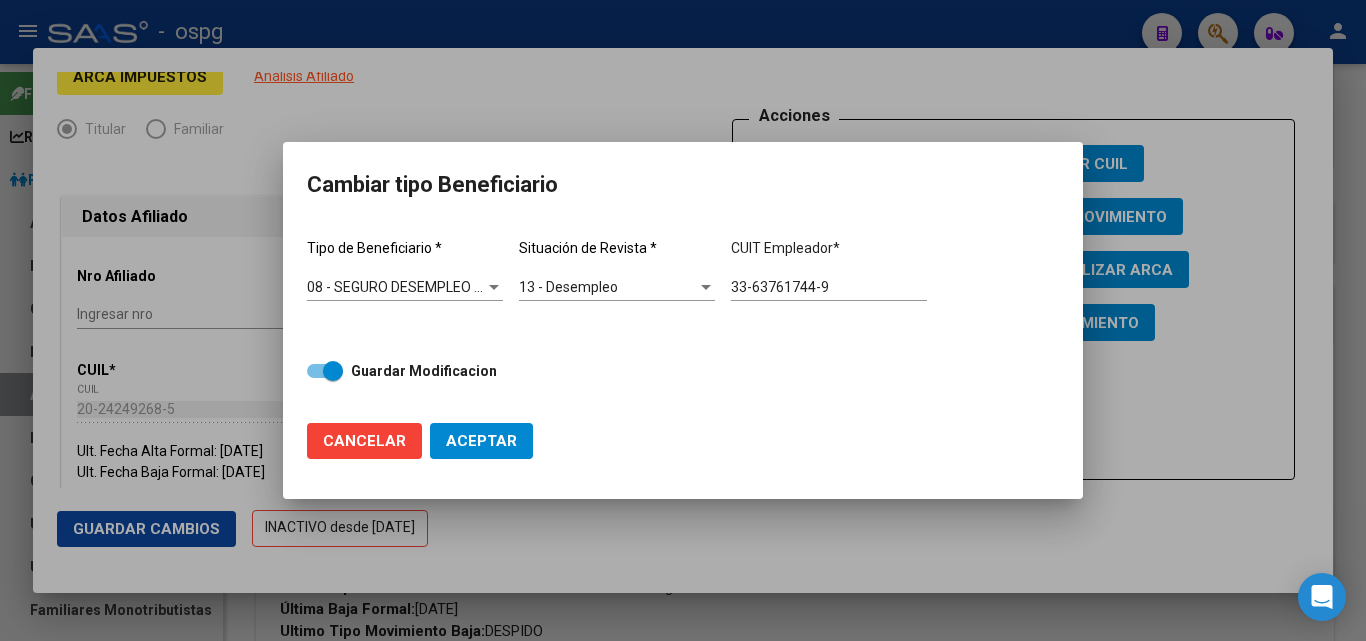 click on "Aceptar" 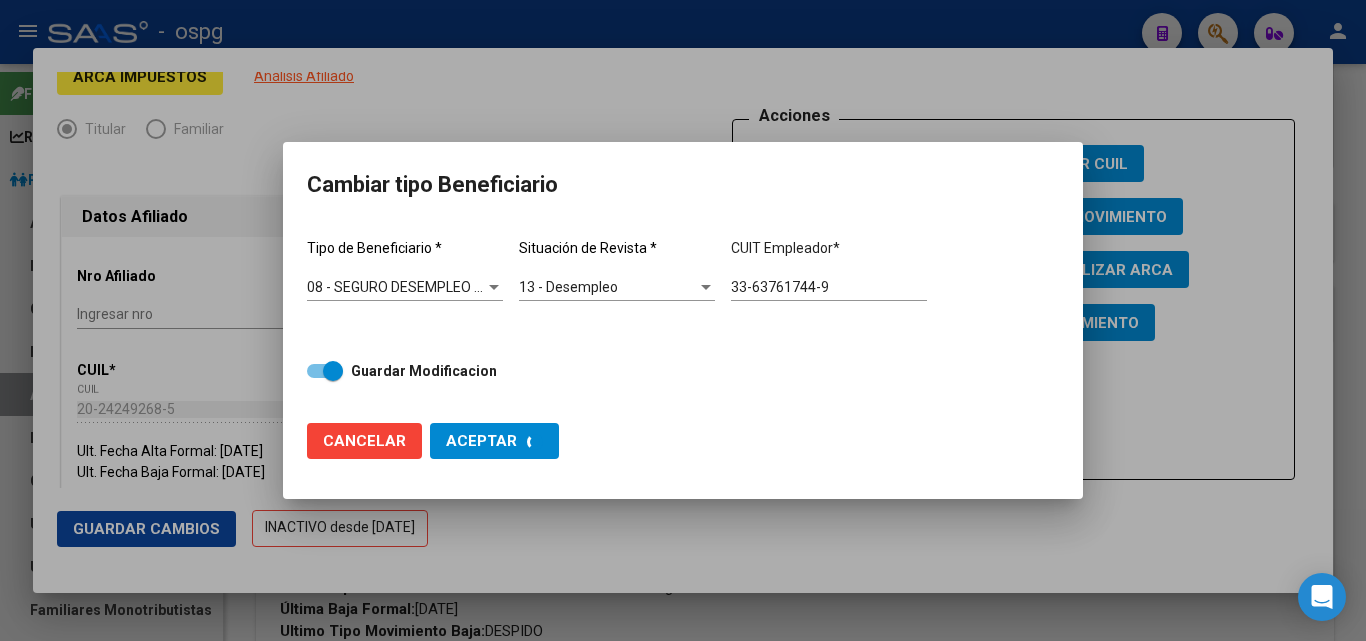 type on "33-63761744-9" 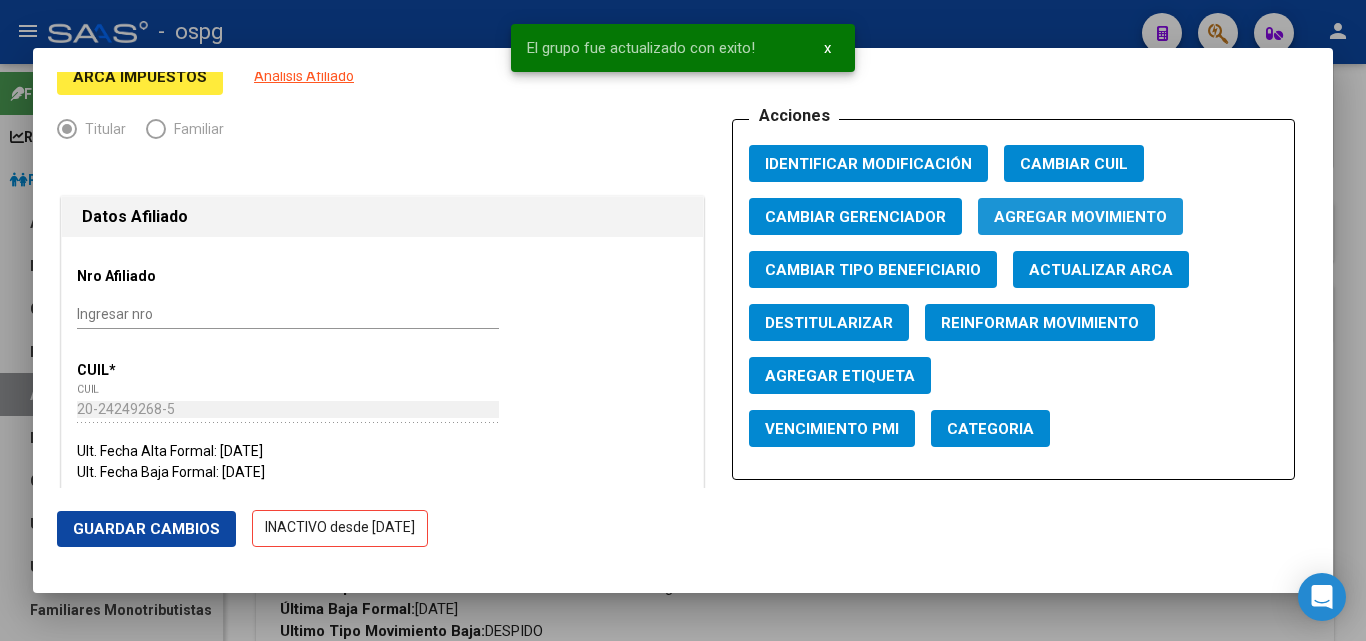 click on "Agregar Movimiento" 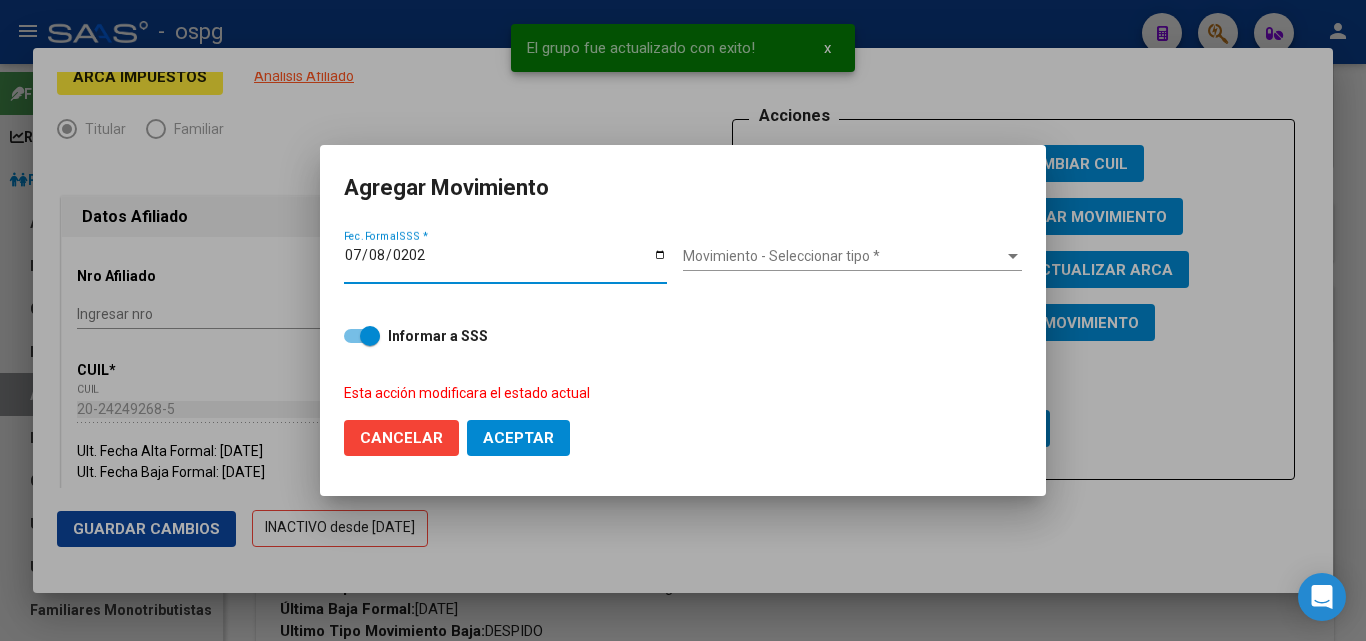 type on "2025-07-08" 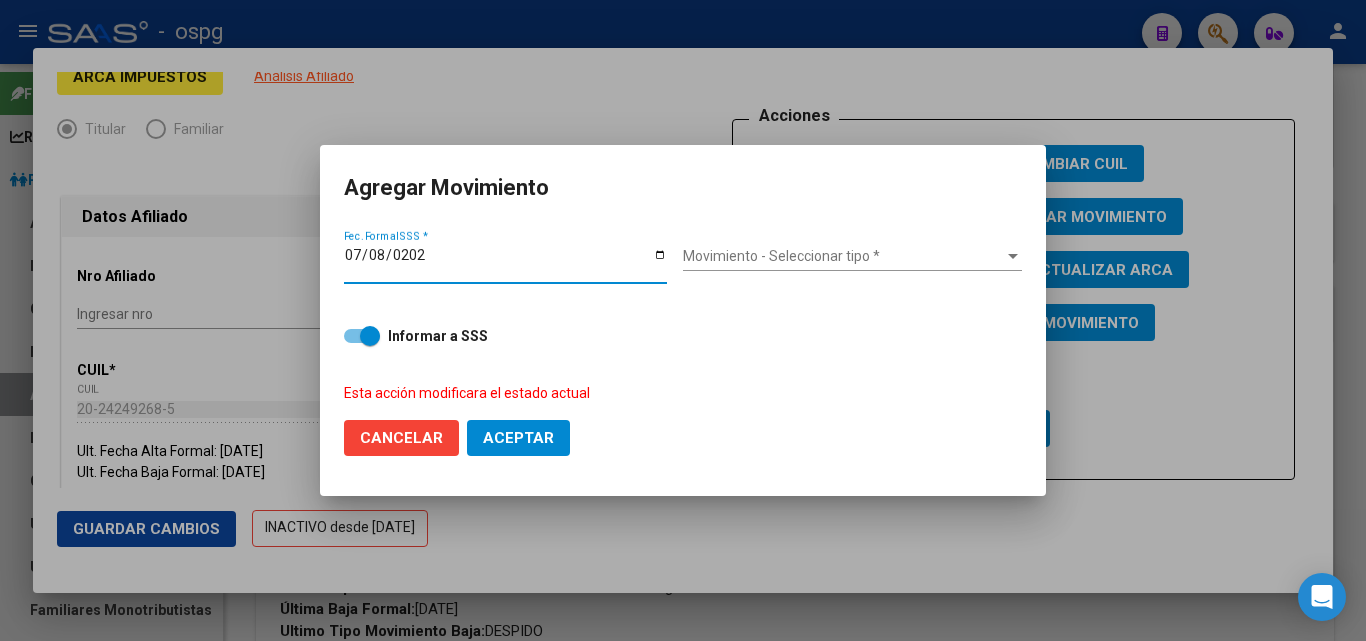 click on "Movimiento - Seleccionar tipo *" at bounding box center [843, 256] 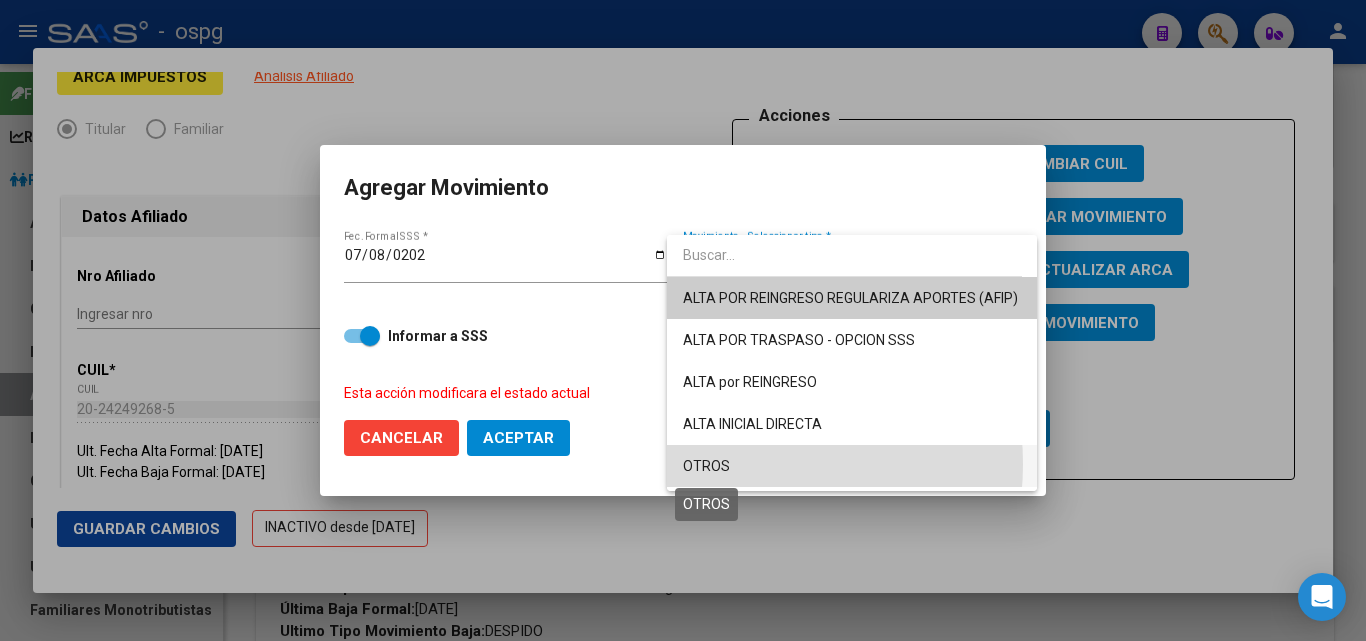 click on "OTROS" at bounding box center [706, 466] 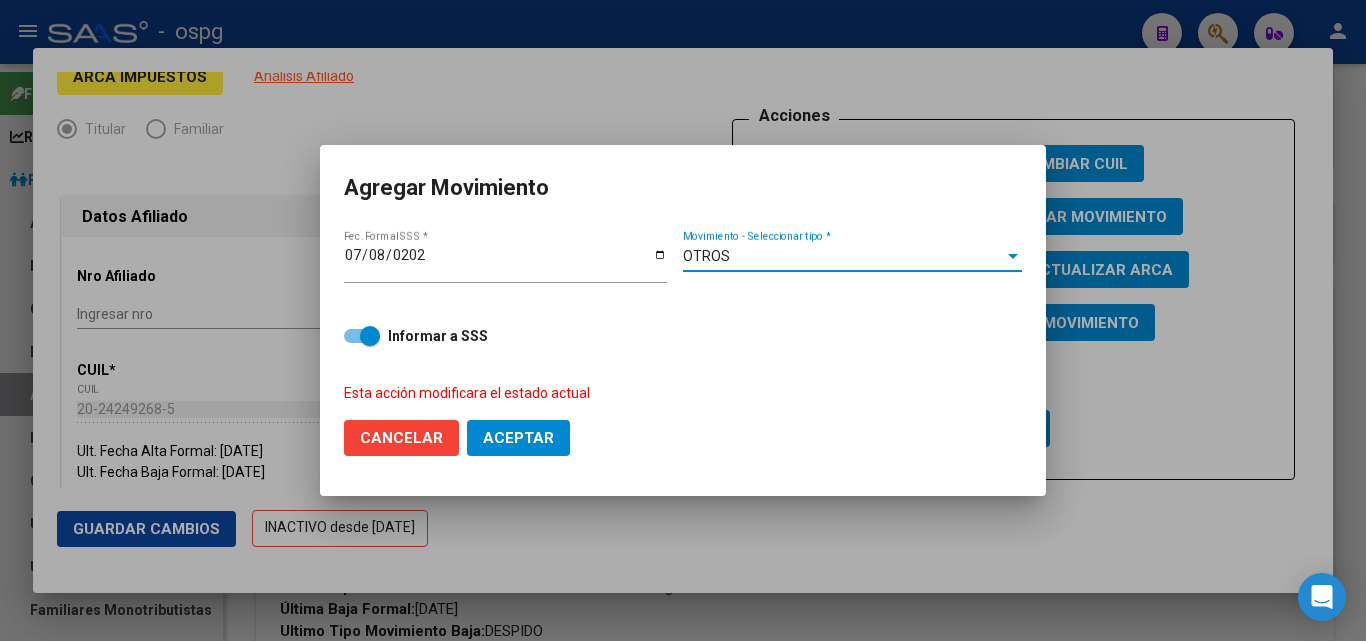 click on "Aceptar" 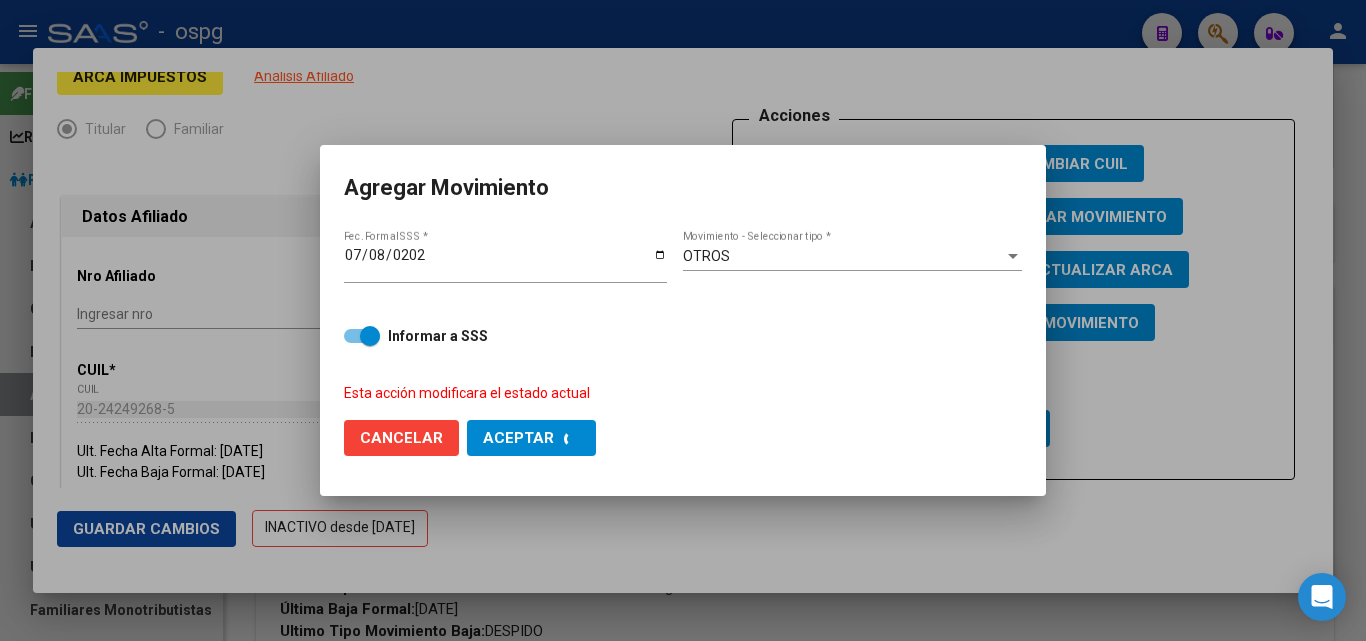 checkbox on "false" 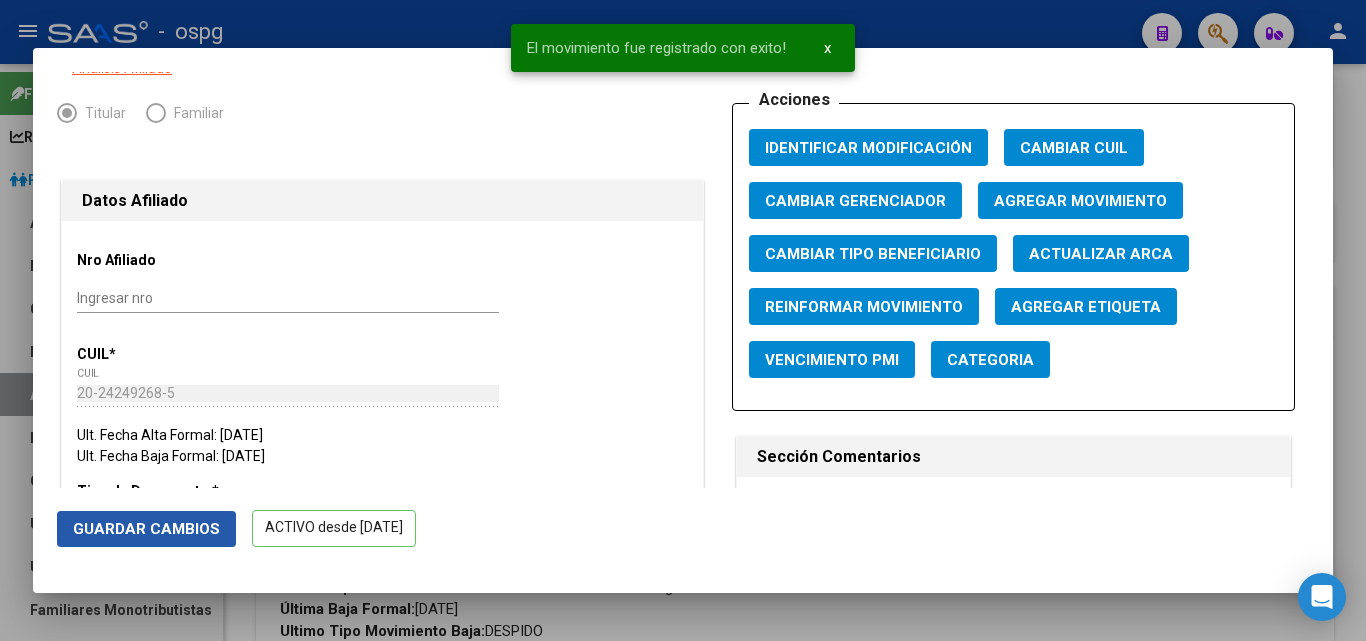 click on "Guardar Cambios" 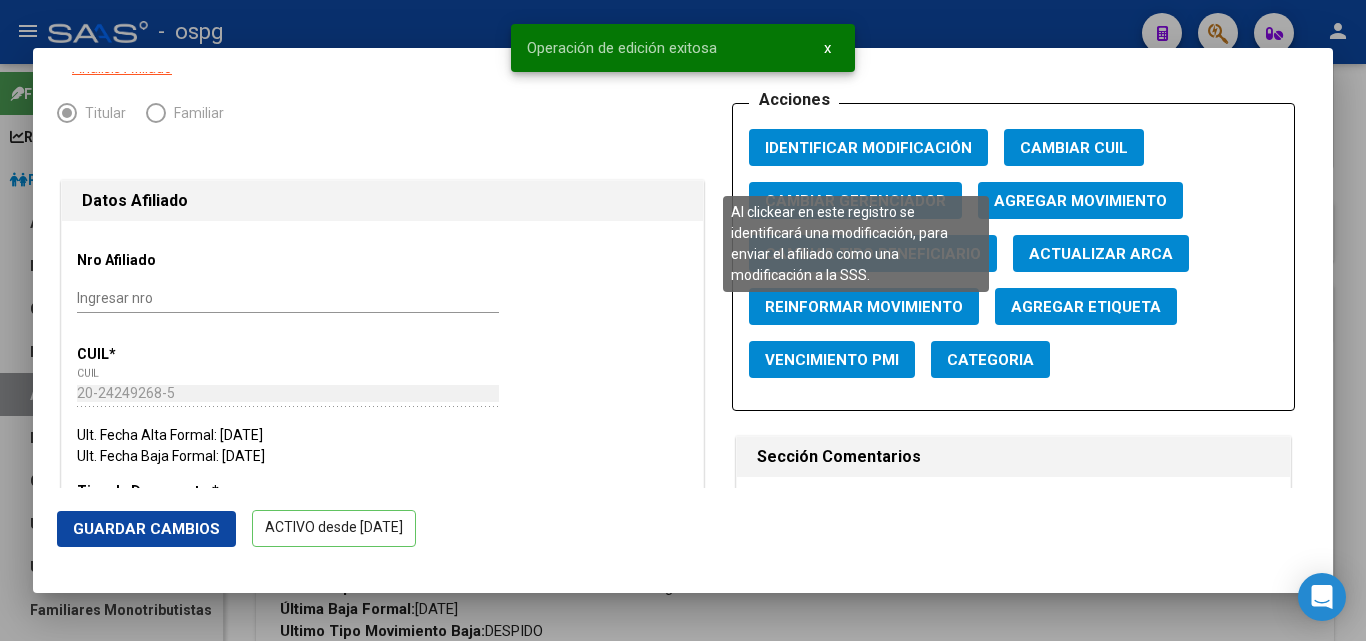 click on "Identificar Modificación" at bounding box center (868, 148) 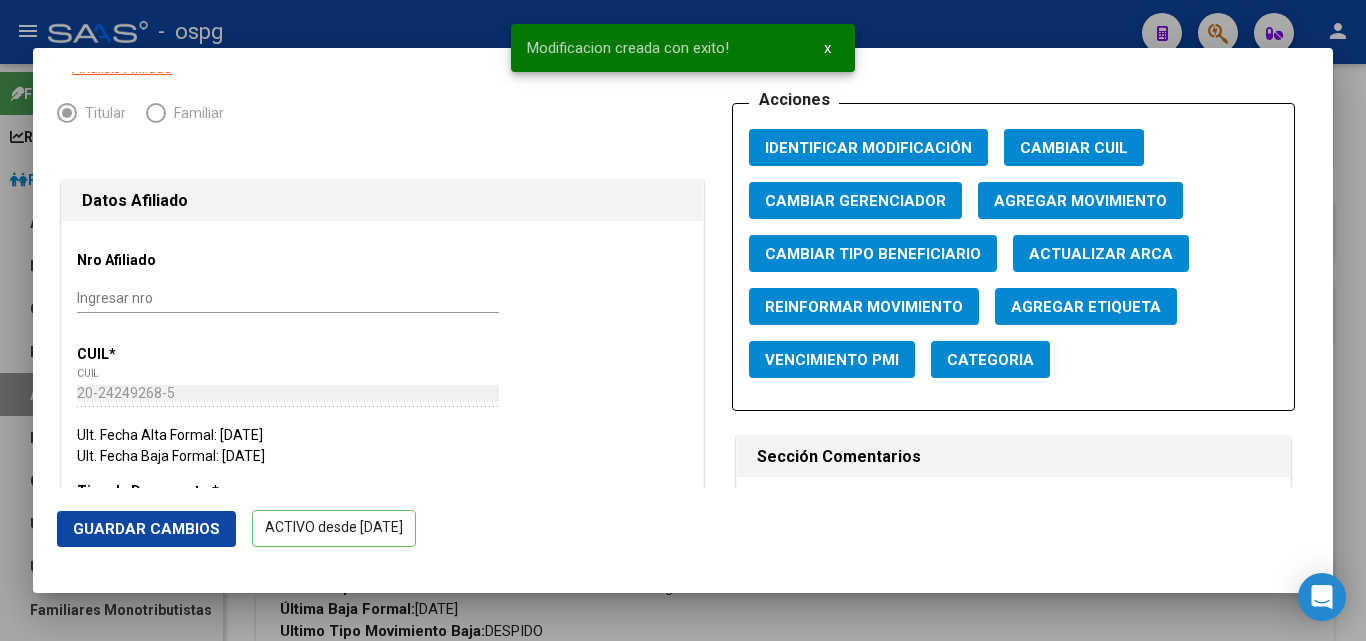click at bounding box center [683, 320] 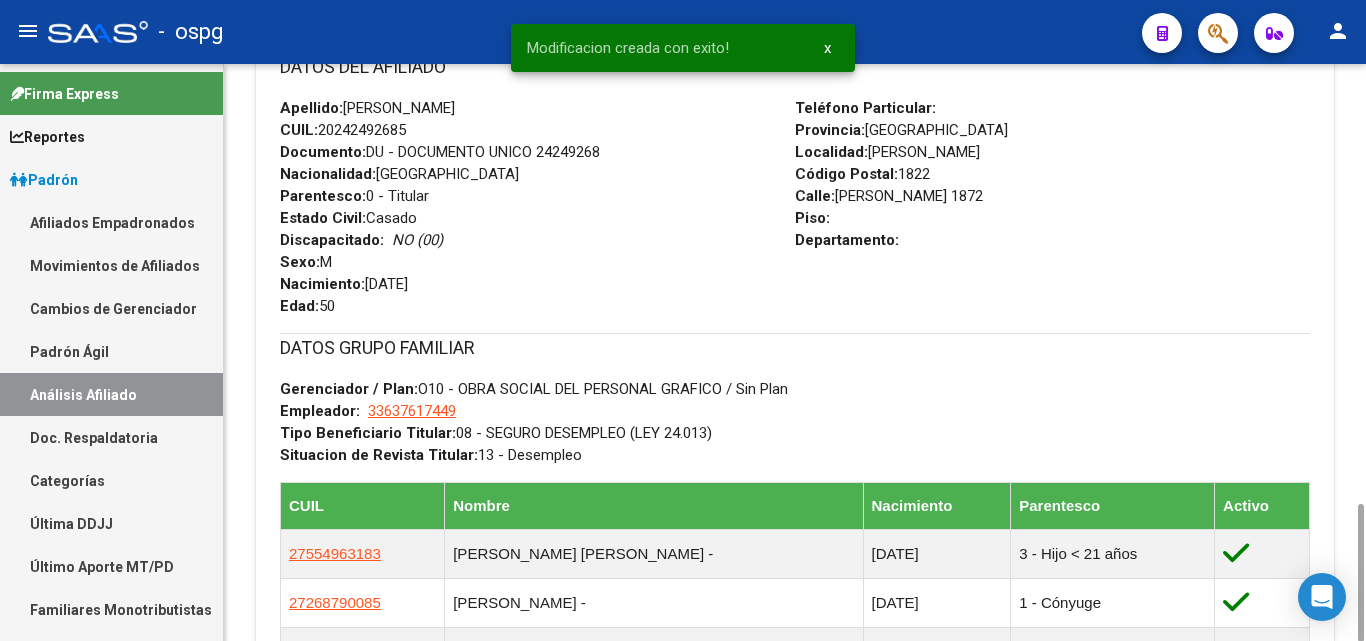 scroll, scrollTop: 1000, scrollLeft: 0, axis: vertical 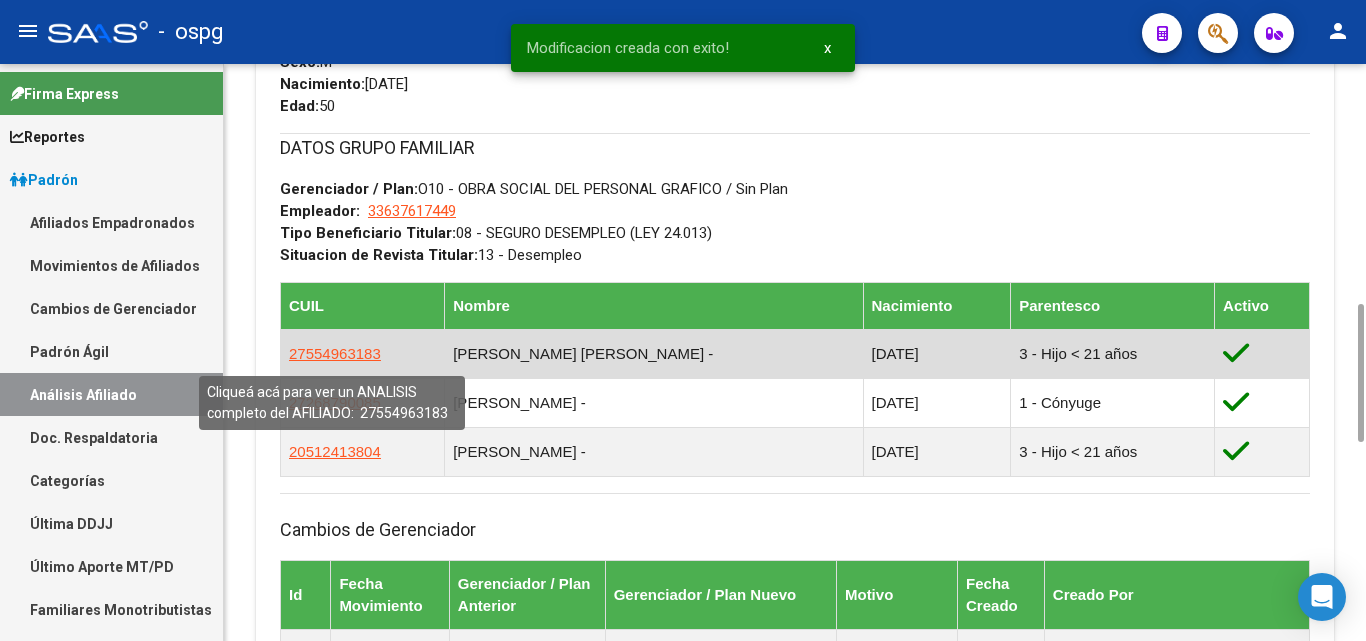 click on "27554963183" at bounding box center [335, 353] 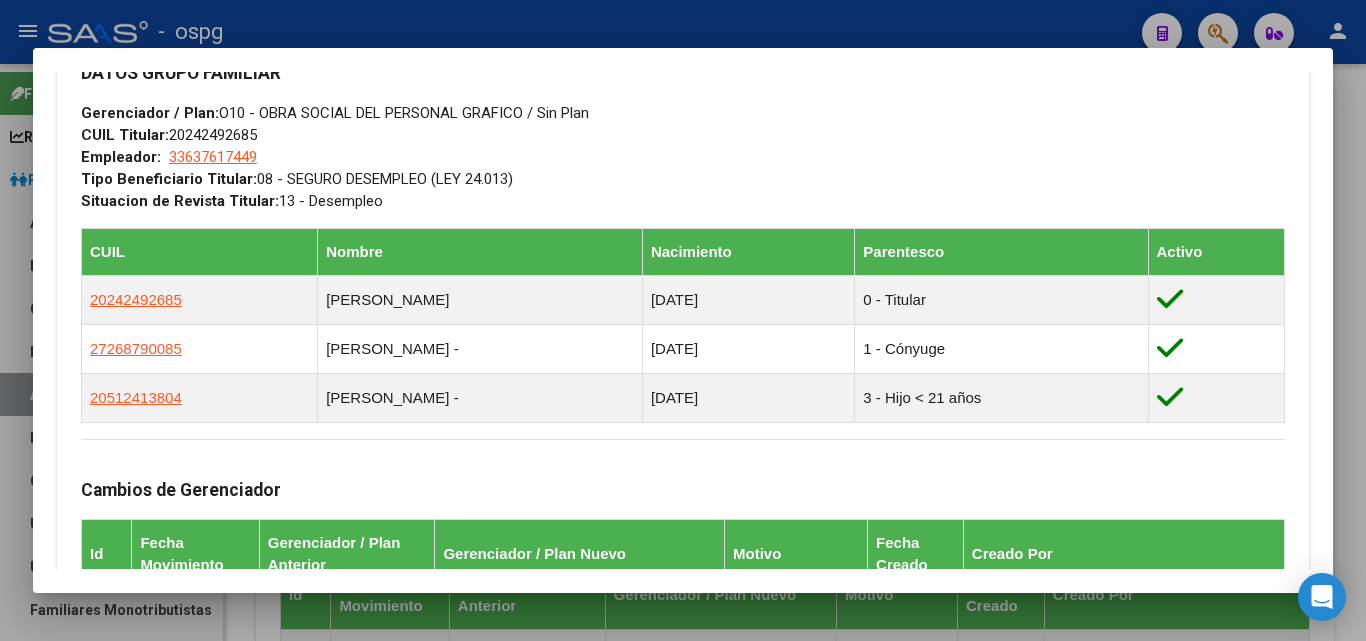 scroll, scrollTop: 1400, scrollLeft: 0, axis: vertical 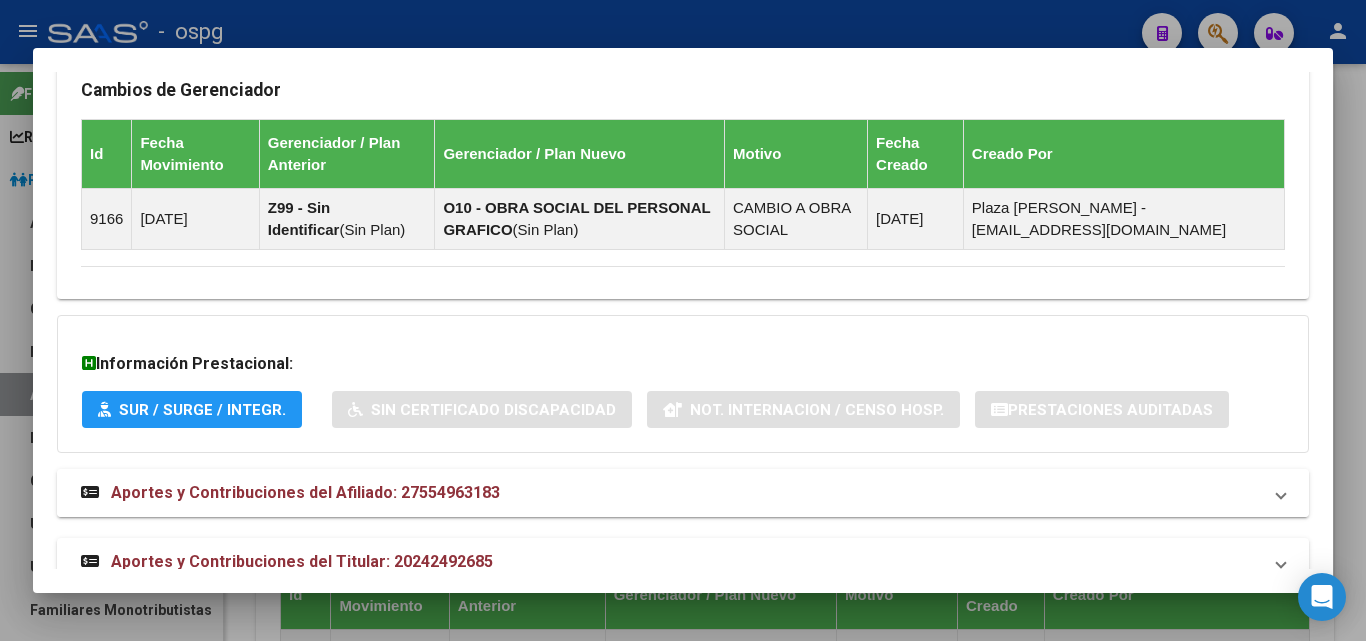 click on "Aportes y Contribuciones del Afiliado: 27554963183" at bounding box center [305, 492] 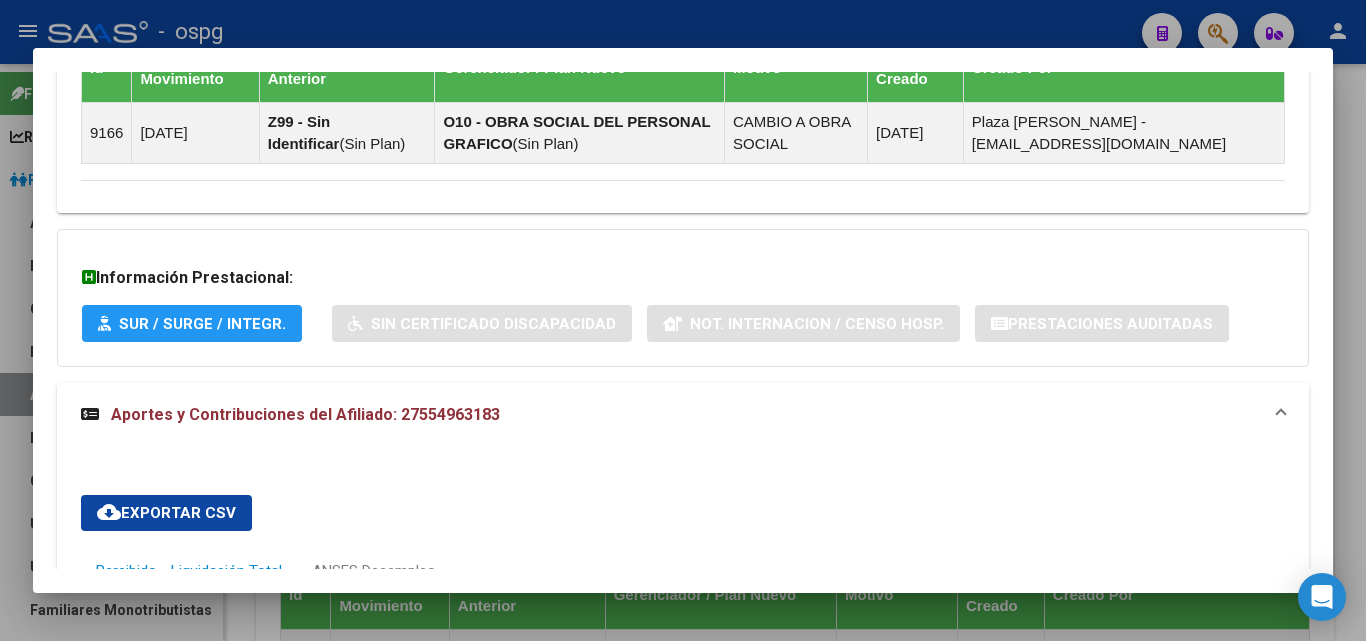 scroll, scrollTop: 1600, scrollLeft: 0, axis: vertical 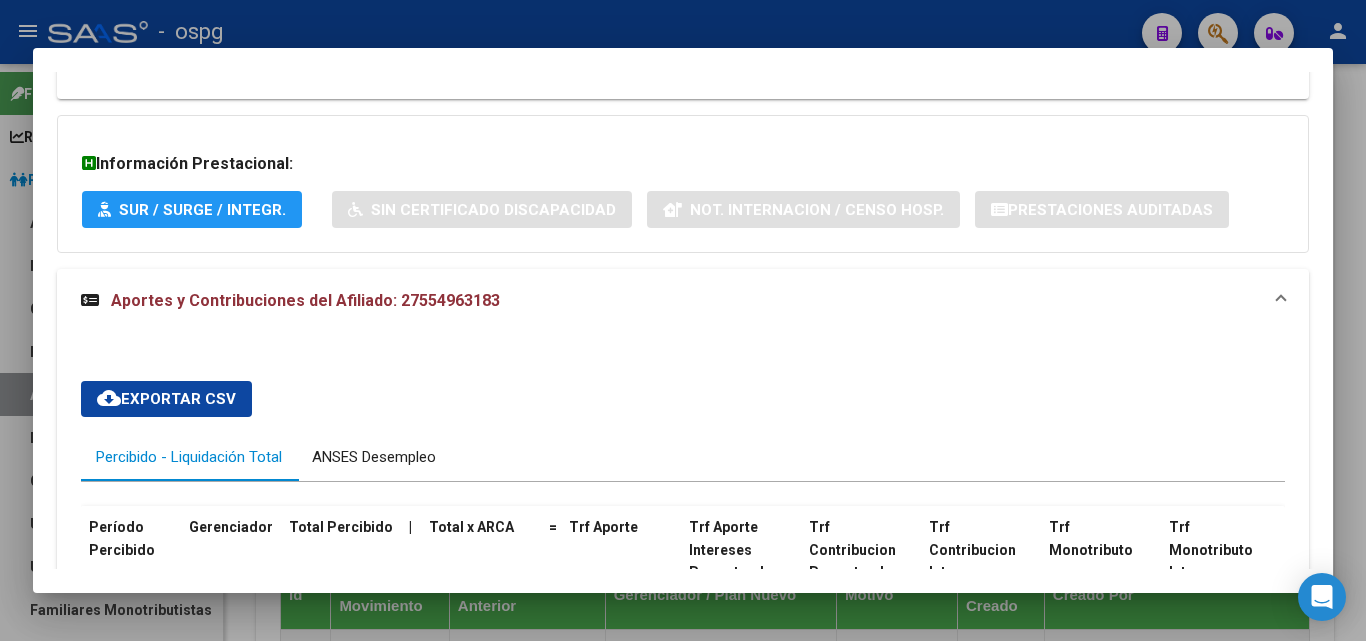 click on "ANSES Desempleo" at bounding box center (374, 457) 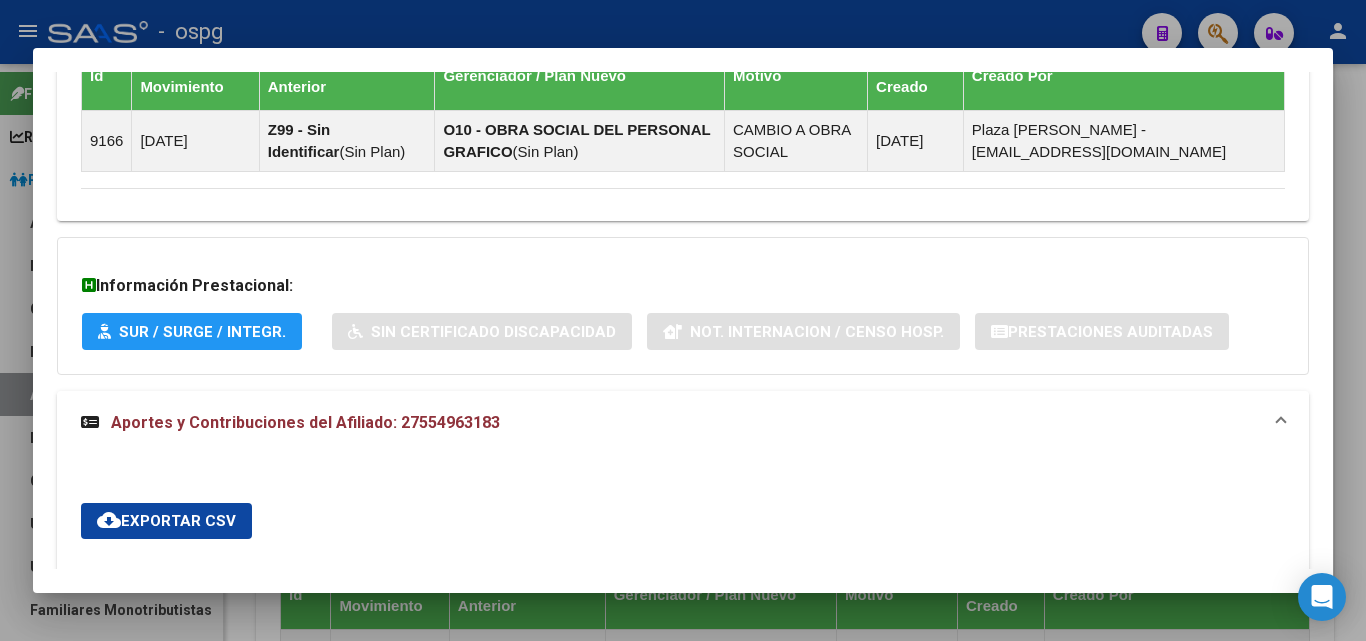 scroll, scrollTop: 1200, scrollLeft: 0, axis: vertical 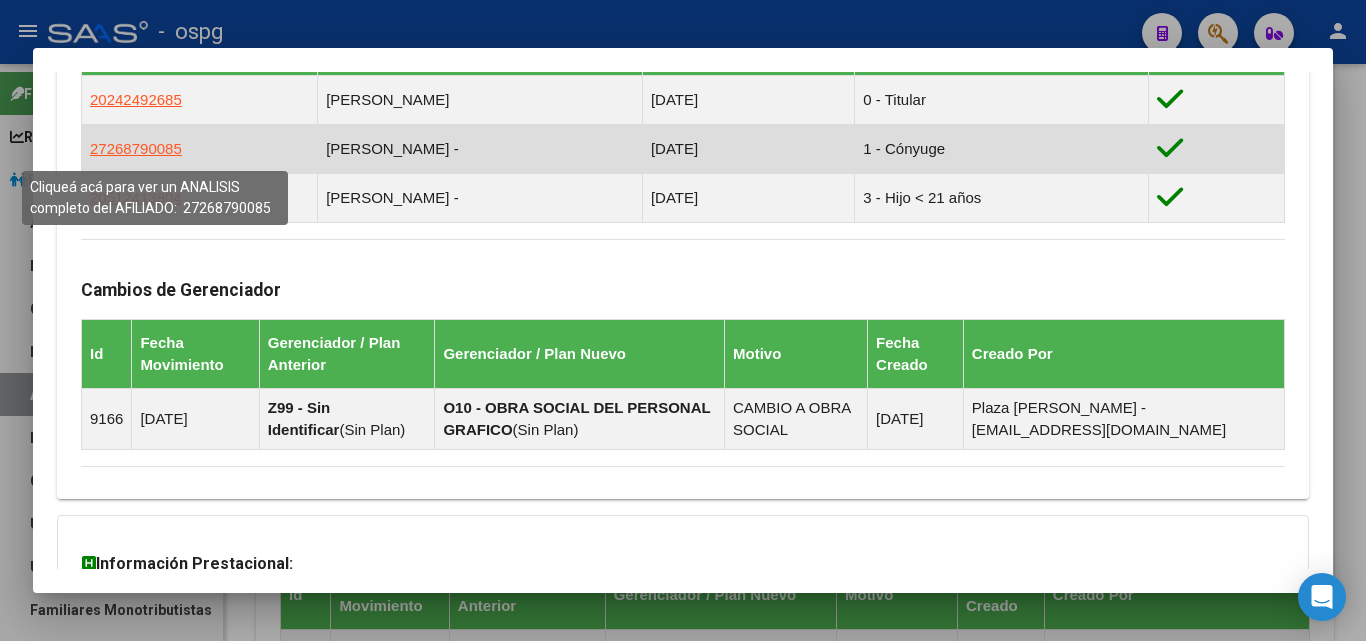 click on "27268790085" at bounding box center [136, 148] 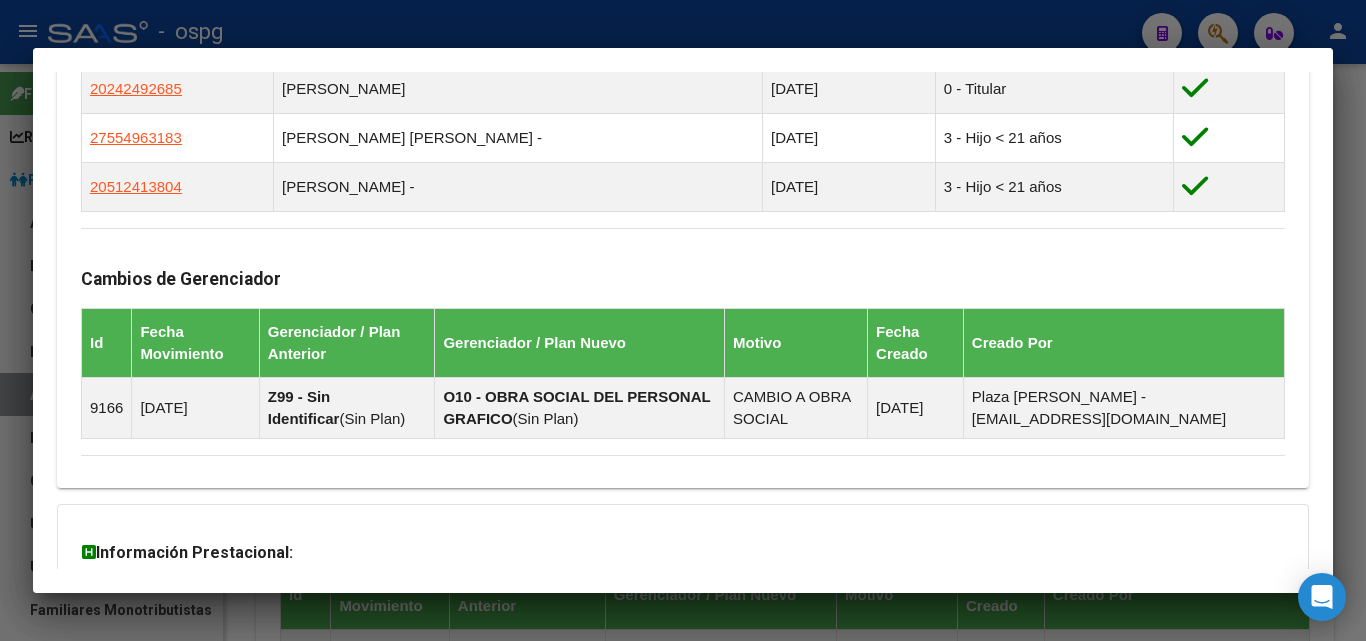 scroll, scrollTop: 1411, scrollLeft: 0, axis: vertical 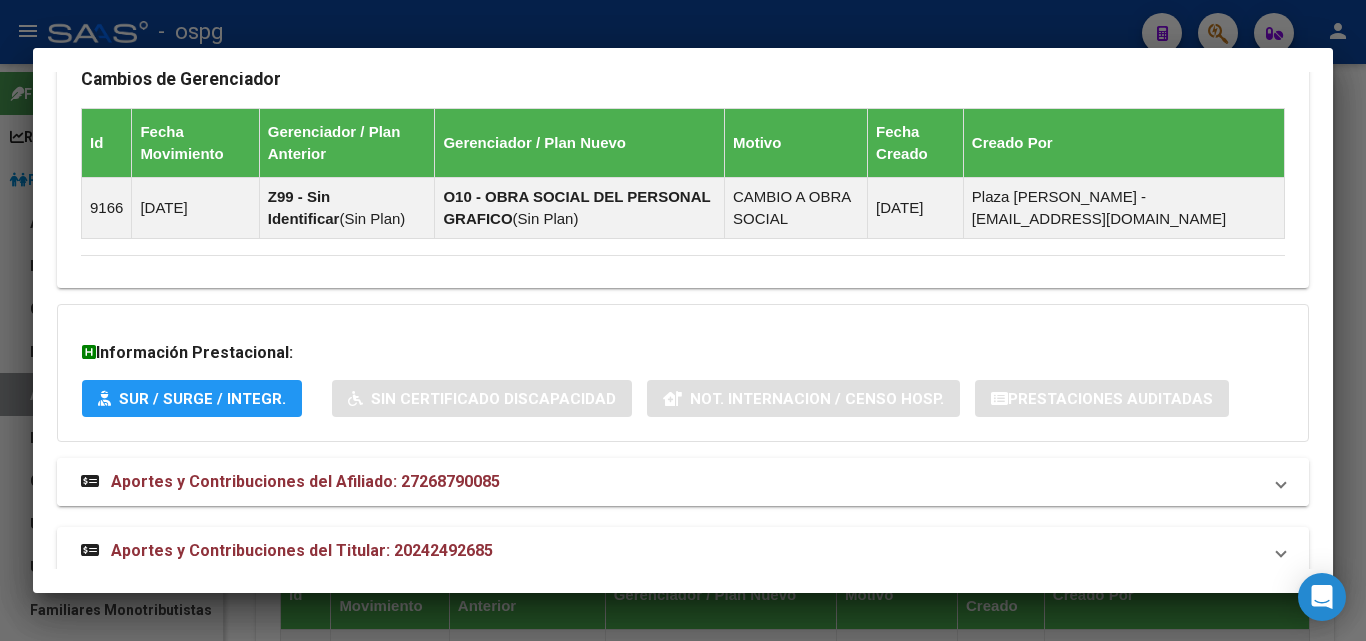 click on "Aportes y Contribuciones del Afiliado: 27268790085" at bounding box center (305, 481) 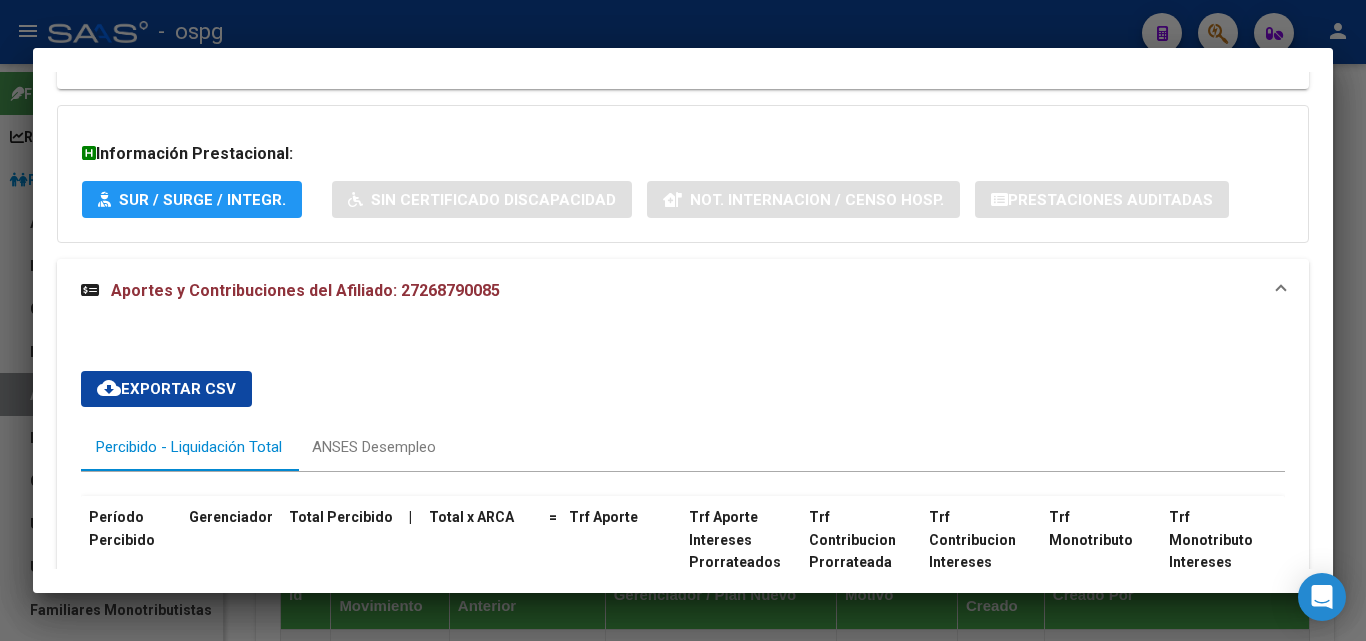 scroll, scrollTop: 1611, scrollLeft: 0, axis: vertical 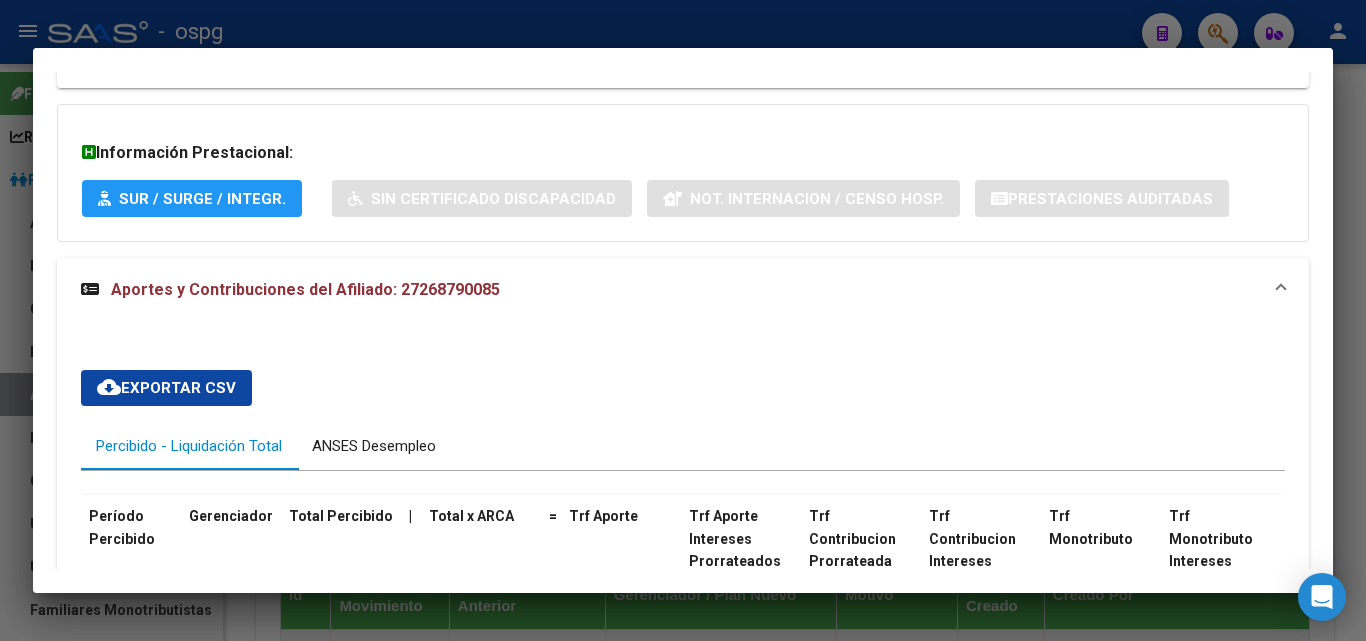 drag, startPoint x: 405, startPoint y: 445, endPoint x: 424, endPoint y: 437, distance: 20.615528 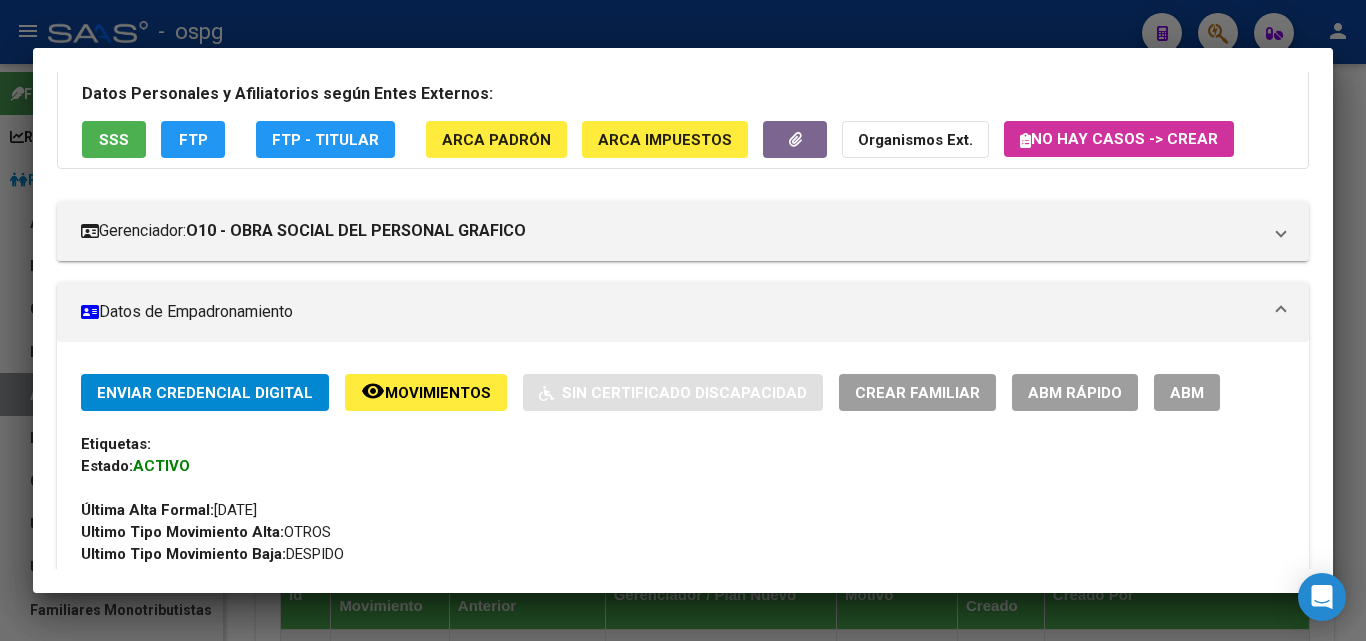scroll, scrollTop: 0, scrollLeft: 0, axis: both 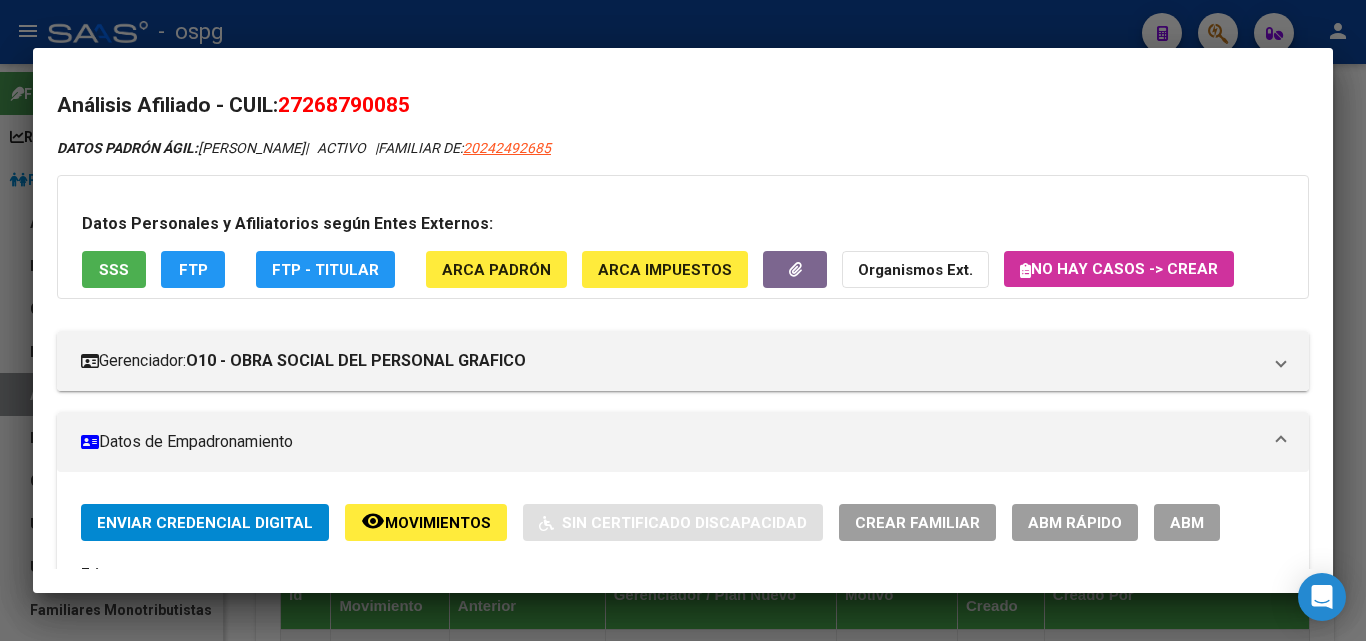 click at bounding box center [683, 320] 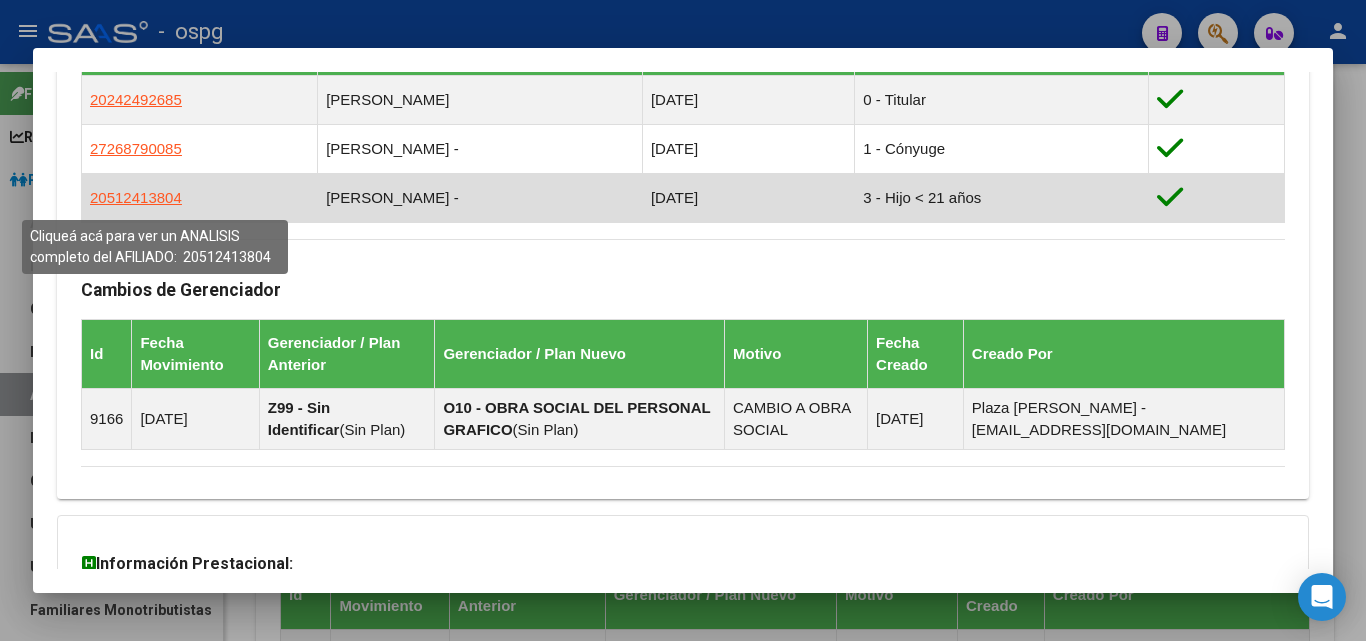 click on "20512413804" at bounding box center [136, 197] 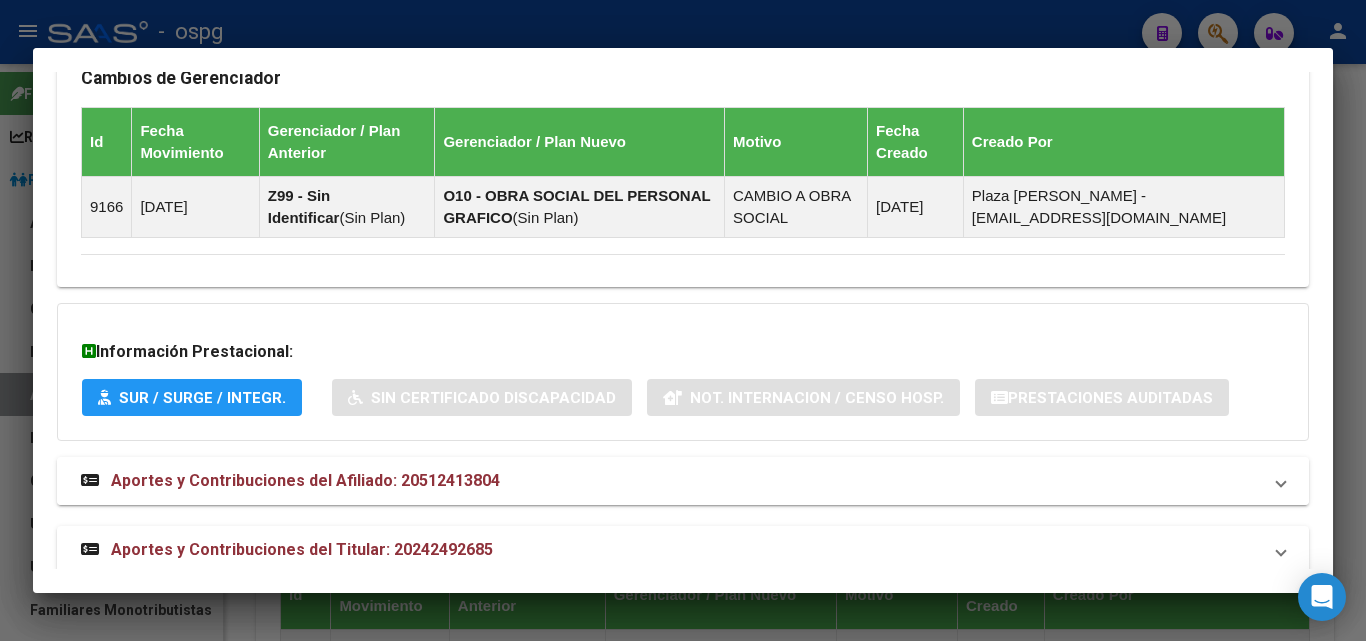 scroll, scrollTop: 1438, scrollLeft: 0, axis: vertical 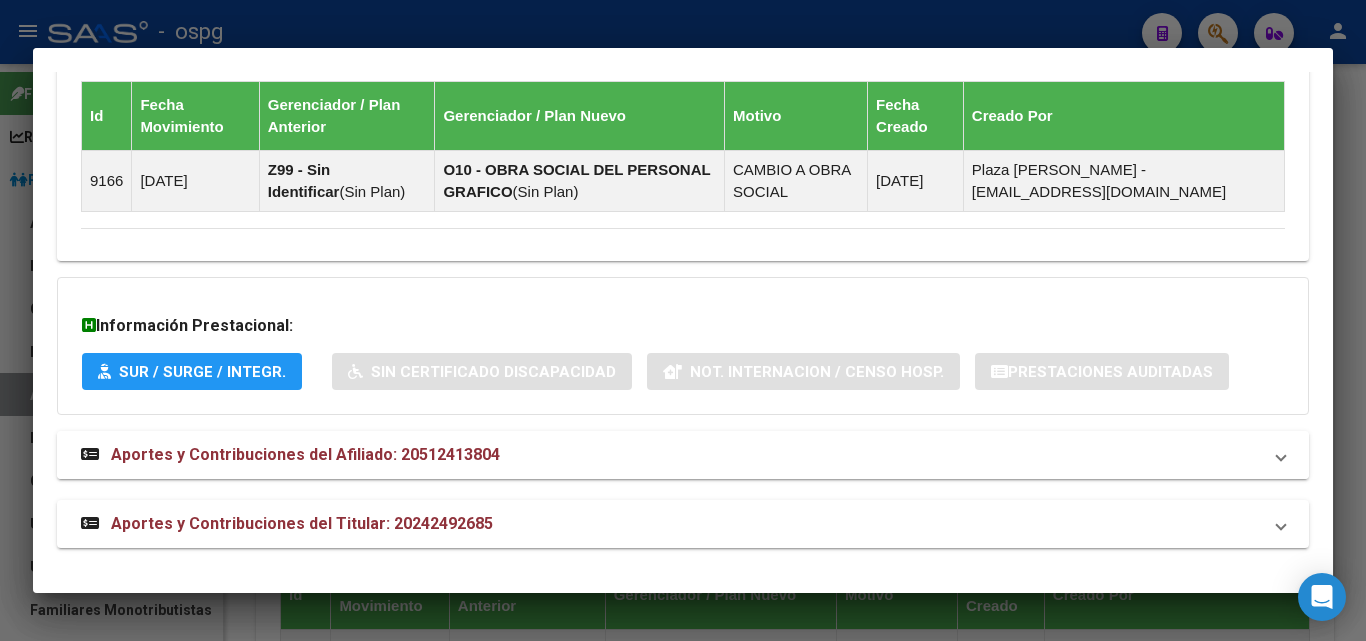 click on "Aportes y Contribuciones del Afiliado: 20512413804" at bounding box center [305, 454] 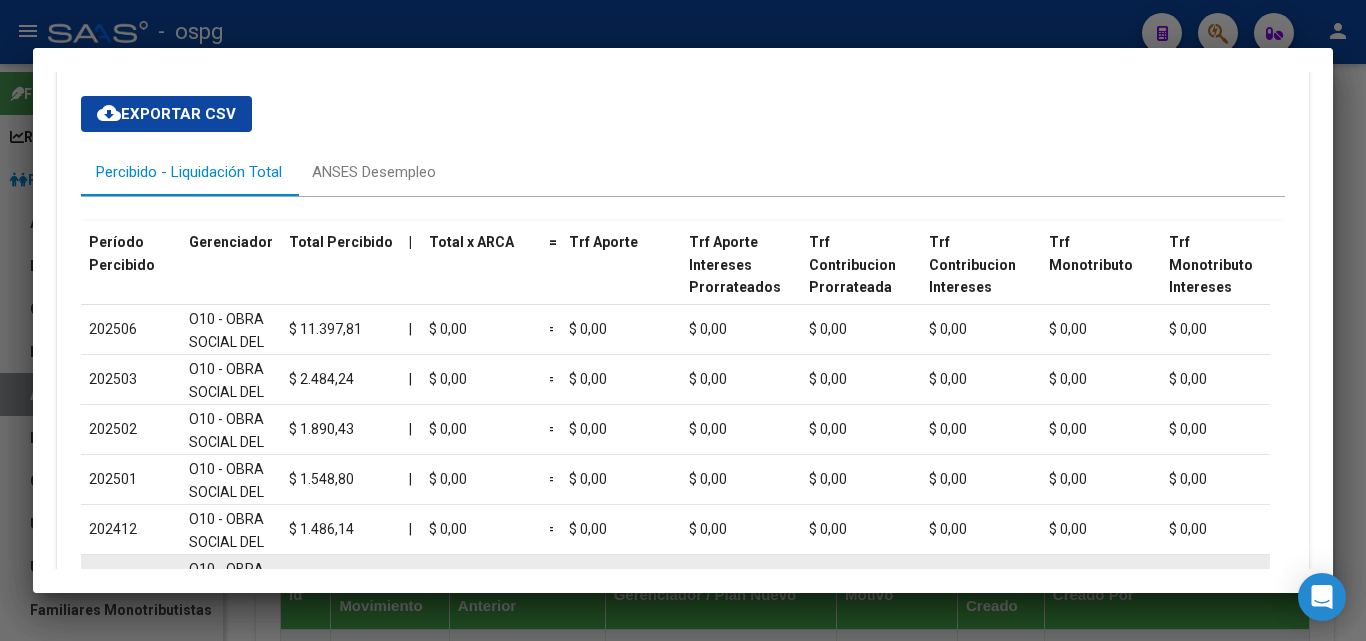 scroll, scrollTop: 1638, scrollLeft: 0, axis: vertical 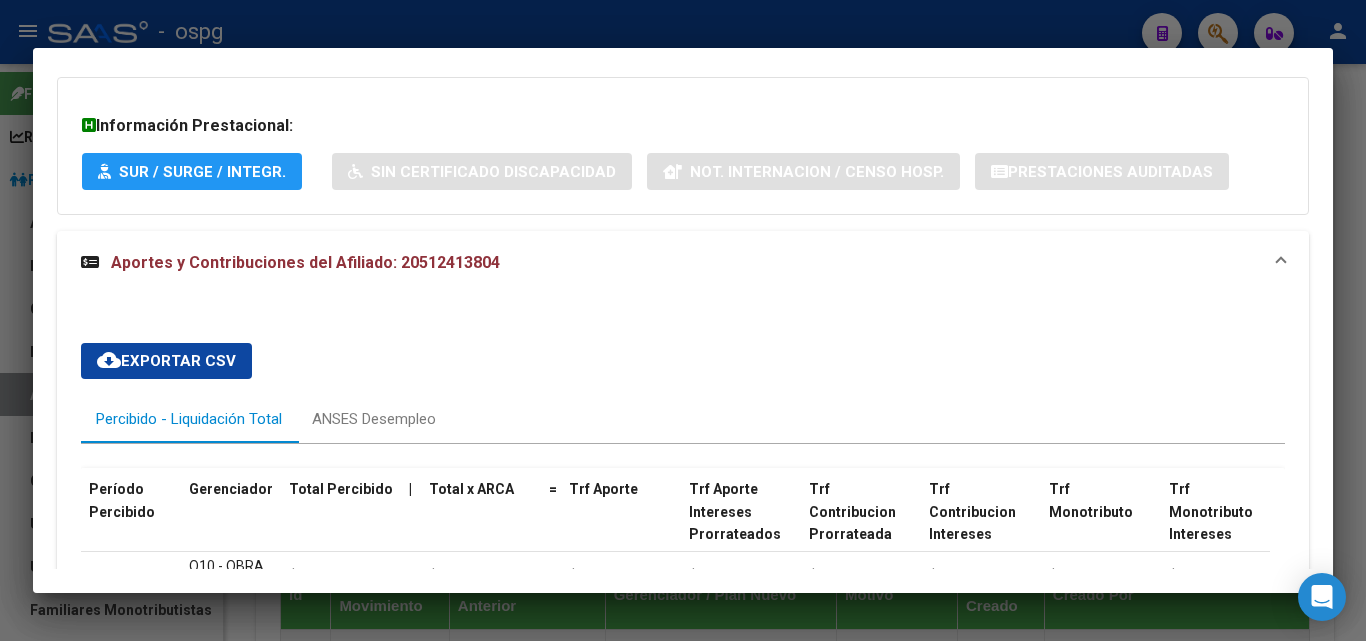 click at bounding box center [683, 320] 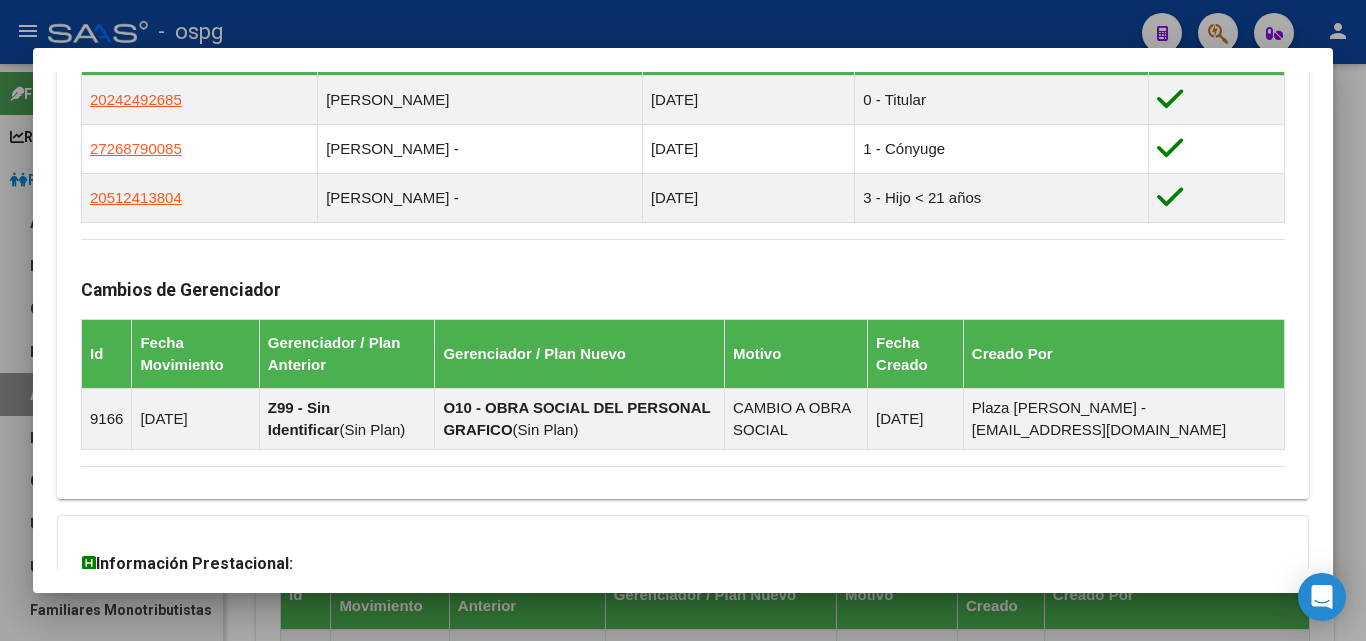 click at bounding box center [683, 320] 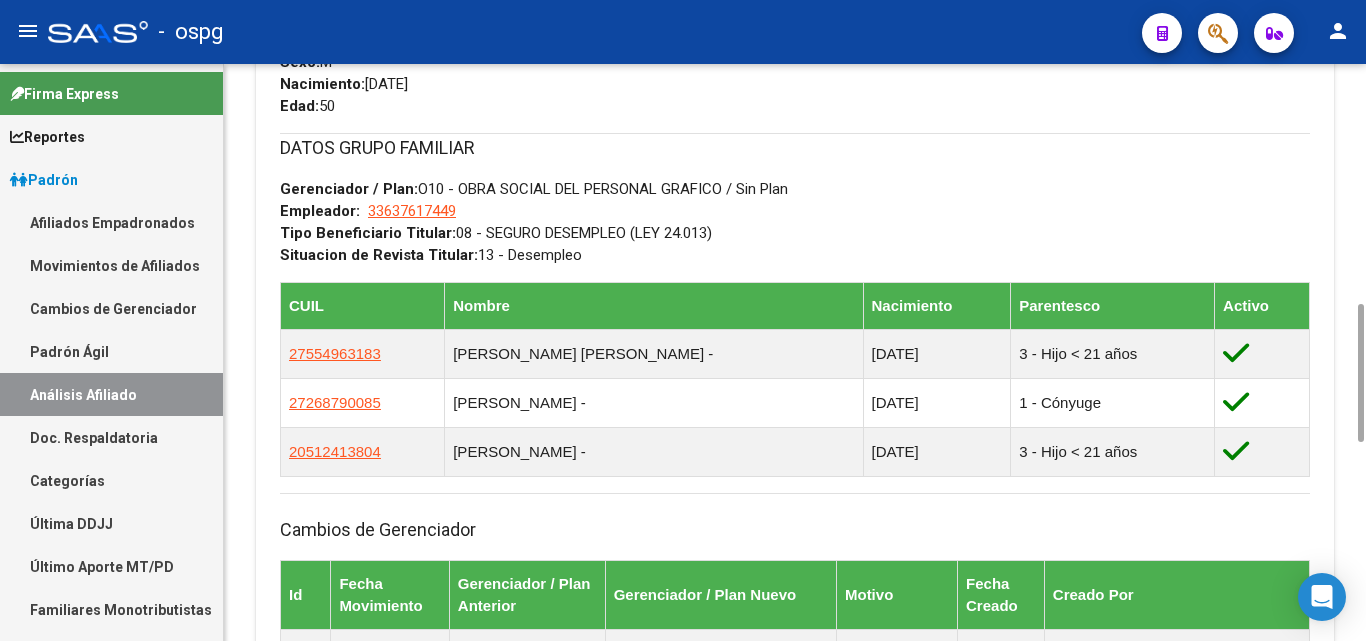scroll, scrollTop: 0, scrollLeft: 0, axis: both 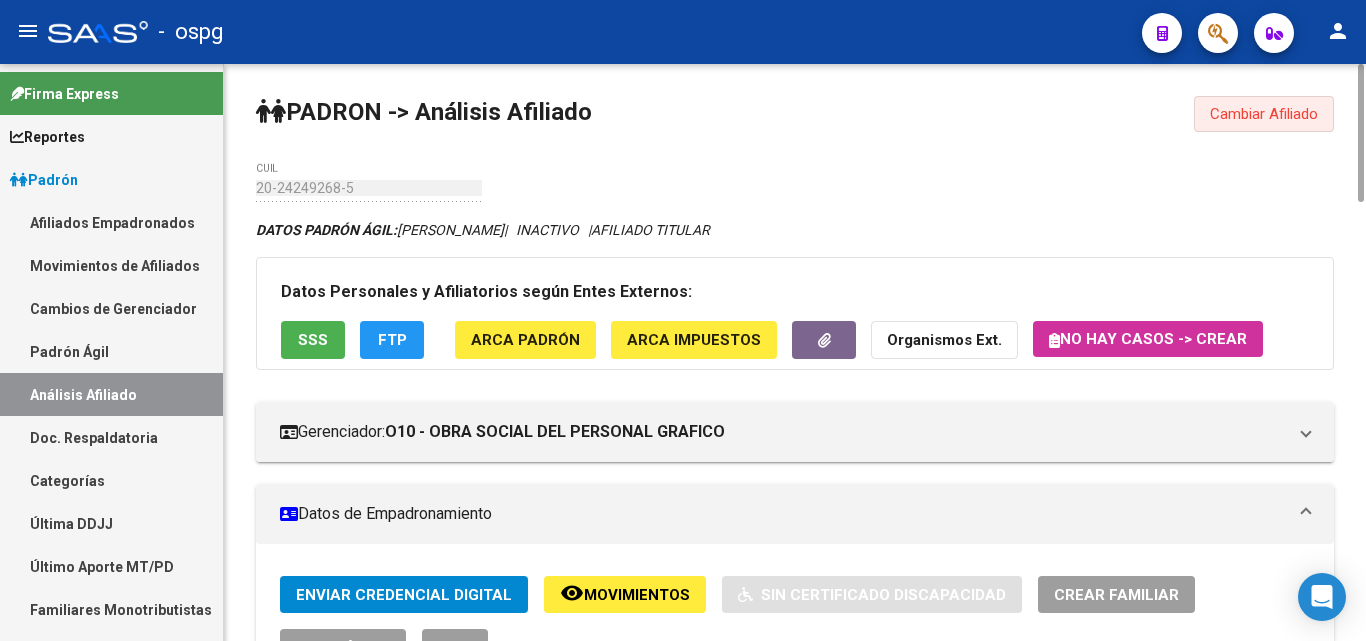 click on "Cambiar Afiliado" 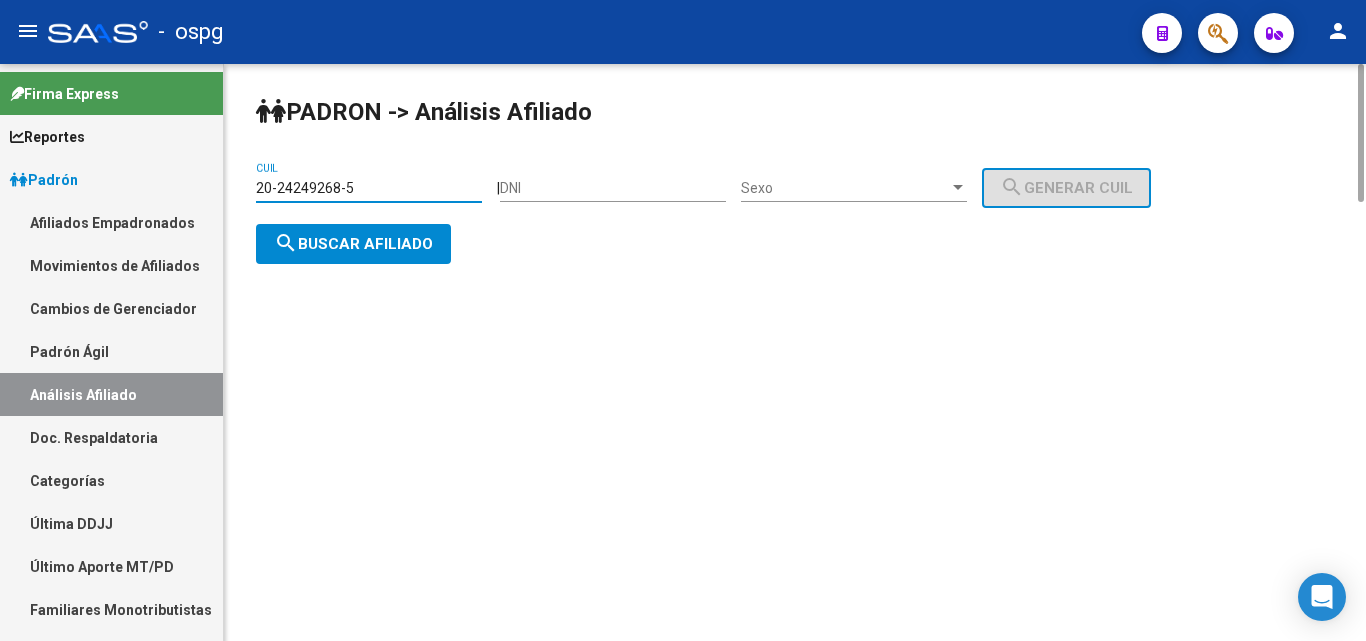 drag, startPoint x: 430, startPoint y: 187, endPoint x: 318, endPoint y: 219, distance: 116.48176 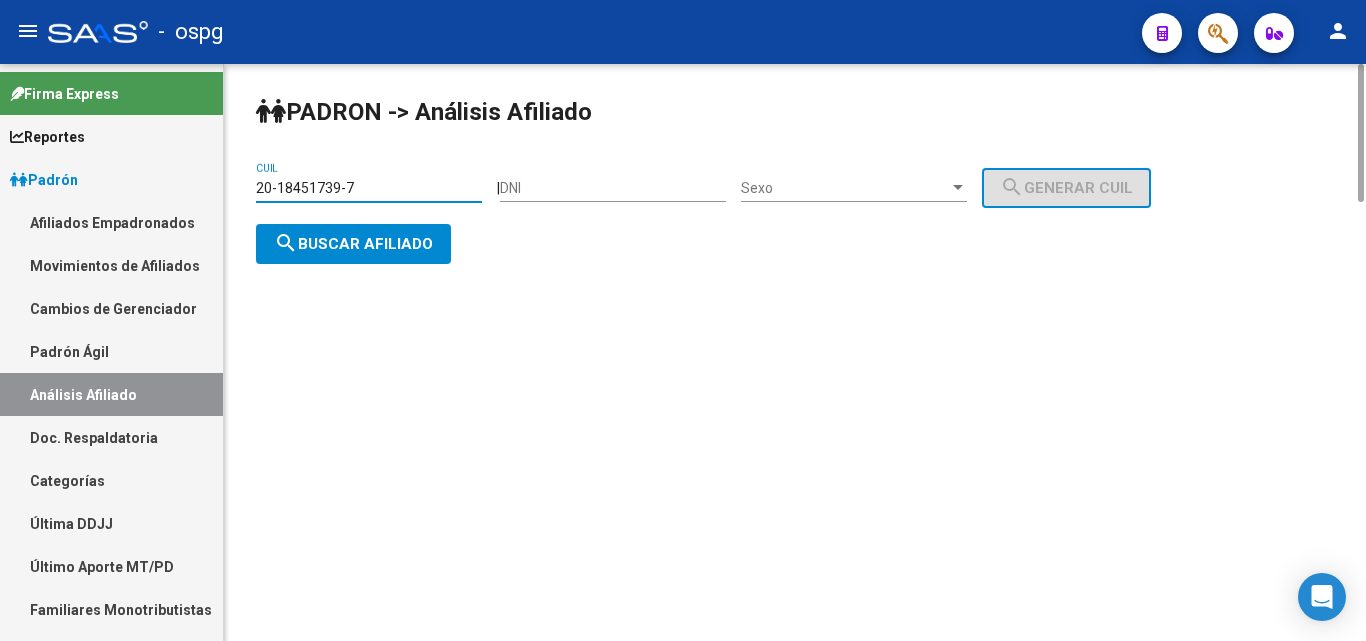 click on "search  Buscar afiliado" 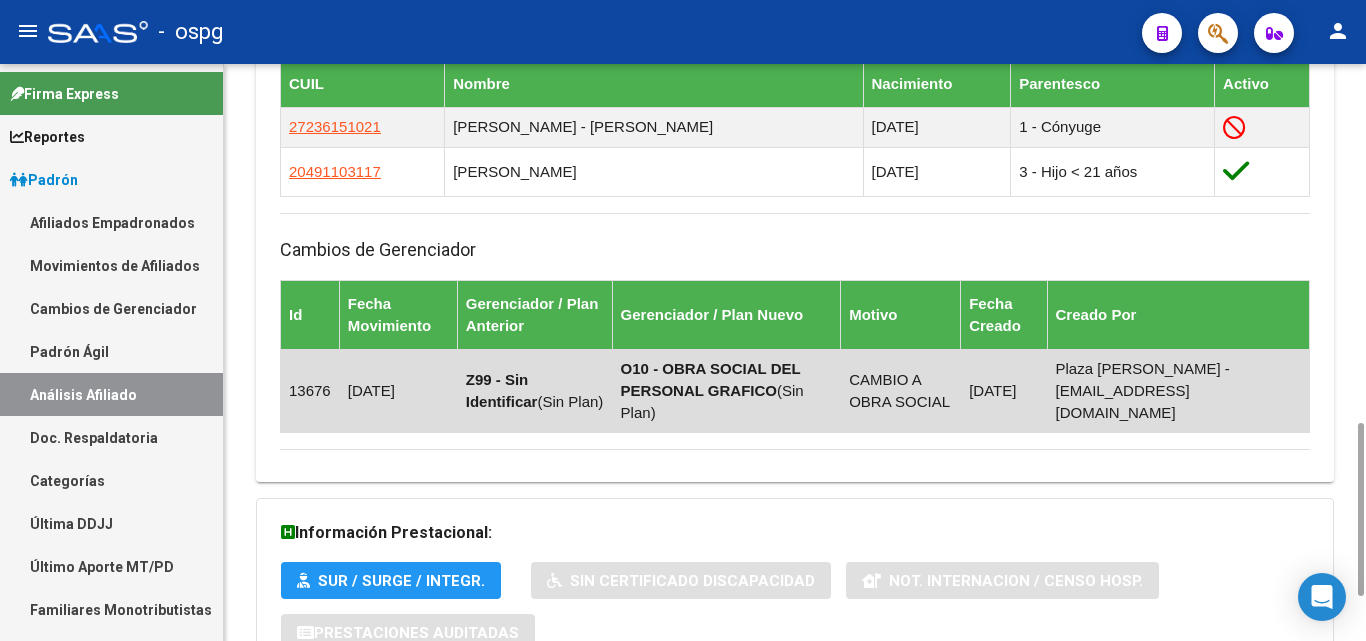 scroll, scrollTop: 1347, scrollLeft: 0, axis: vertical 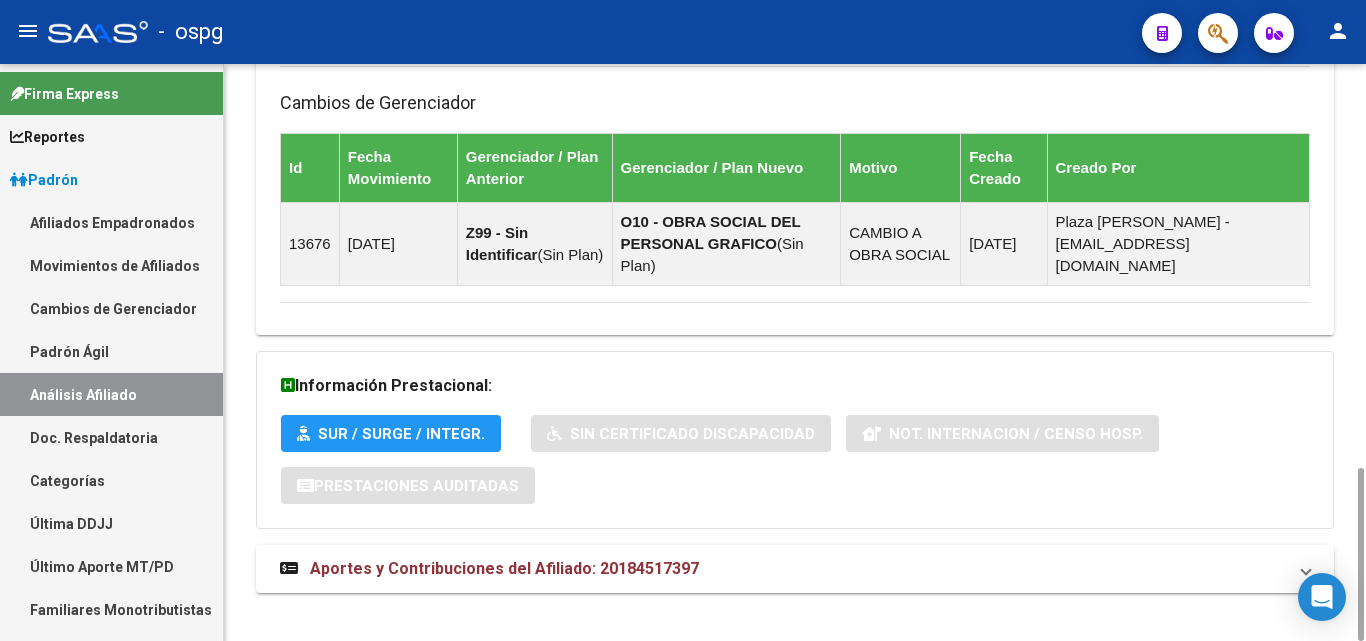 drag, startPoint x: 525, startPoint y: 546, endPoint x: 586, endPoint y: 517, distance: 67.54258 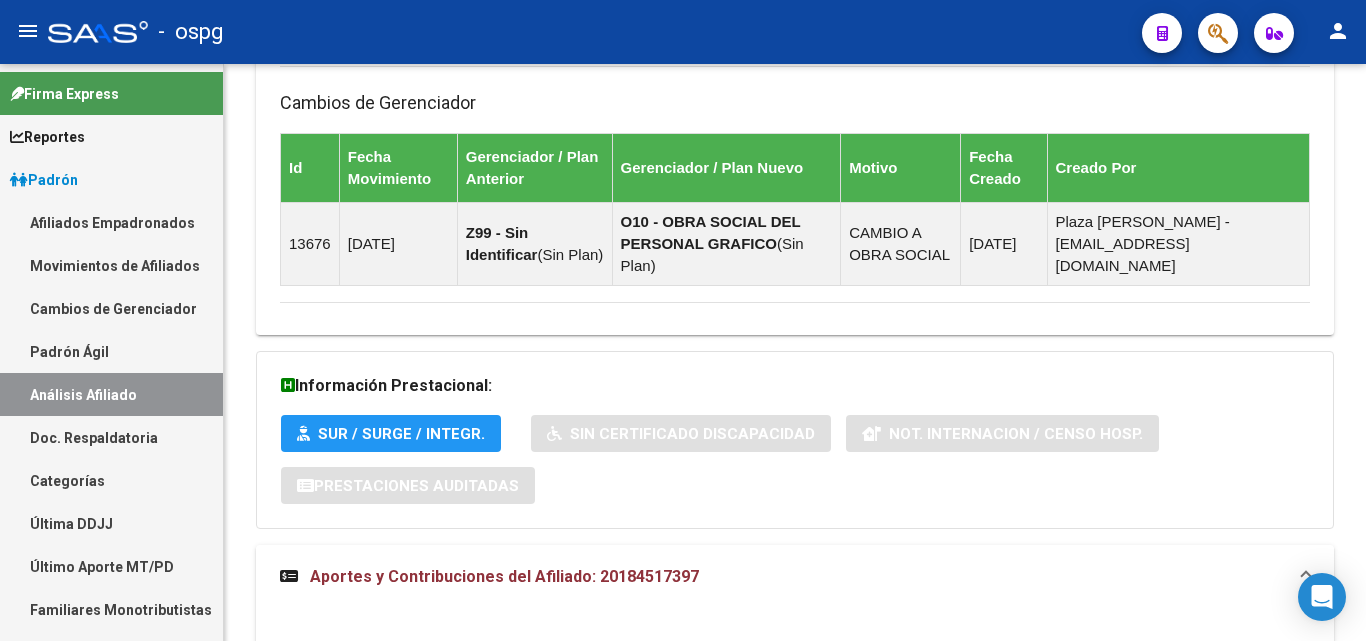 scroll, scrollTop: 1747, scrollLeft: 0, axis: vertical 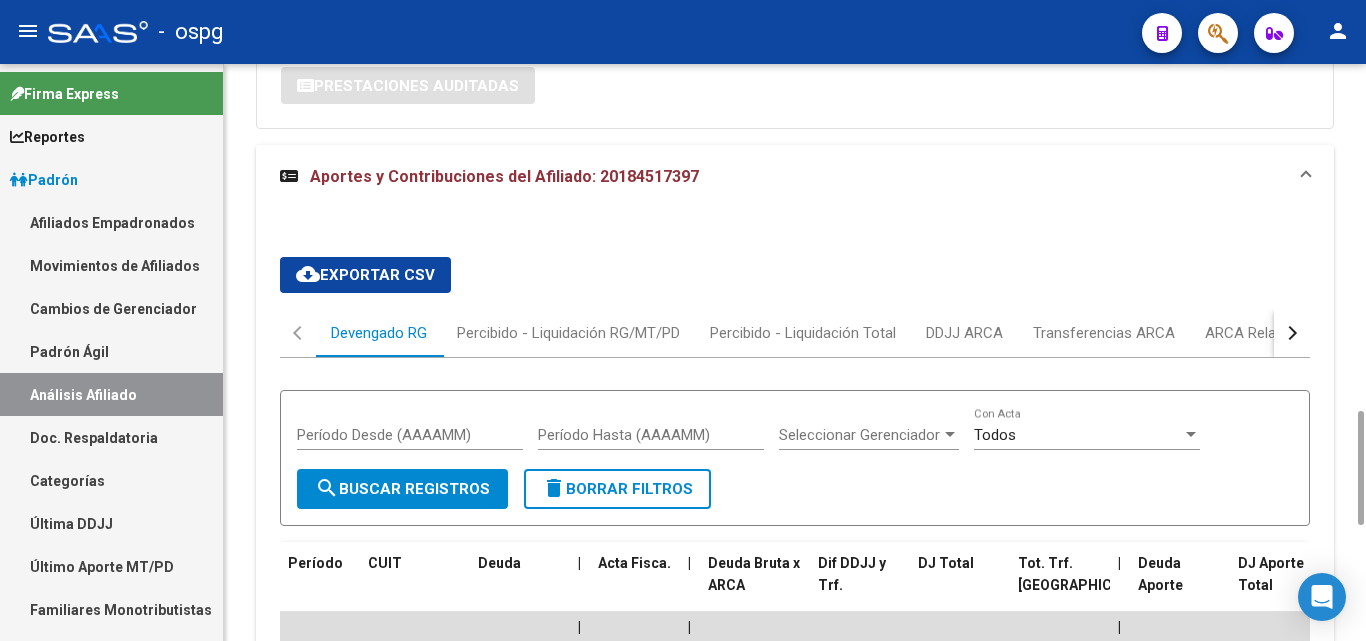 click at bounding box center [1292, 333] 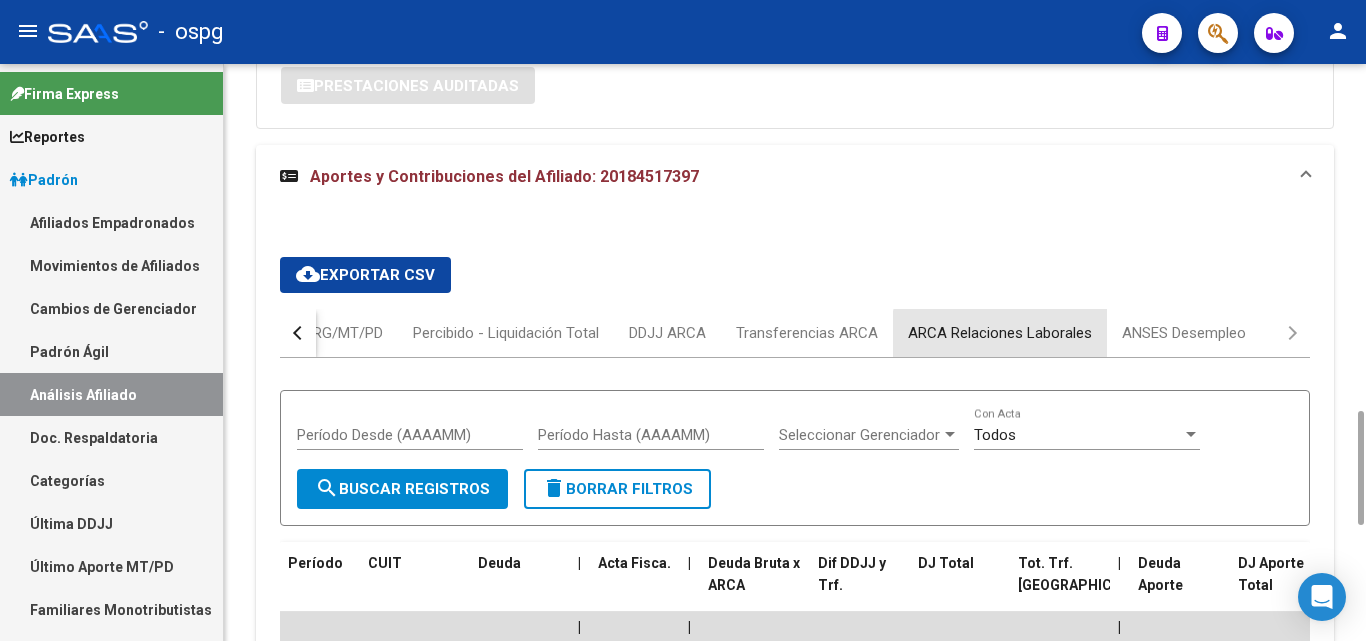 click on "ARCA Relaciones Laborales" at bounding box center (1000, 333) 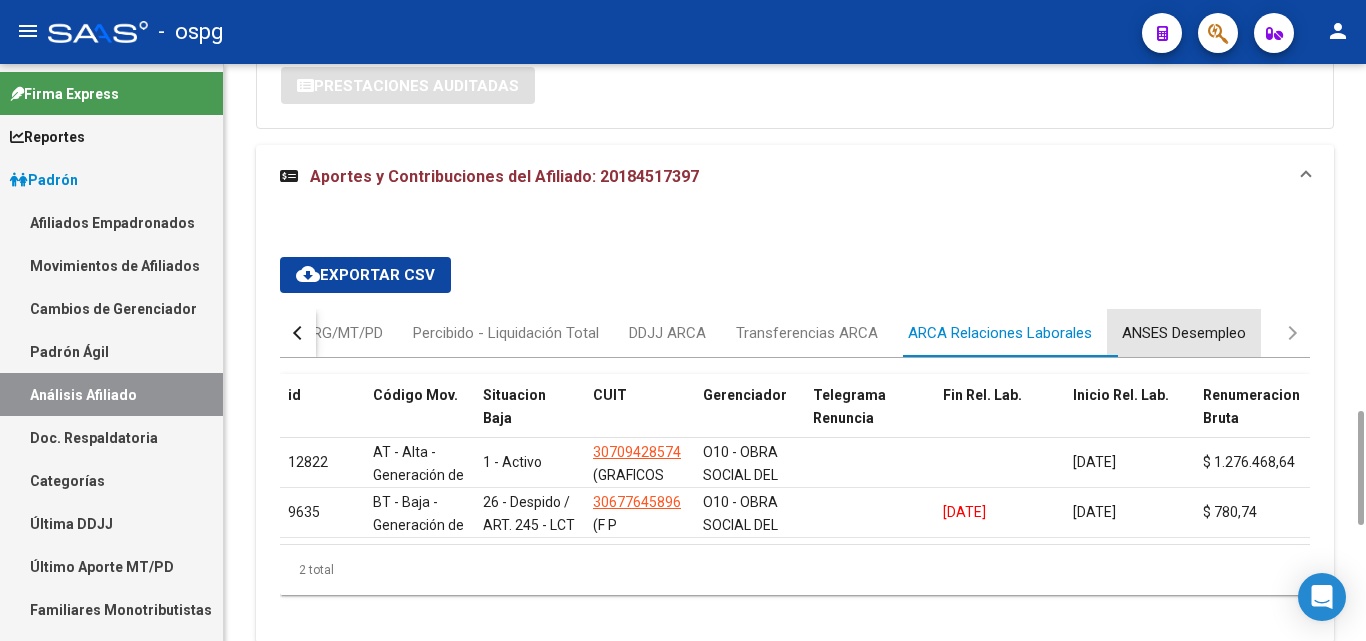 click on "ANSES Desempleo" at bounding box center (1184, 333) 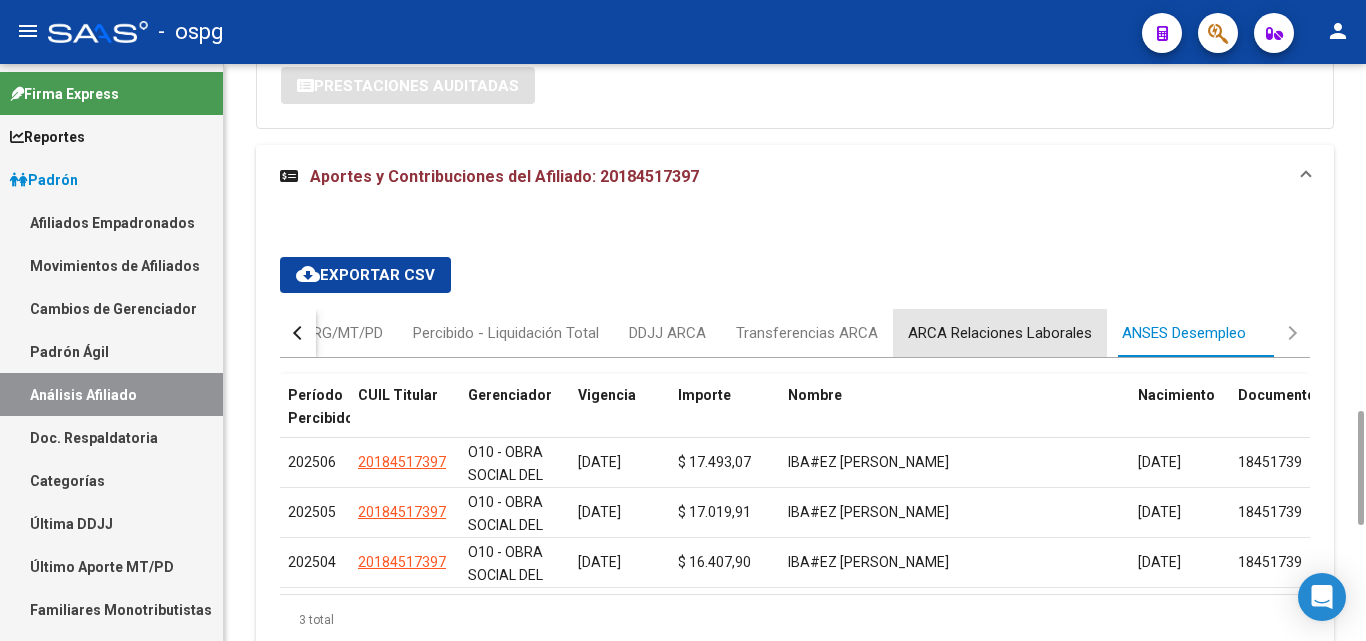 click on "ARCA Relaciones Laborales" at bounding box center [1000, 333] 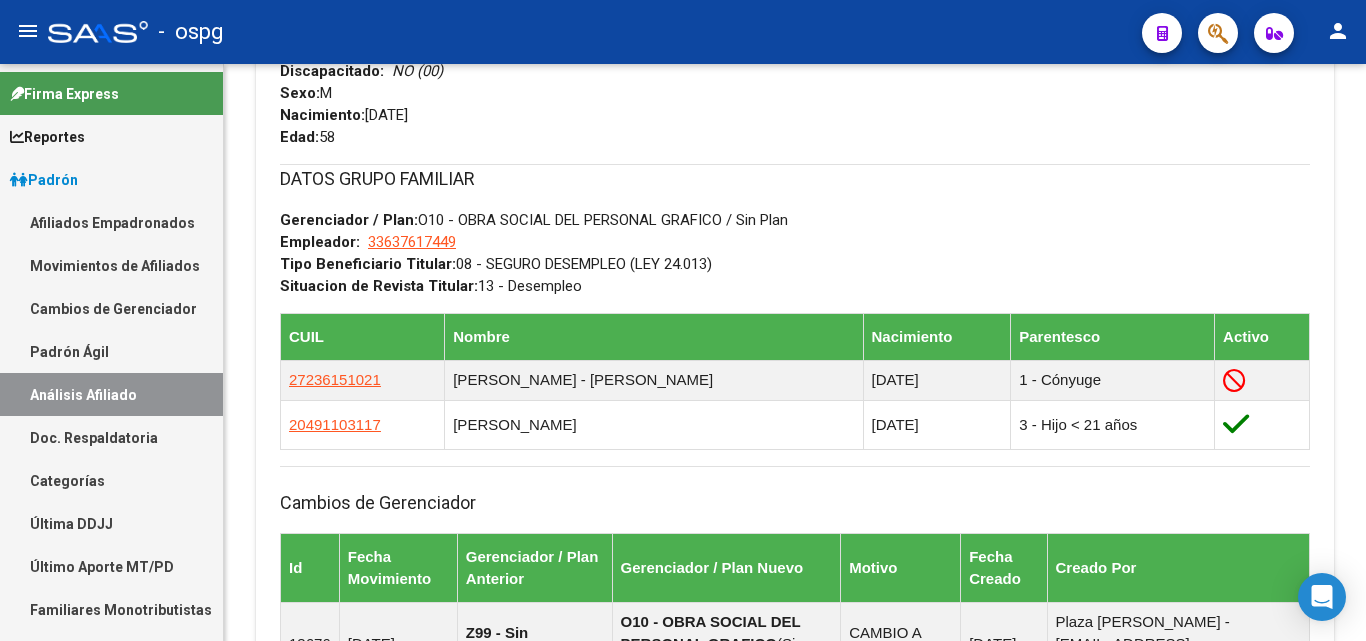 scroll, scrollTop: 0, scrollLeft: 0, axis: both 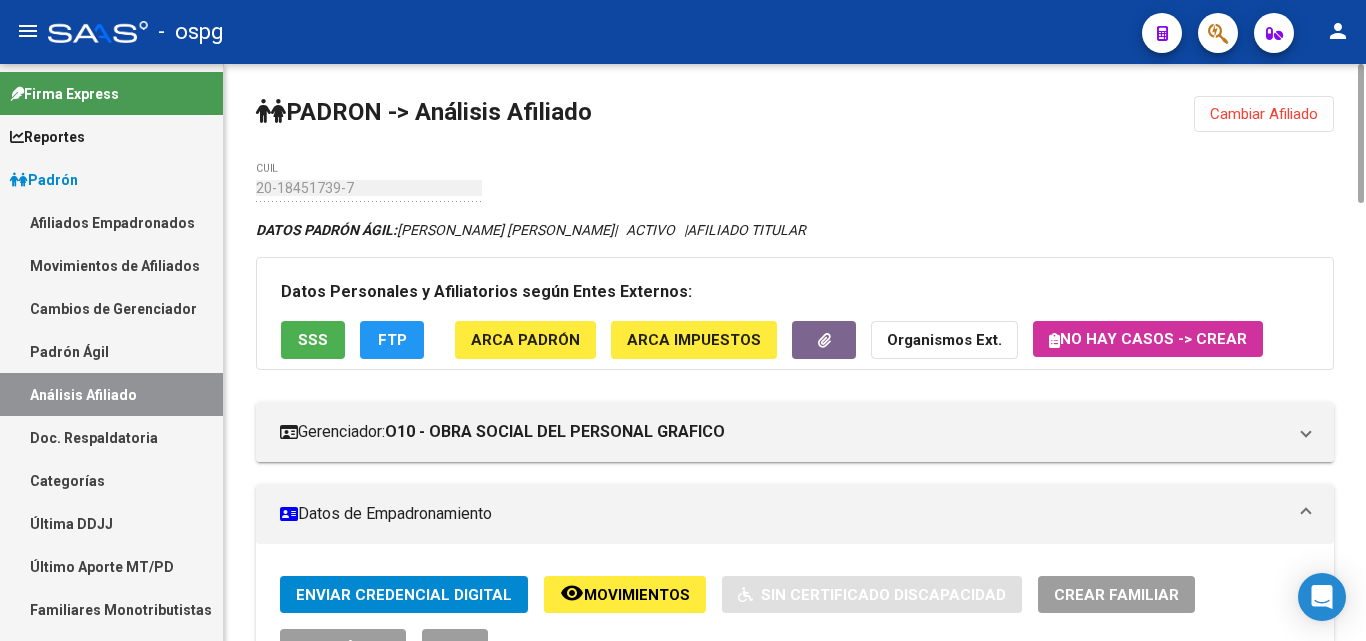 drag, startPoint x: 1295, startPoint y: 100, endPoint x: 1286, endPoint y: 111, distance: 14.21267 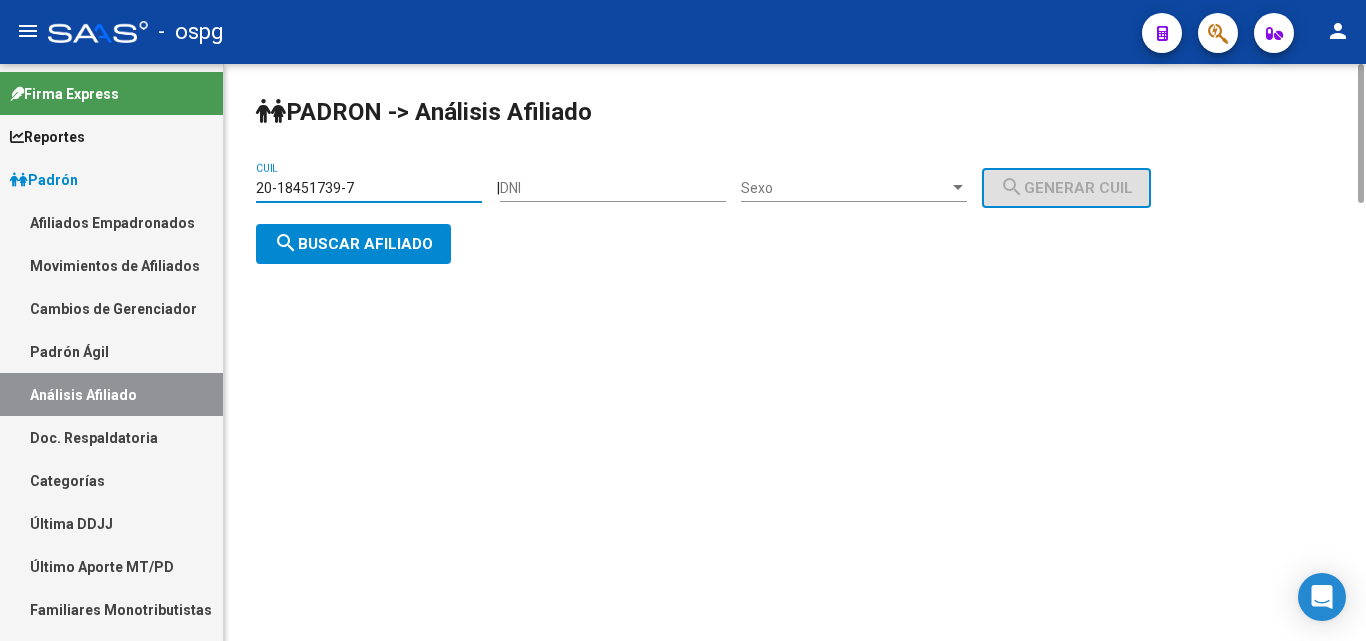 drag, startPoint x: 390, startPoint y: 189, endPoint x: 357, endPoint y: 198, distance: 34.20526 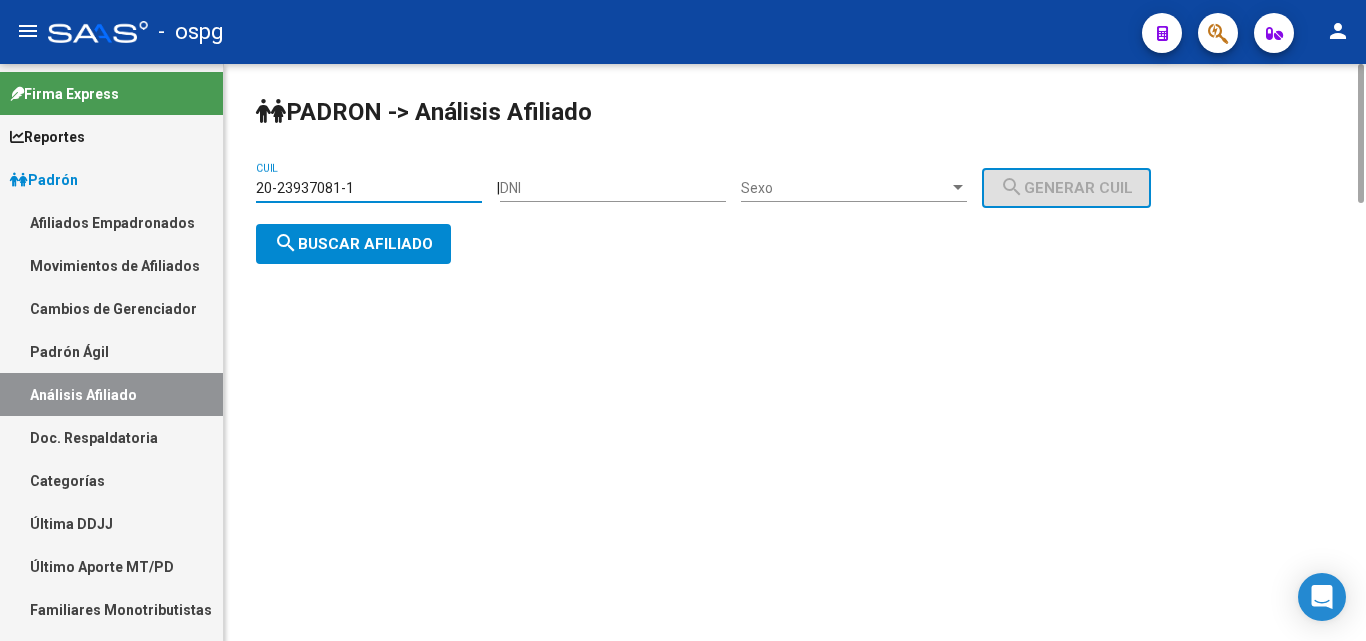 click on "search  Buscar afiliado" 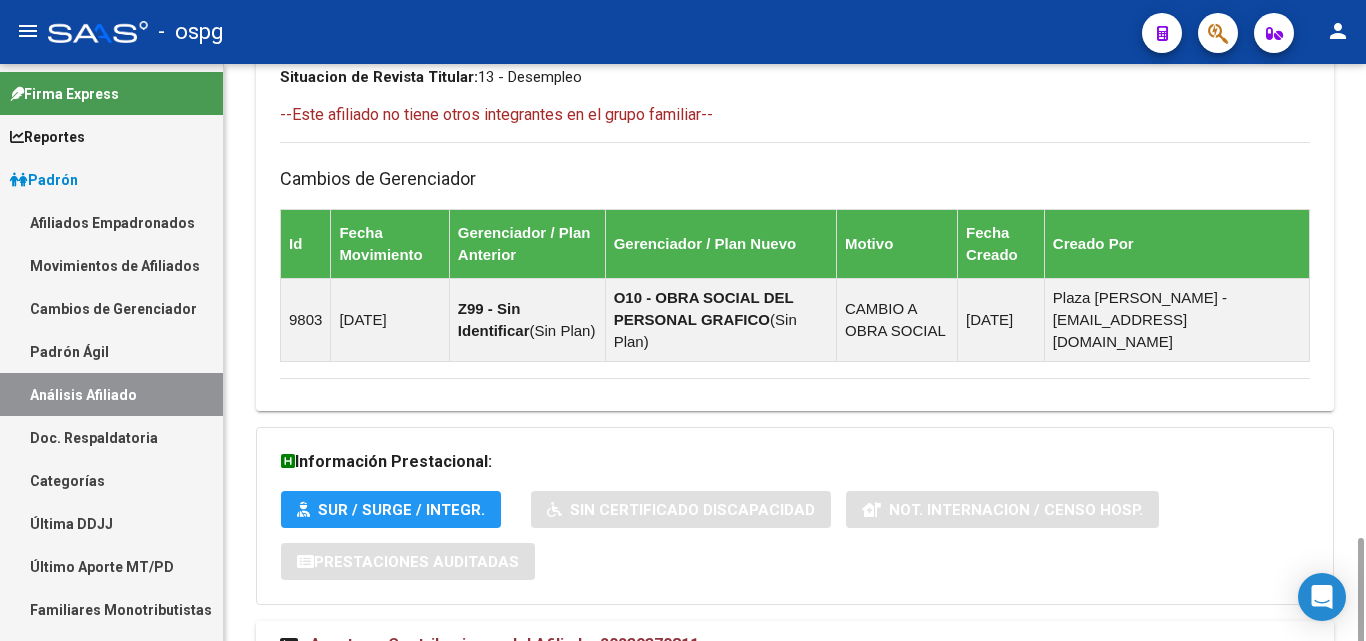 scroll, scrollTop: 1276, scrollLeft: 0, axis: vertical 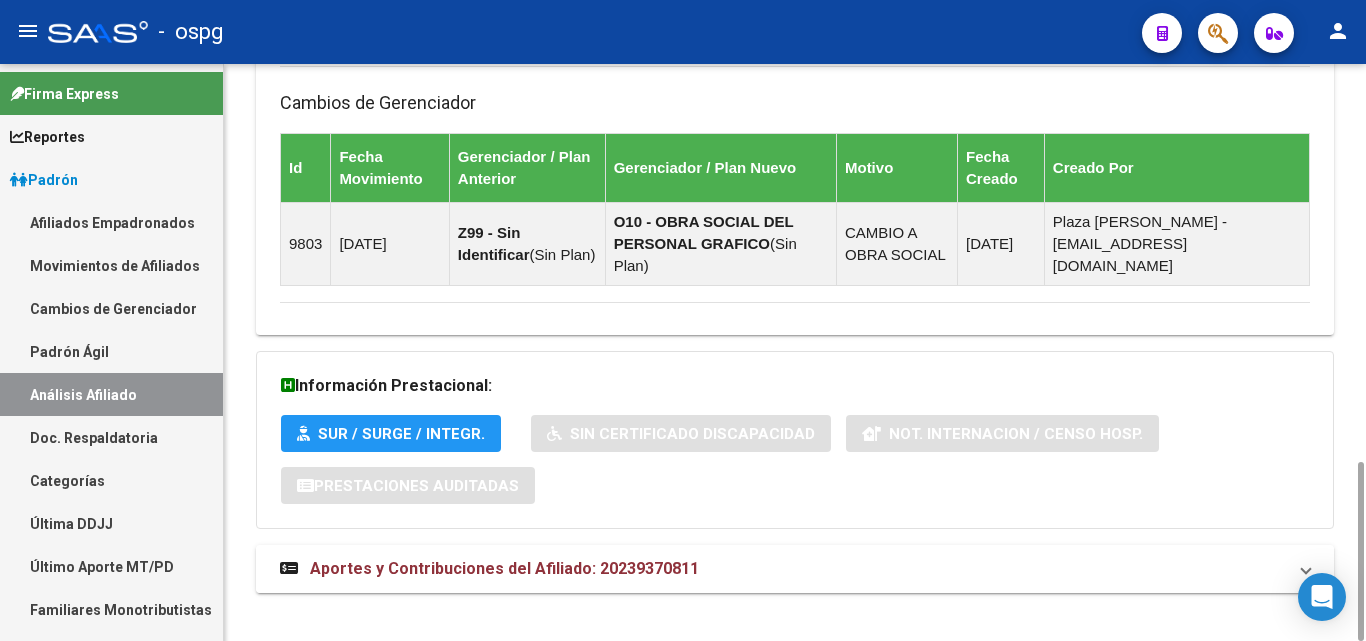 click on "Aportes y Contribuciones del Afiliado: 20239370811" at bounding box center [795, 569] 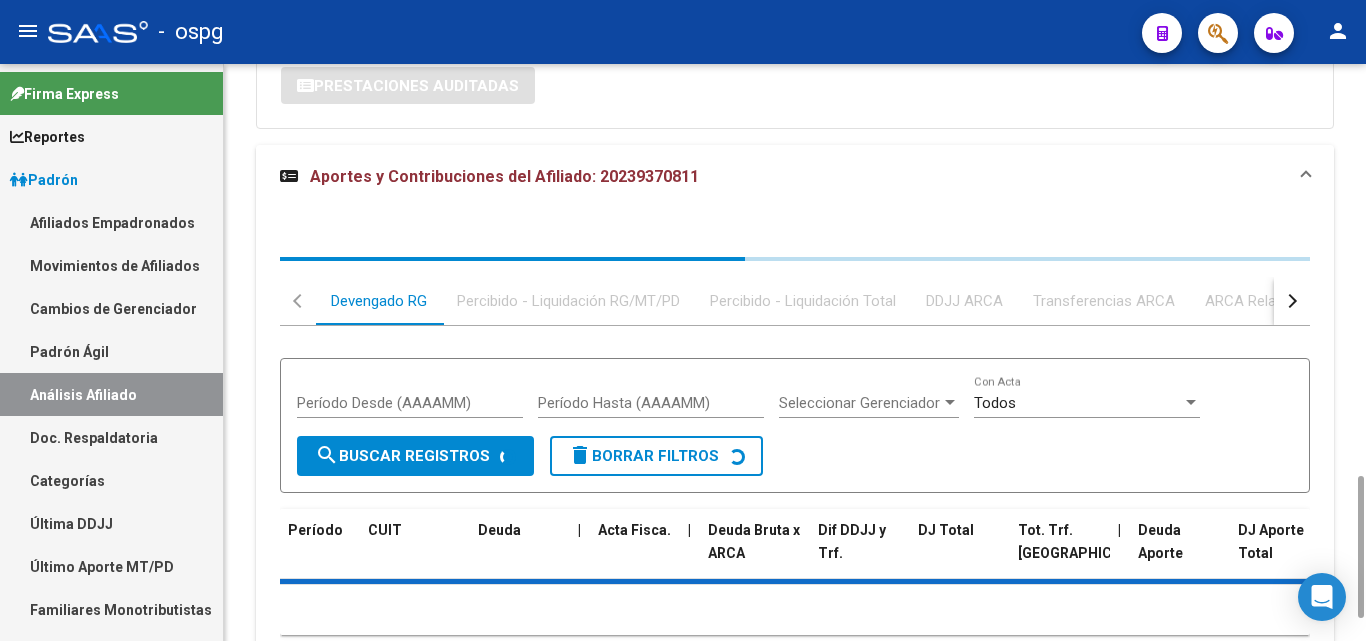 scroll, scrollTop: 1766, scrollLeft: 0, axis: vertical 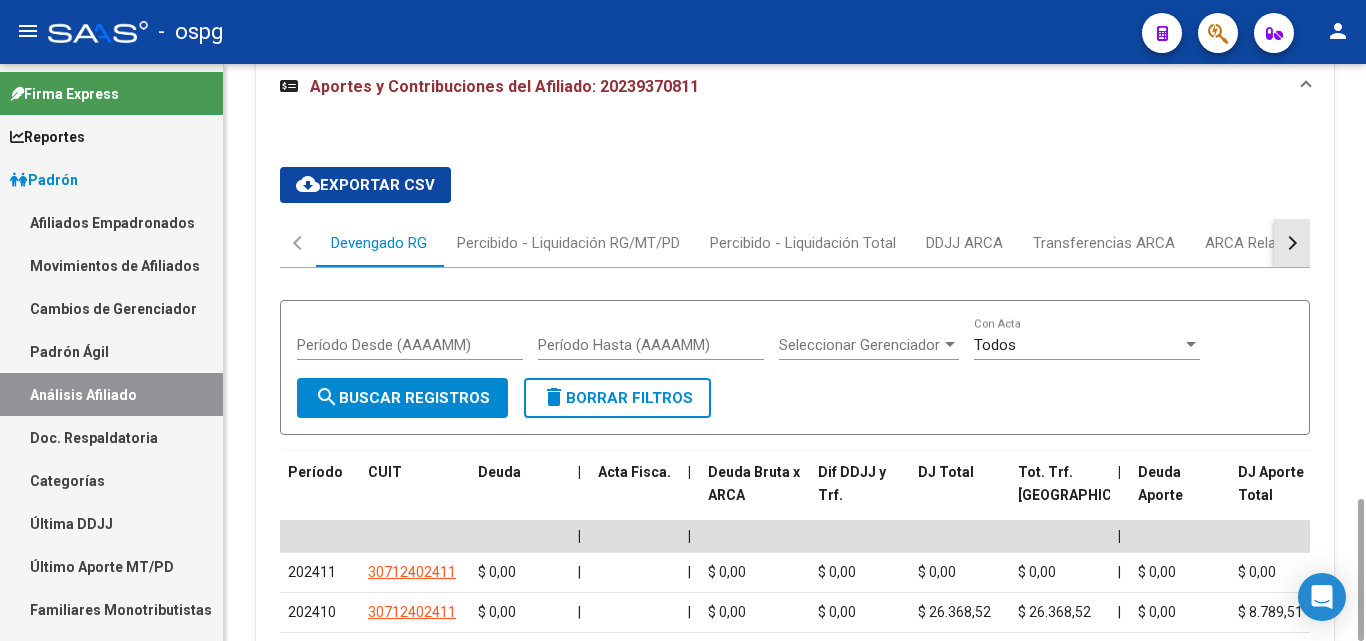 click at bounding box center [1292, 243] 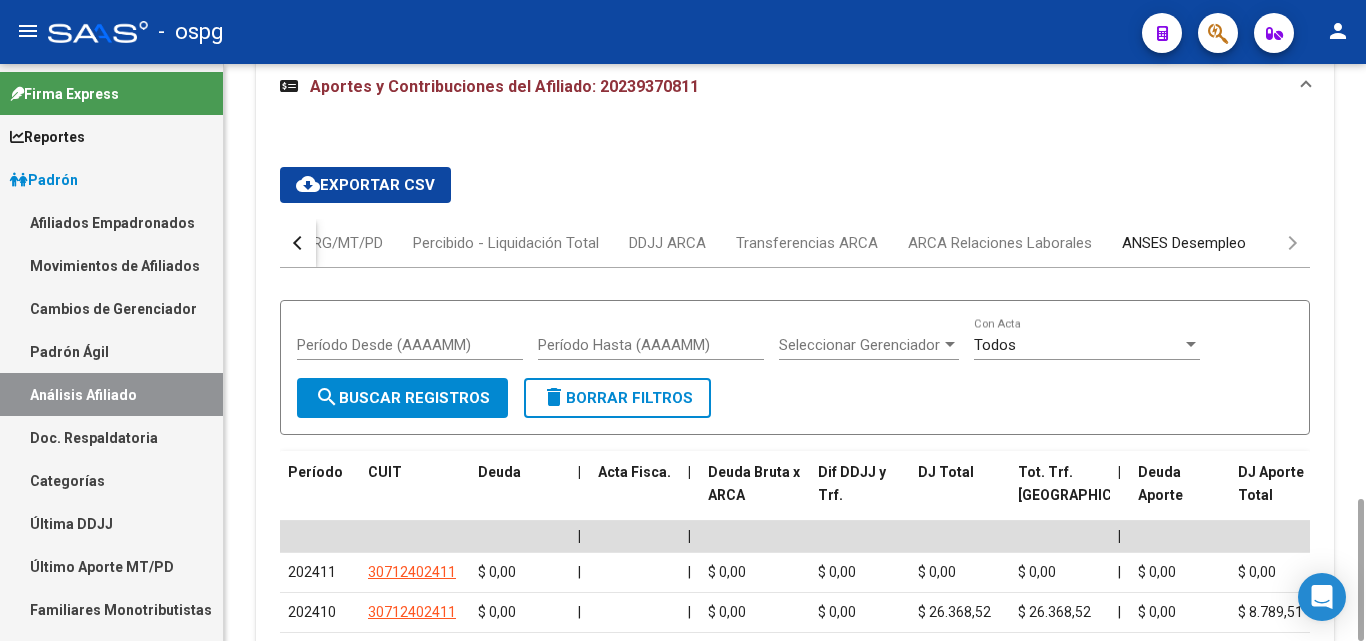 click on "ANSES Desempleo" at bounding box center [1184, 243] 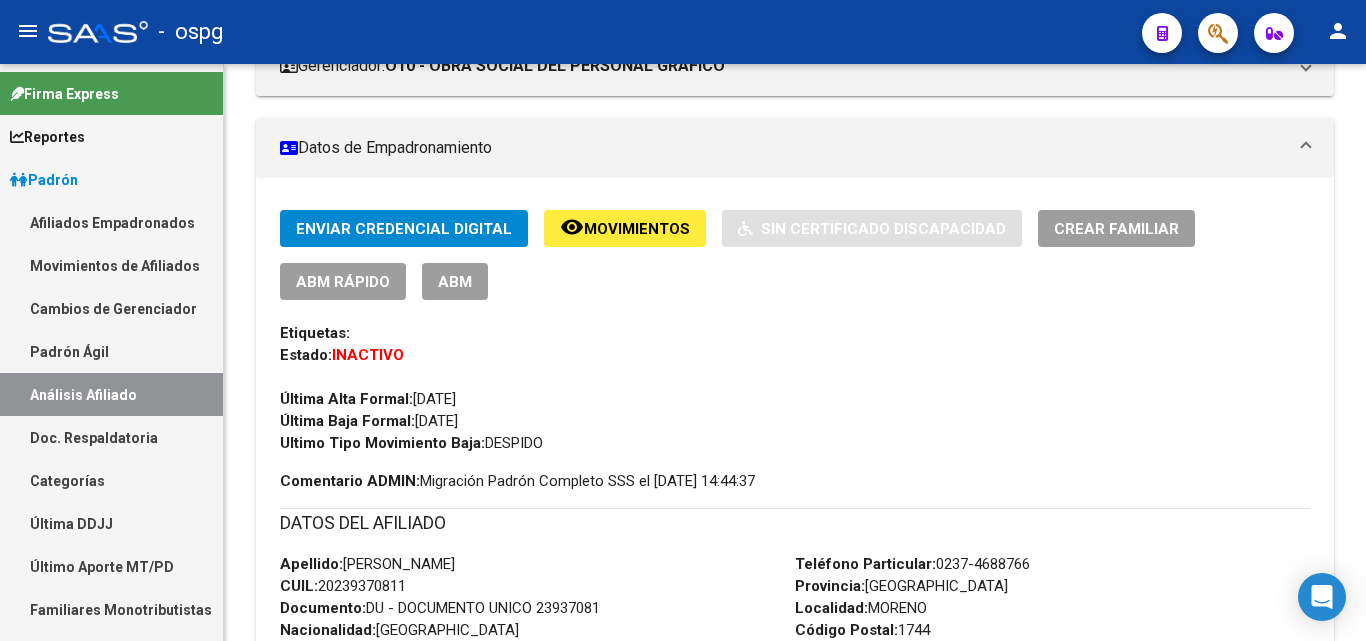 scroll, scrollTop: 0, scrollLeft: 0, axis: both 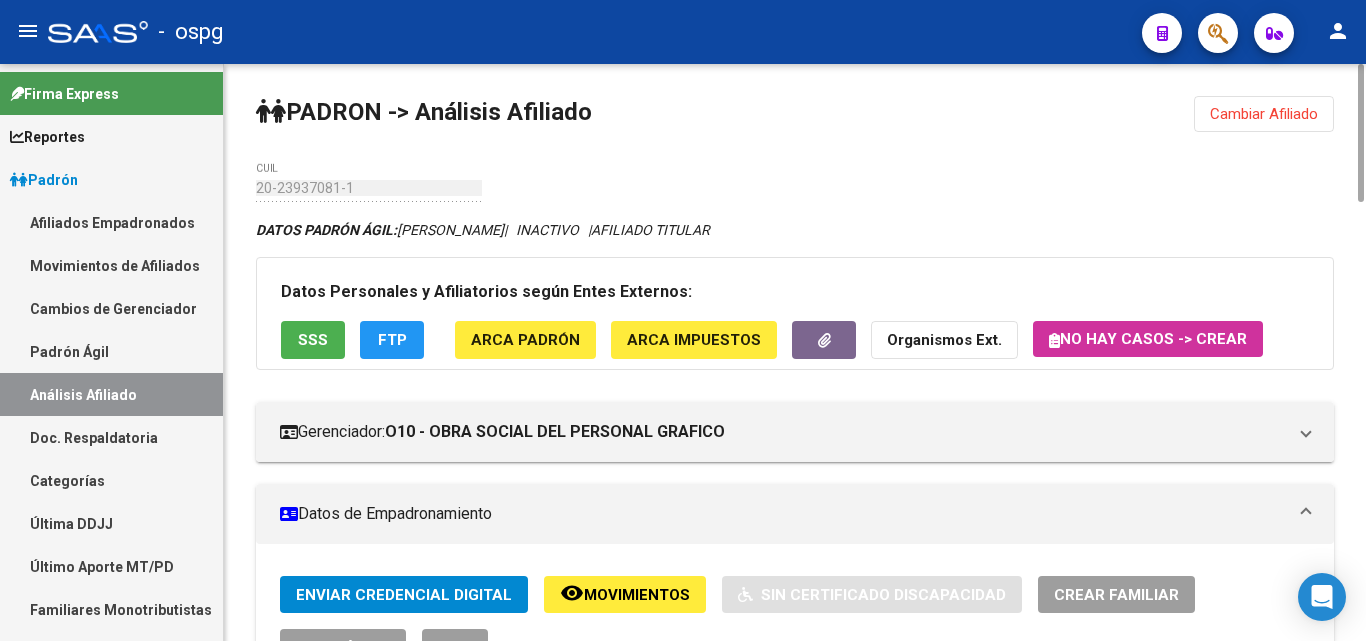 click on "Cambiar Afiliado" 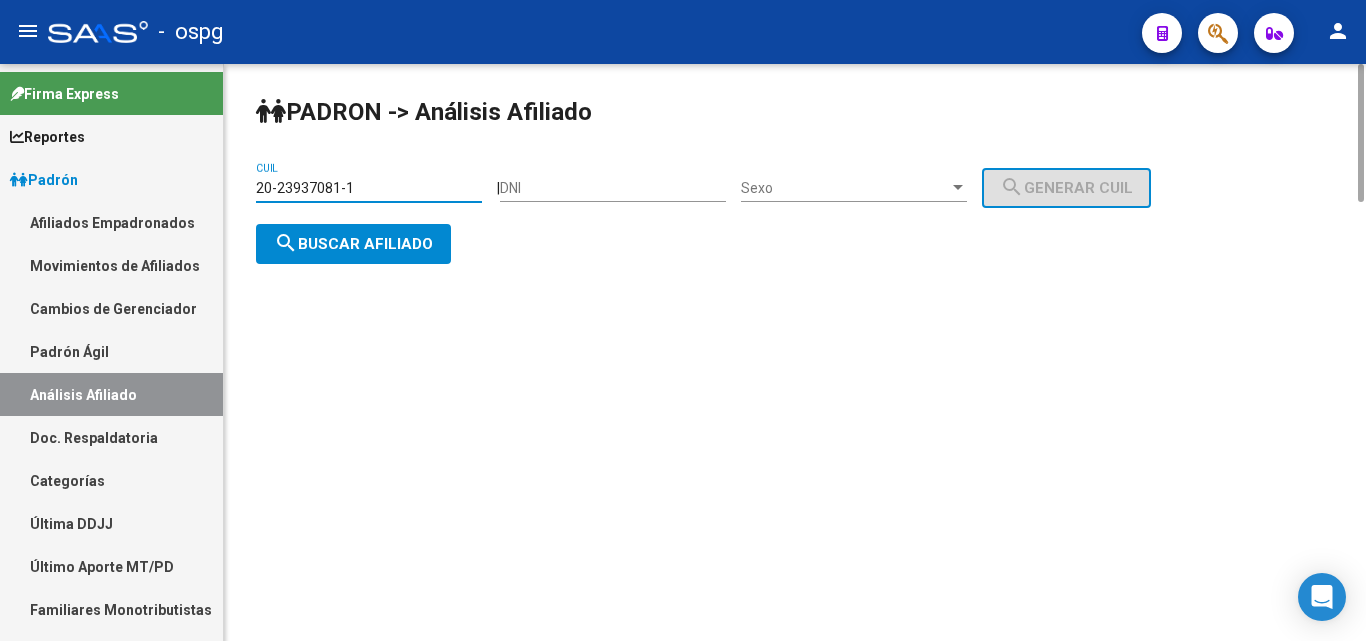 drag, startPoint x: 375, startPoint y: 193, endPoint x: 472, endPoint y: 206, distance: 97.867256 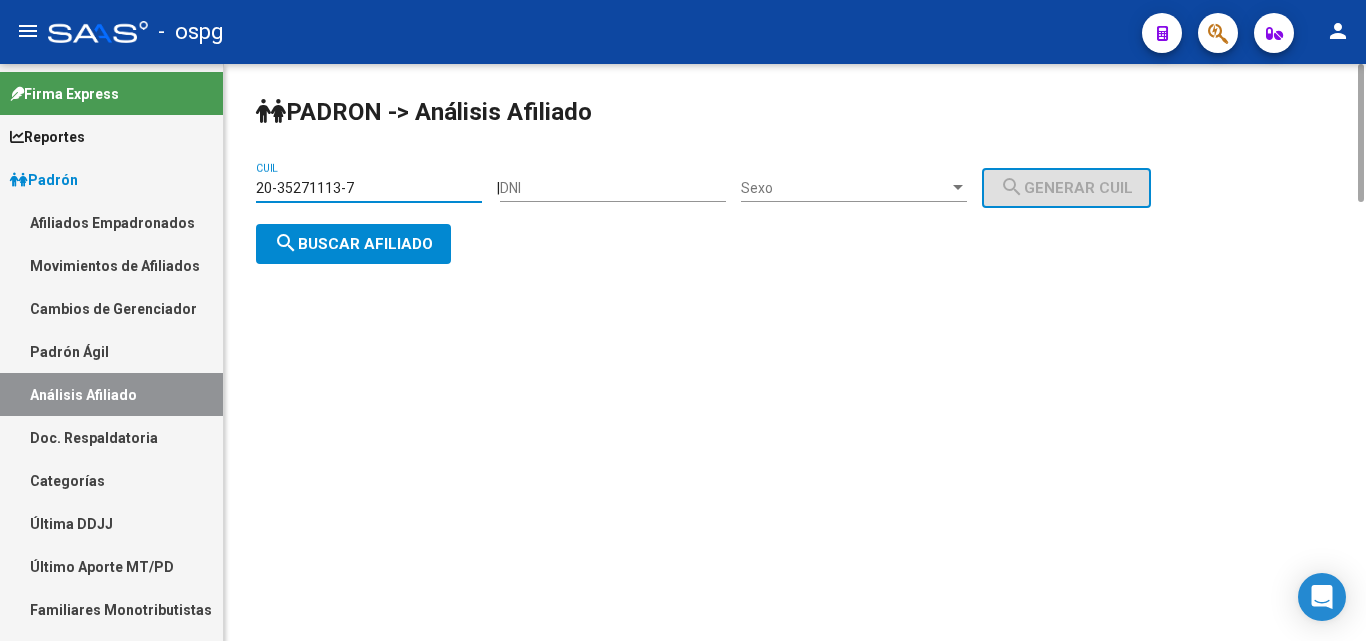 type on "20-35271113-7" 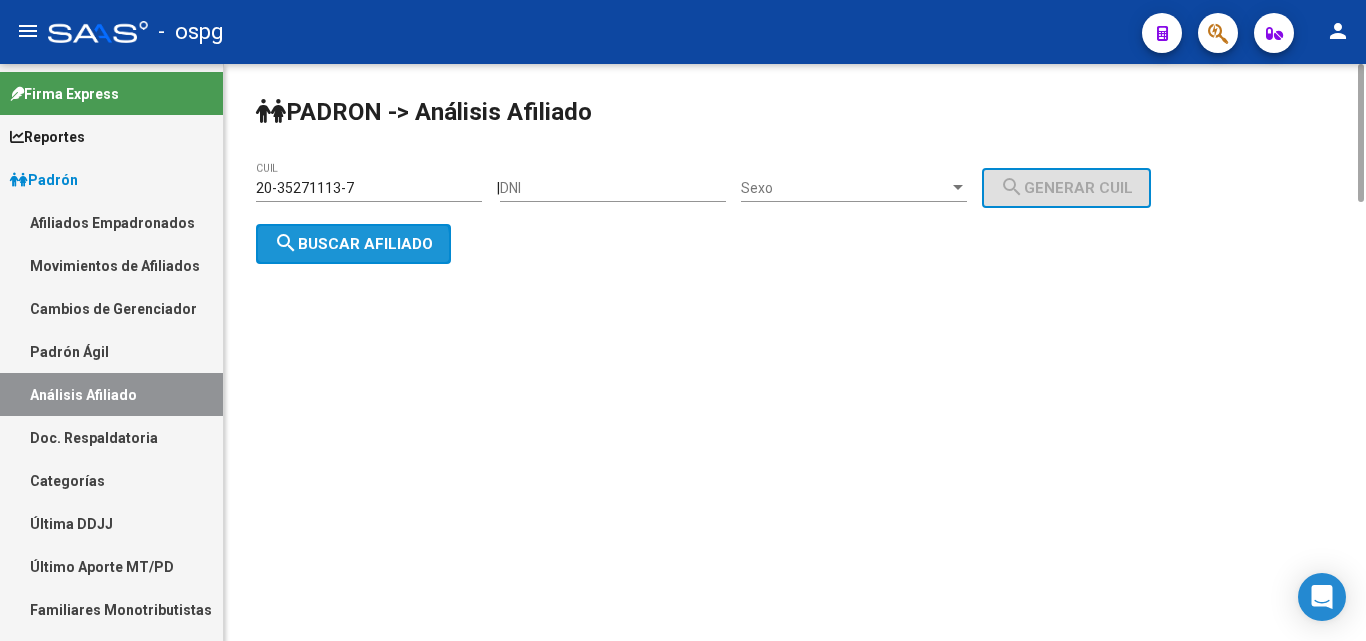 click on "search  Buscar afiliado" 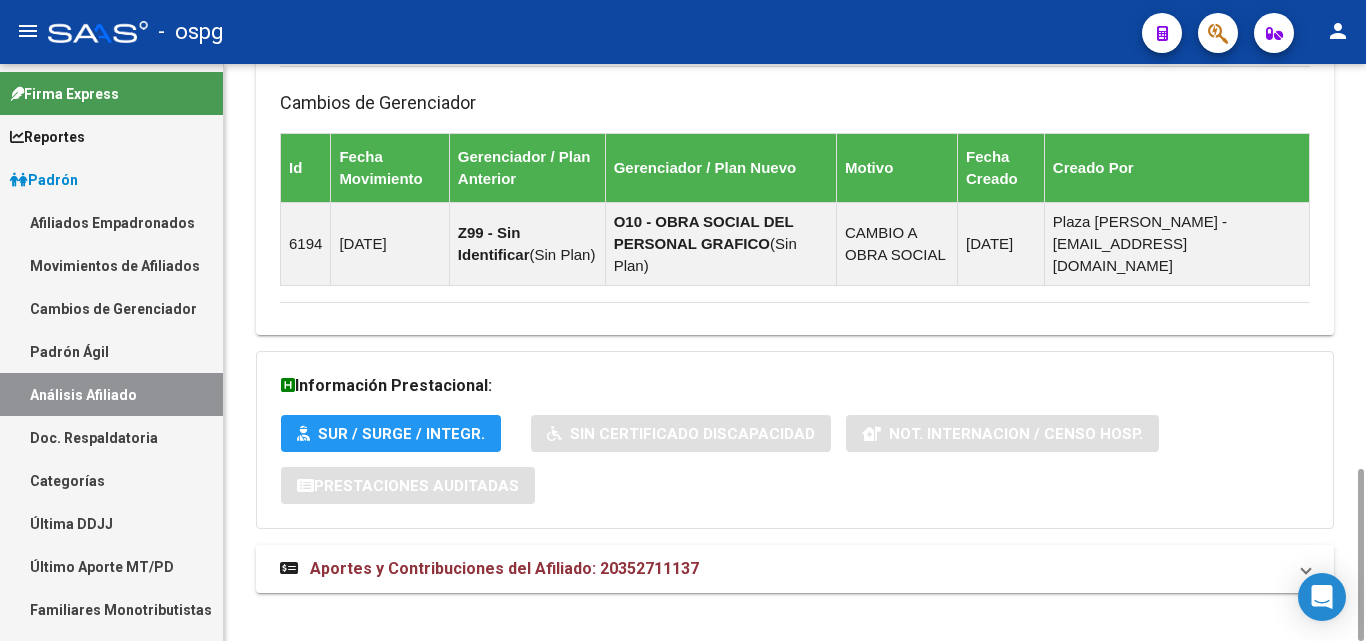 scroll, scrollTop: 1151, scrollLeft: 0, axis: vertical 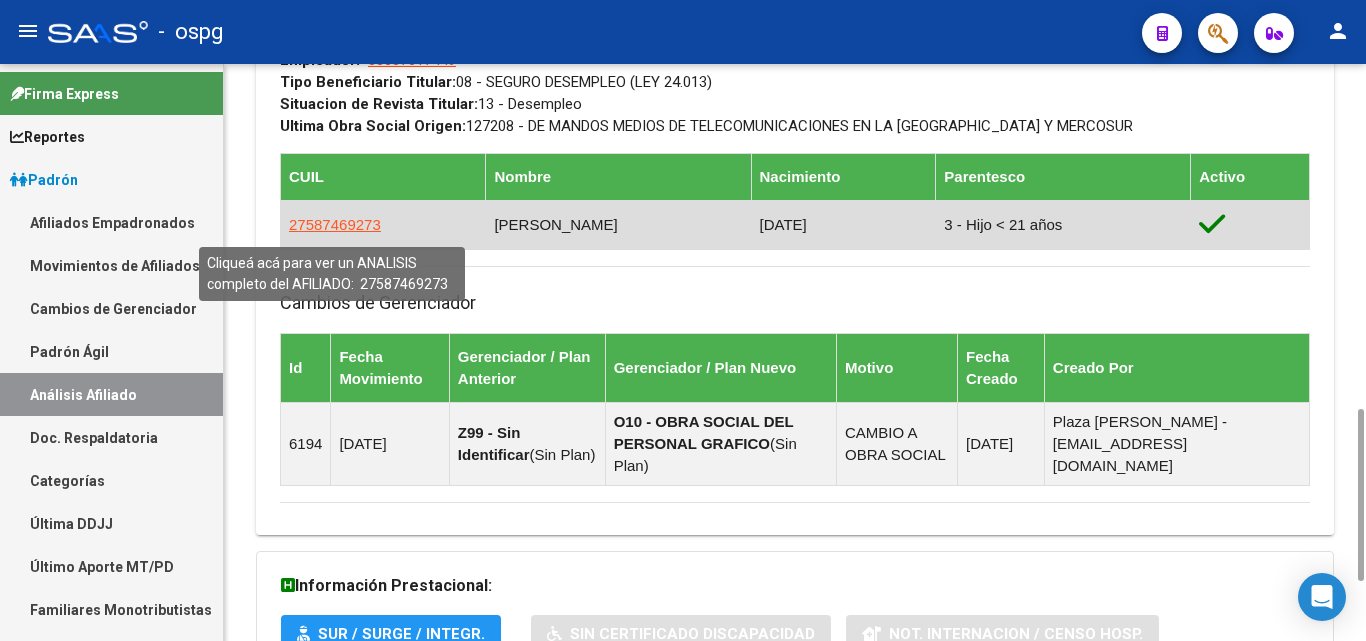 click on "27587469273" at bounding box center [335, 224] 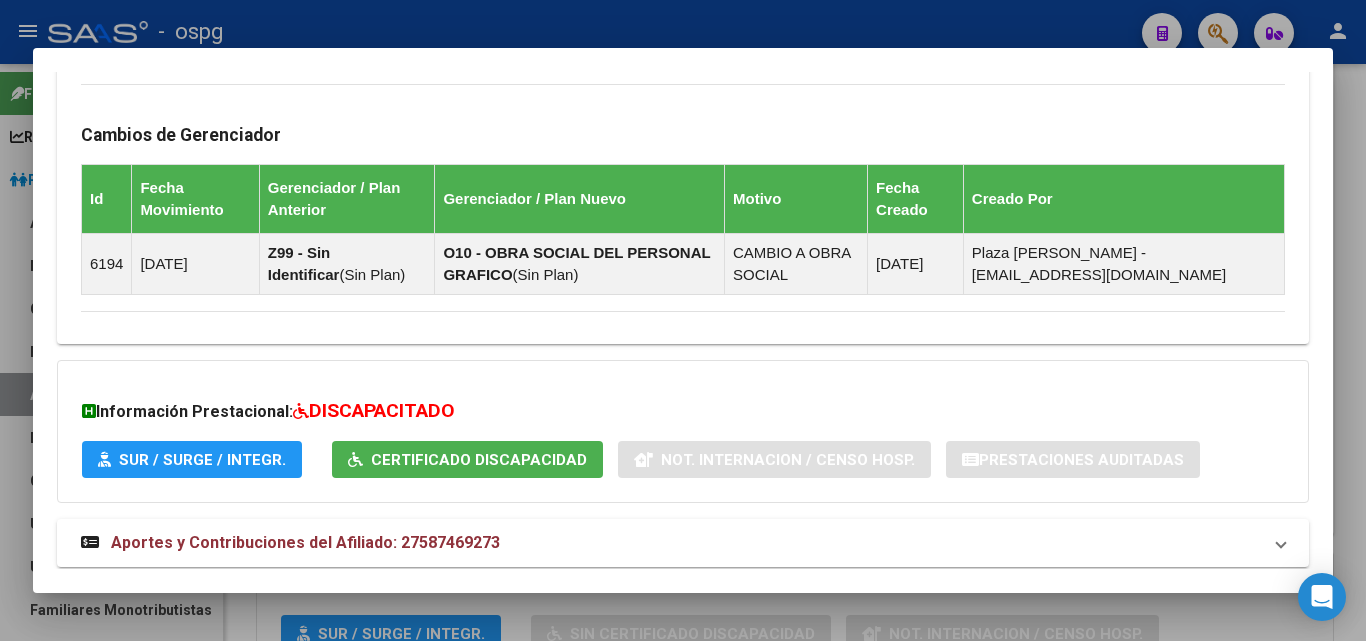 scroll, scrollTop: 1307, scrollLeft: 0, axis: vertical 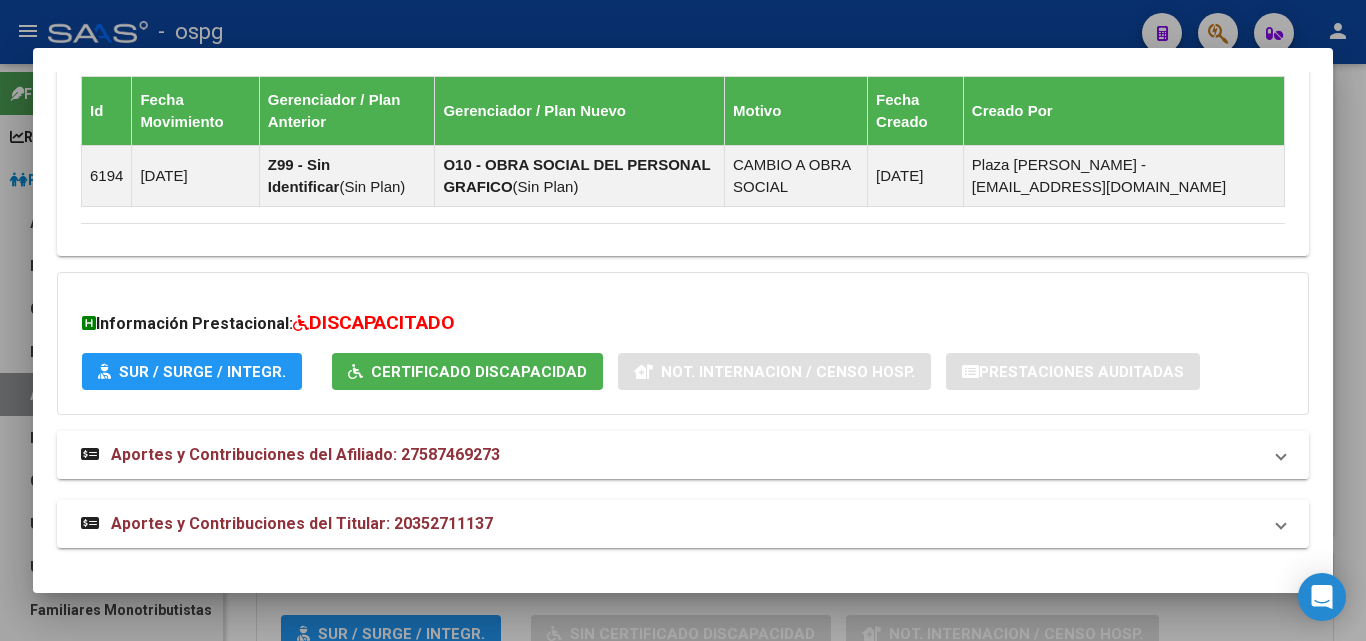 click on "Aportes y Contribuciones del Afiliado: 27587469273" at bounding box center [305, 454] 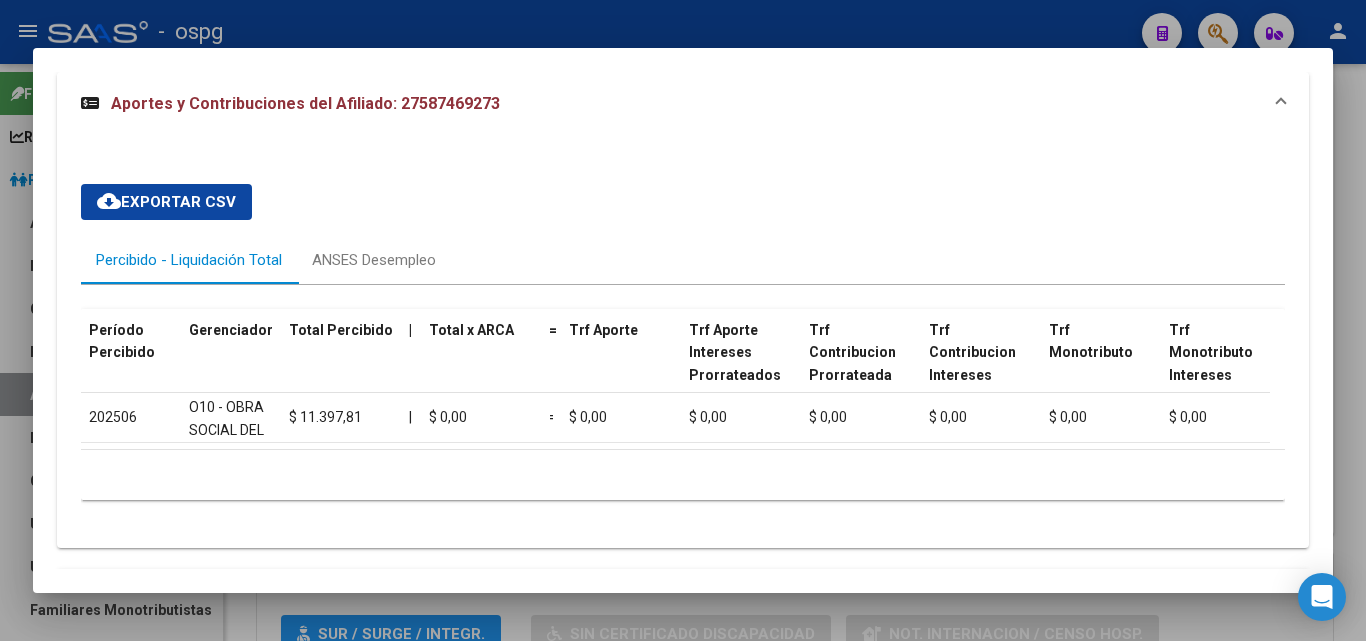 scroll, scrollTop: 1707, scrollLeft: 0, axis: vertical 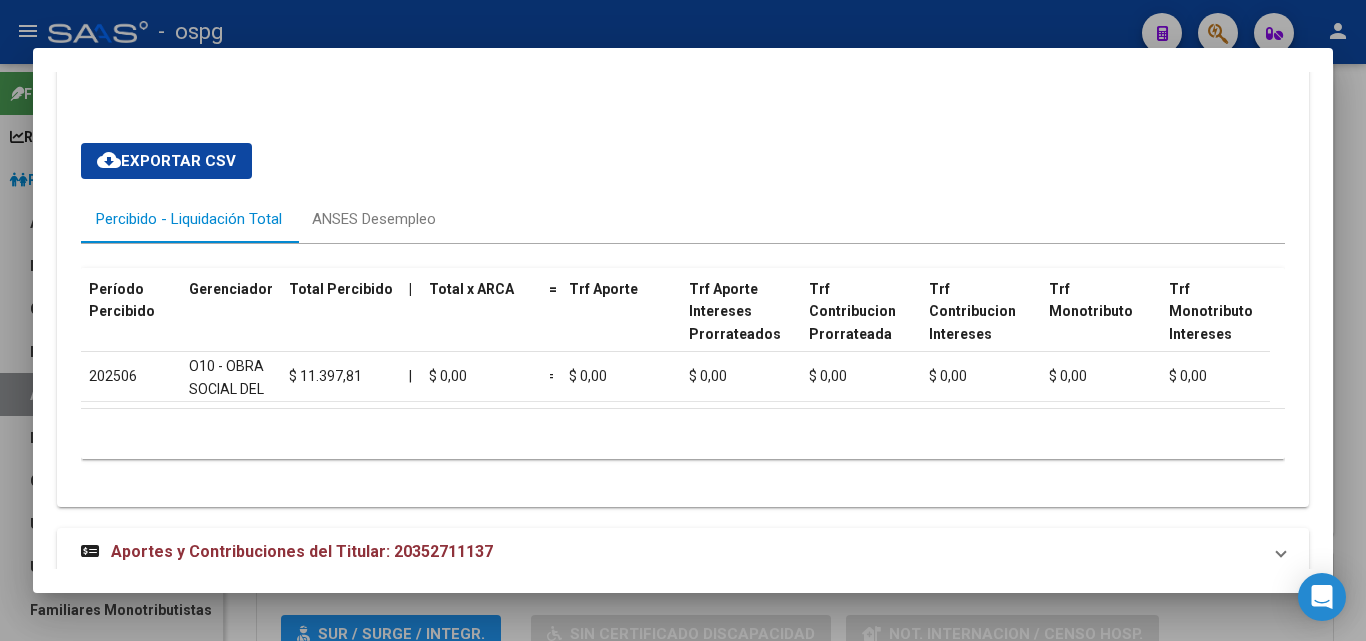 click at bounding box center (683, 320) 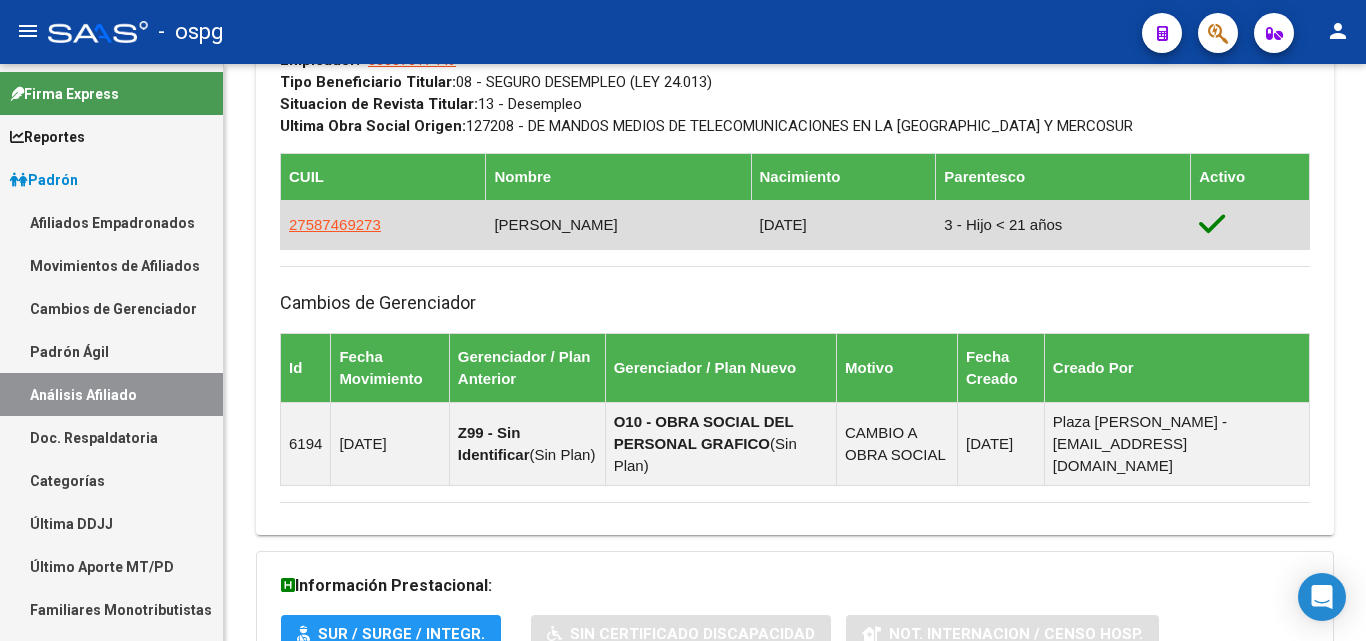 scroll, scrollTop: 0, scrollLeft: 0, axis: both 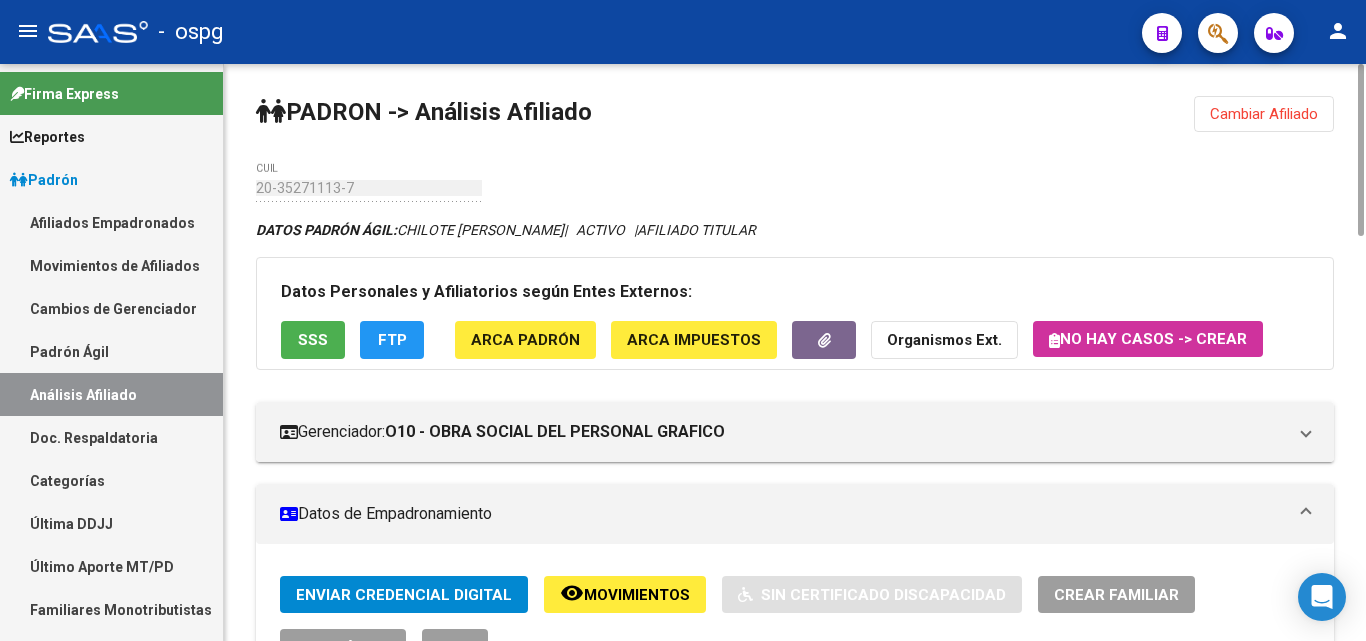 click on "Cambiar Afiliado" 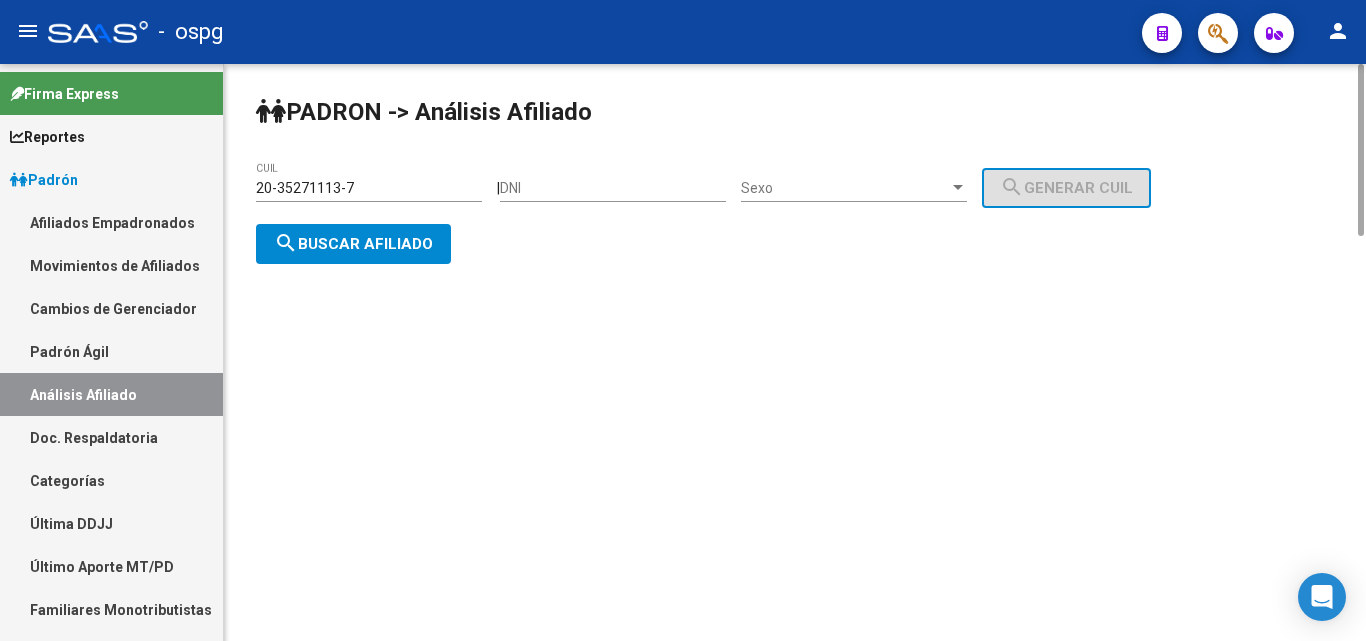 click on "DNI" at bounding box center (613, 188) 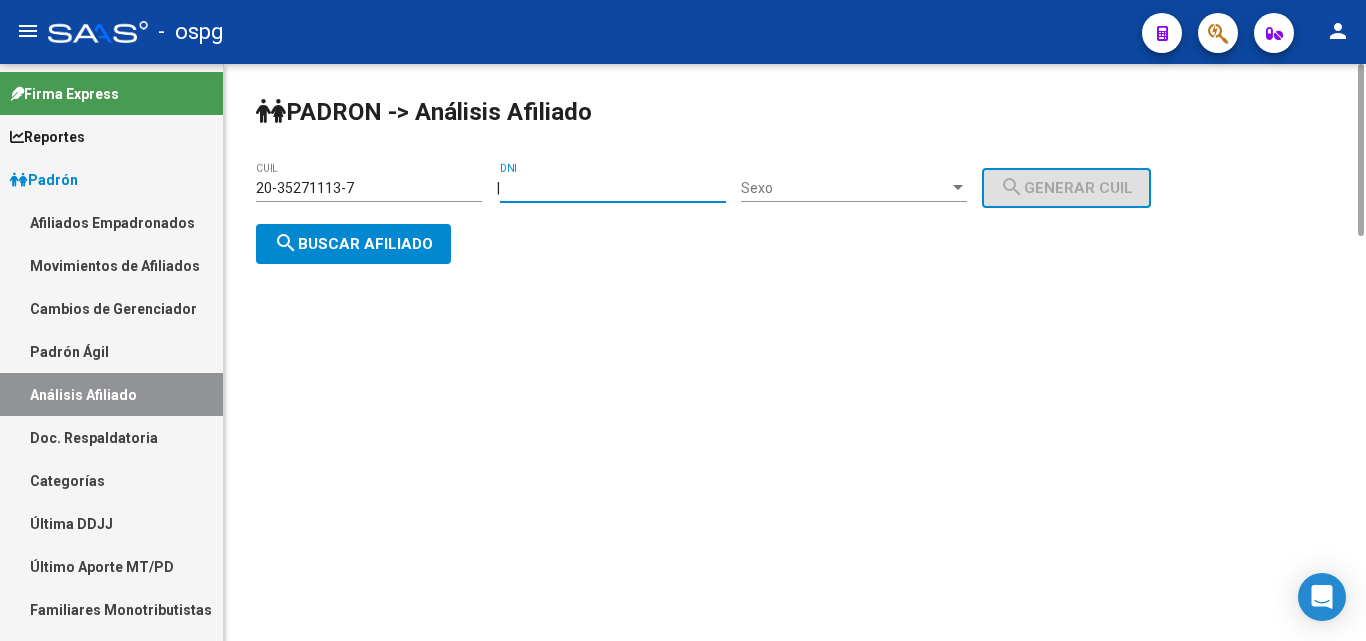 paste on "41140629" 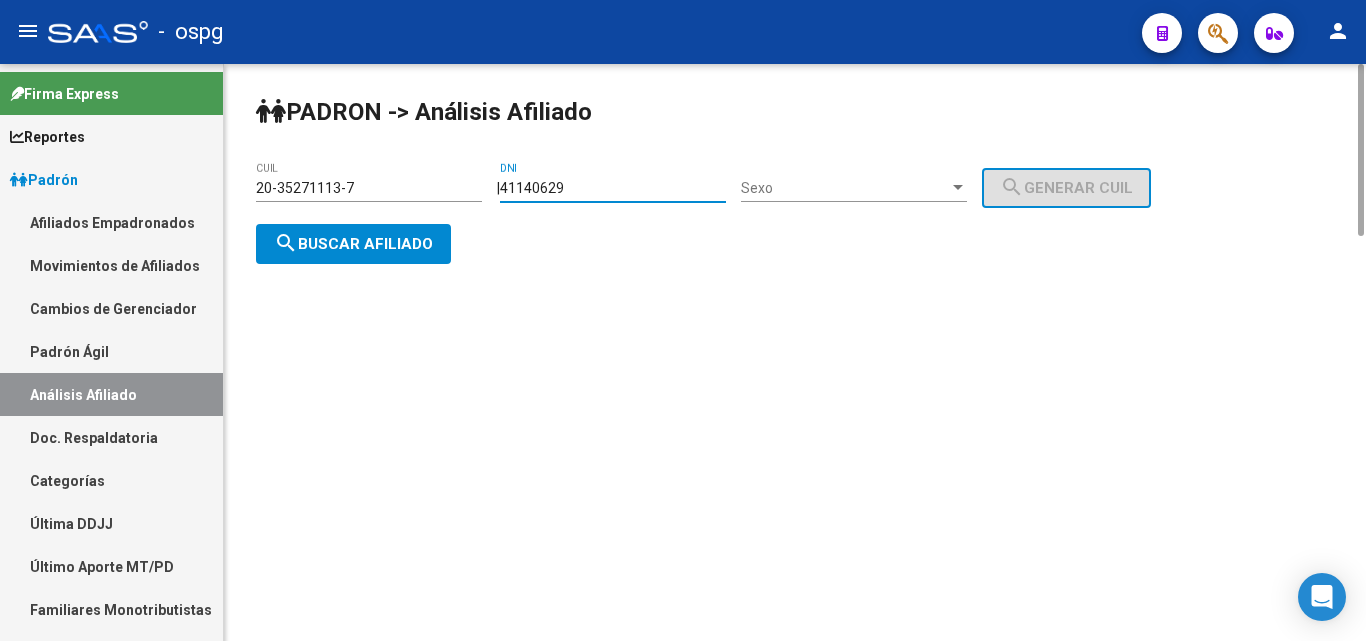 type on "41140629" 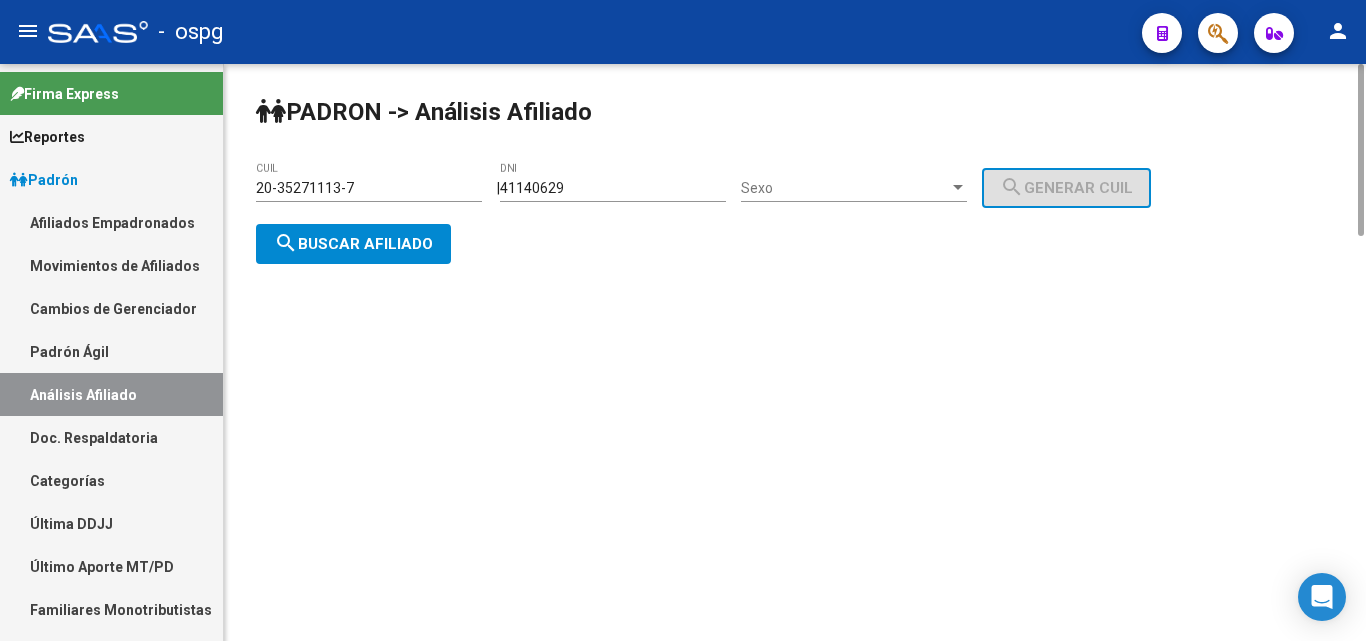 click on "Sexo Sexo" 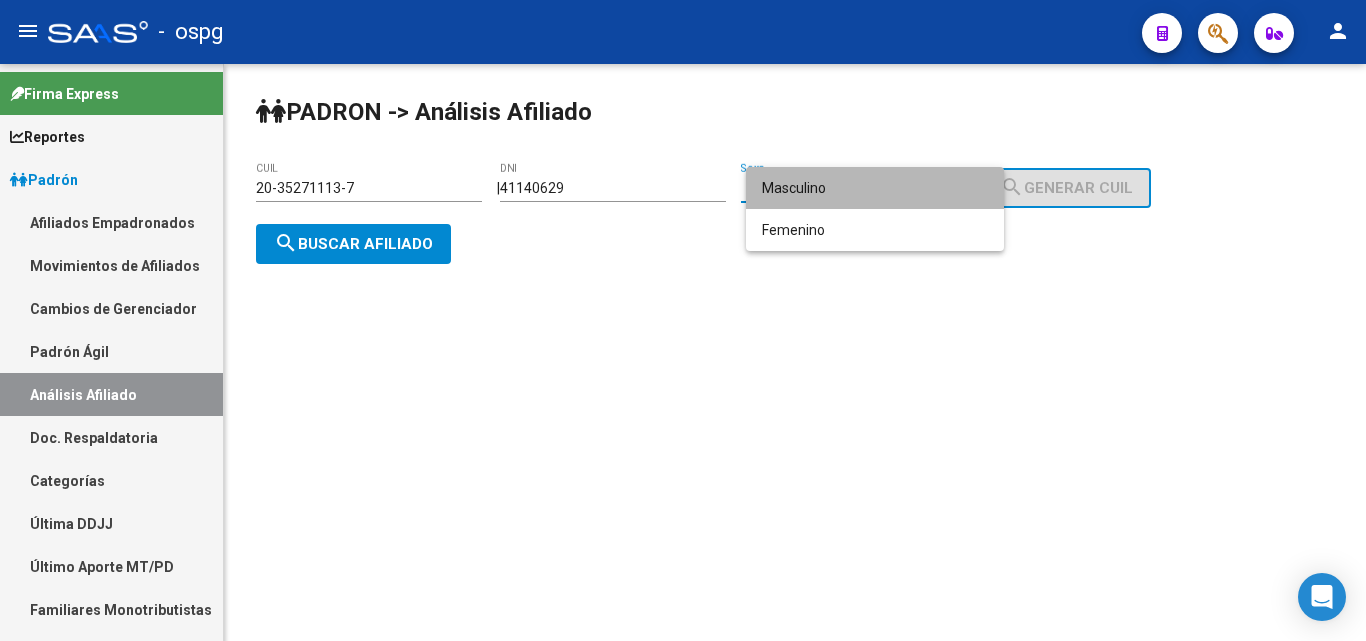 click on "Masculino" at bounding box center [875, 188] 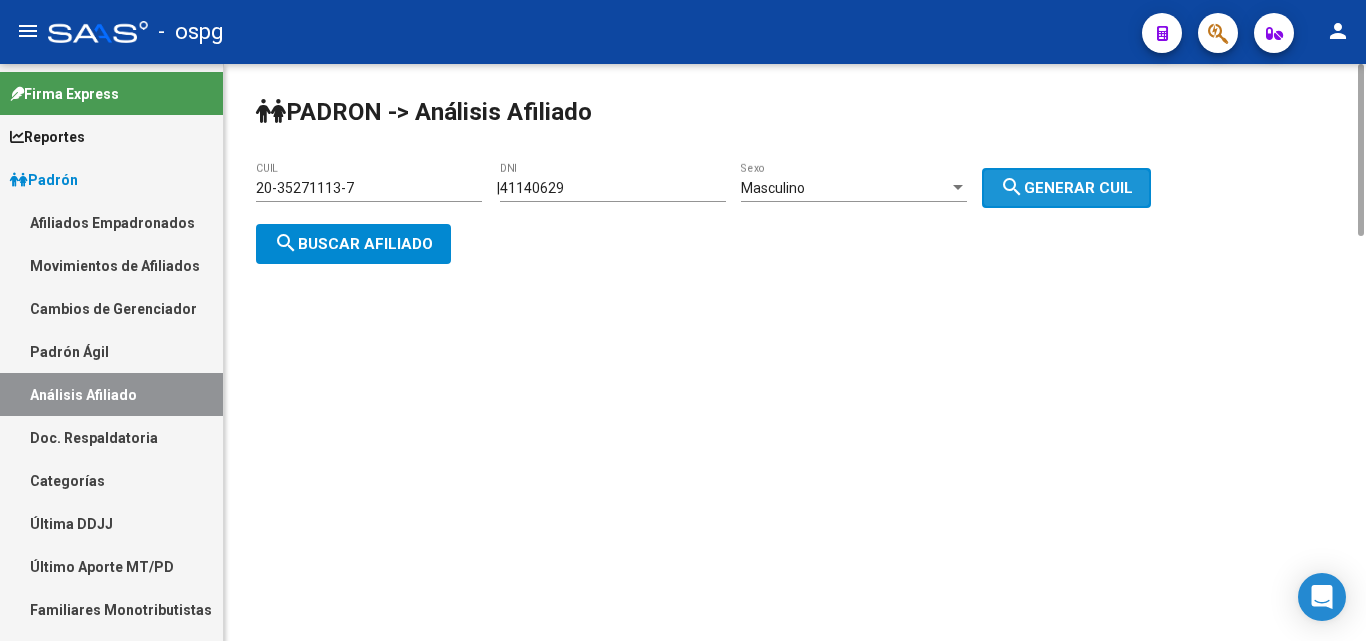 drag, startPoint x: 1120, startPoint y: 188, endPoint x: 522, endPoint y: 216, distance: 598.65515 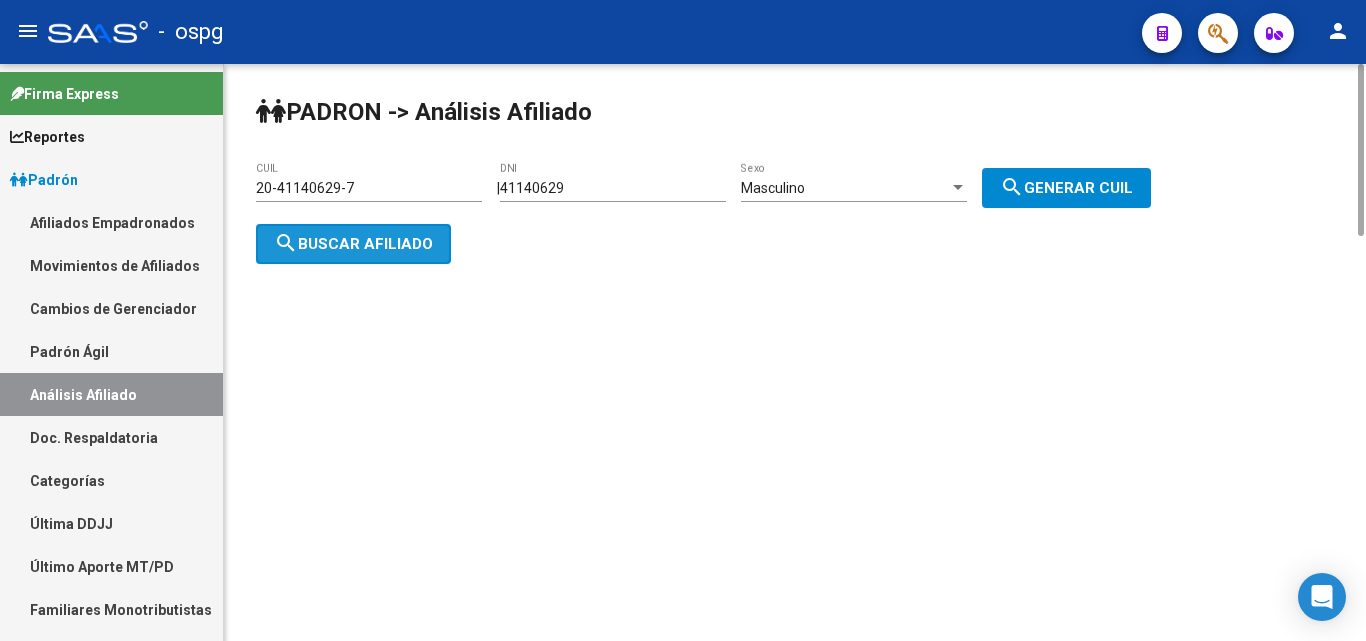 click on "search  Buscar afiliado" 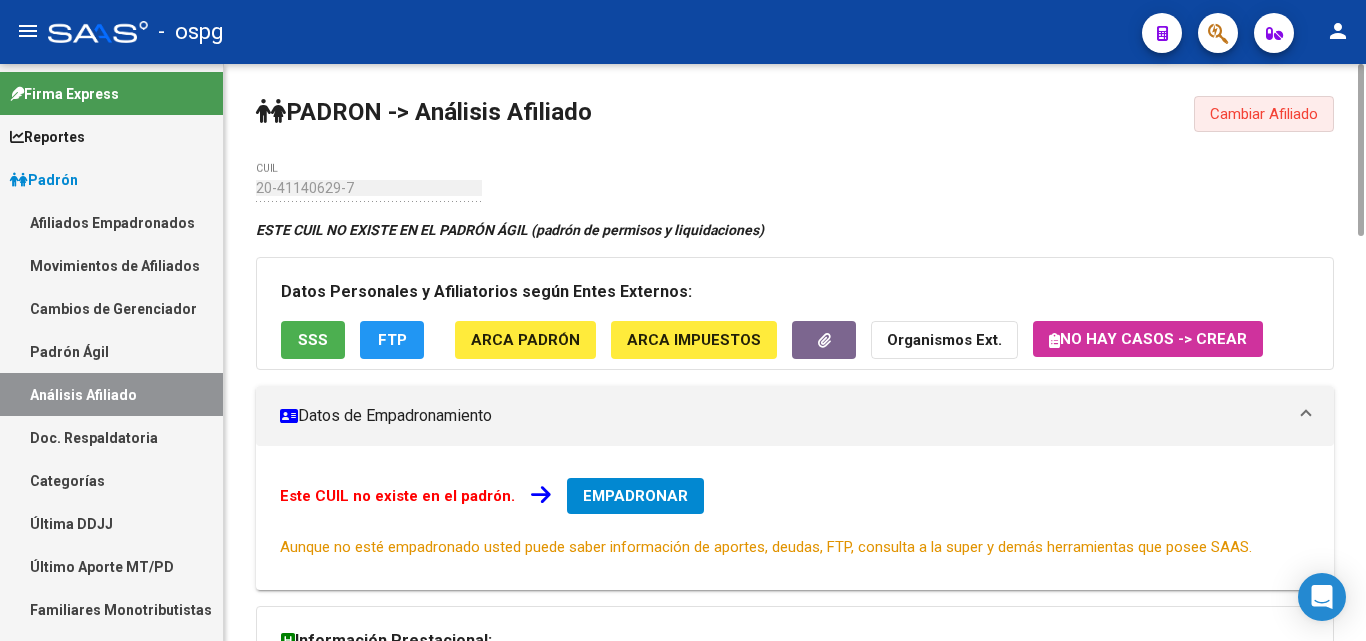 drag, startPoint x: 1299, startPoint y: 121, endPoint x: 681, endPoint y: 155, distance: 618.9346 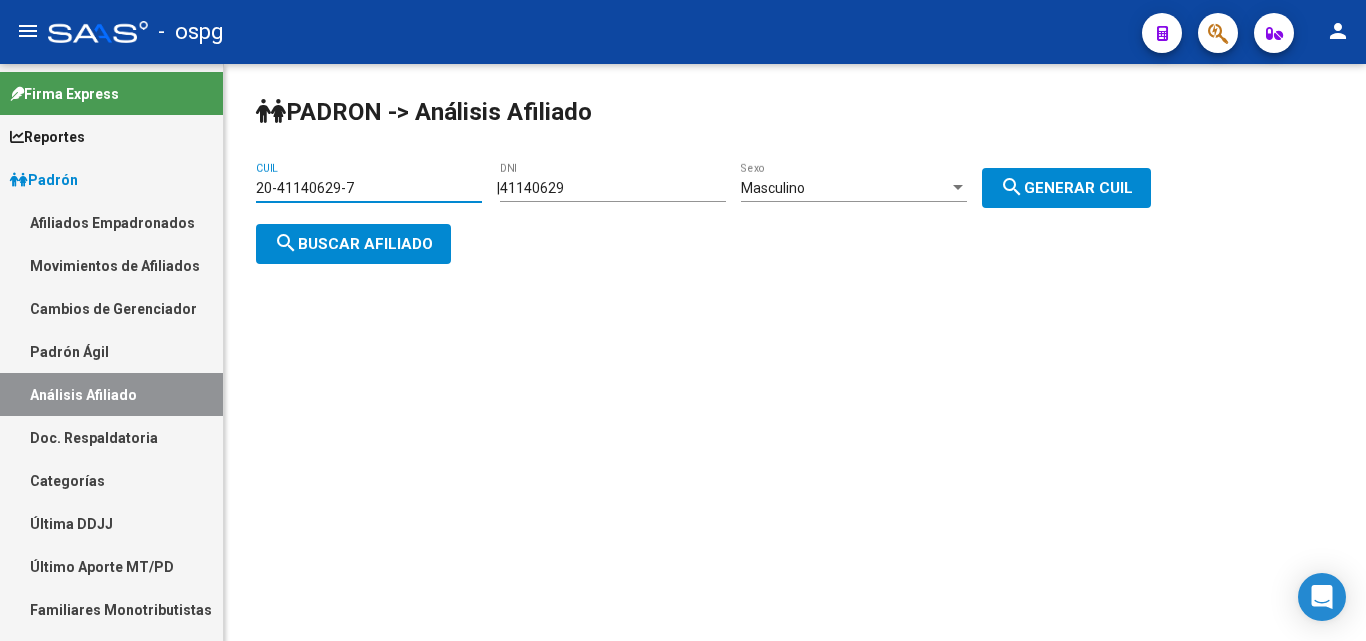 drag, startPoint x: 399, startPoint y: 182, endPoint x: 24, endPoint y: 201, distance: 375.48102 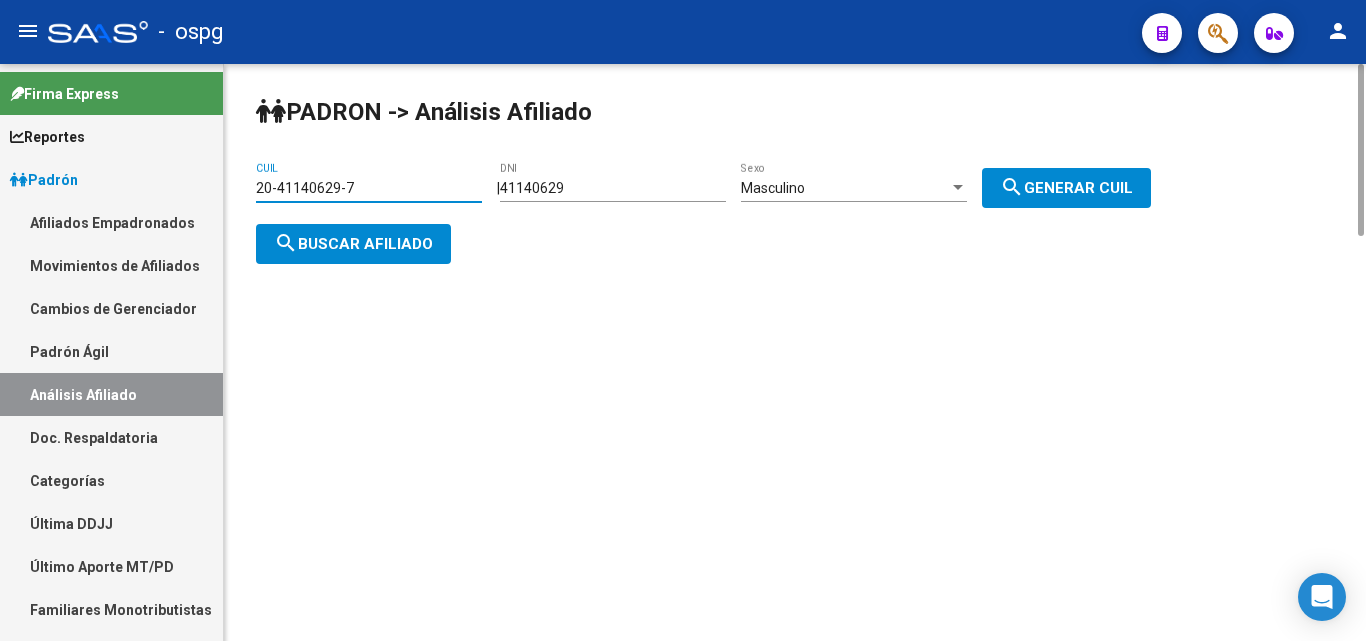 paste on "93608836-9" 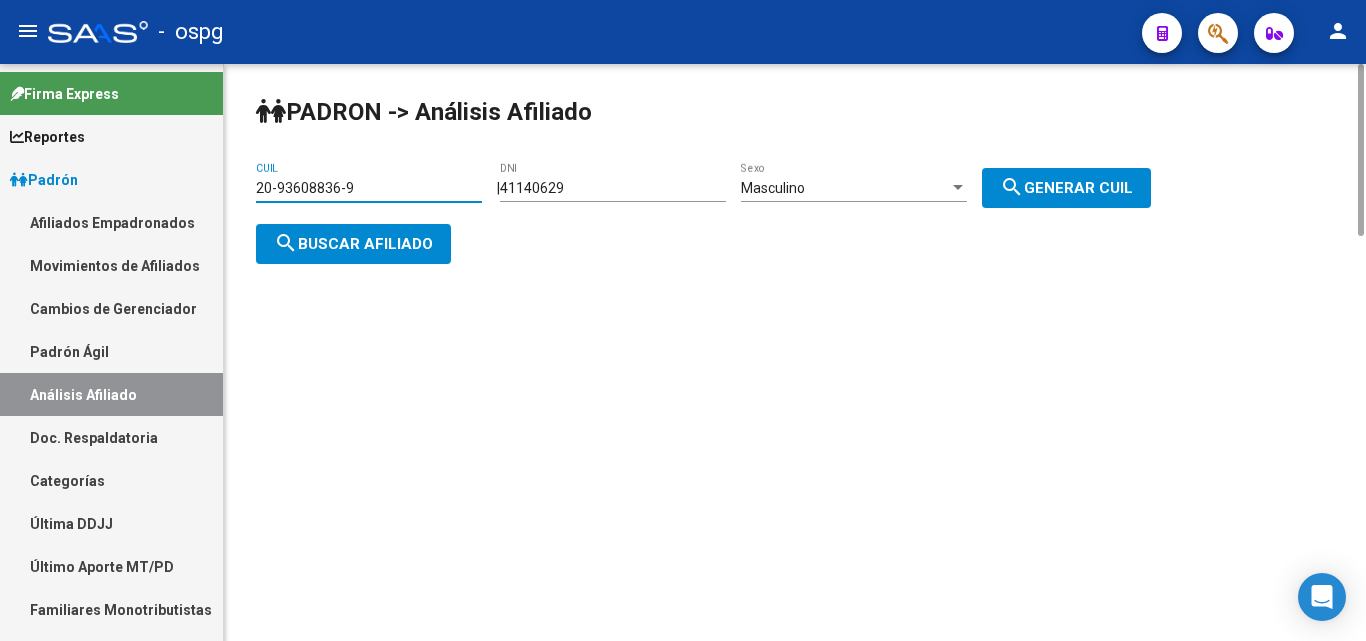 type on "20-93608836-9" 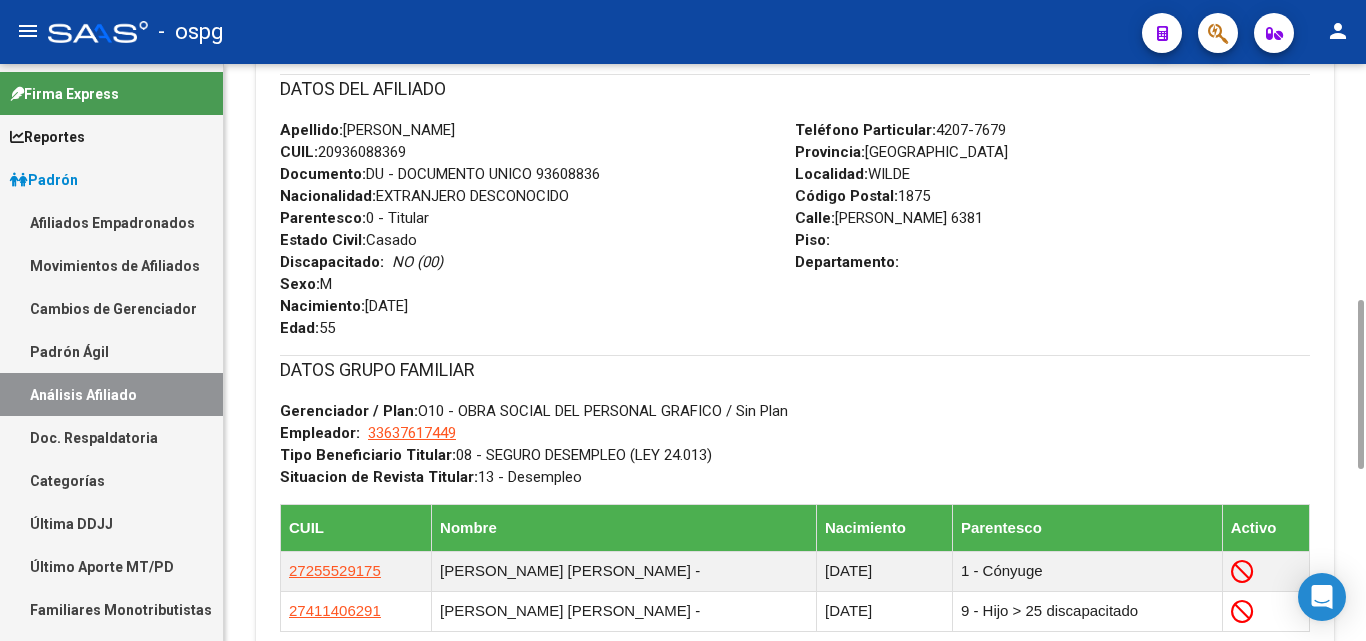 scroll, scrollTop: 400, scrollLeft: 0, axis: vertical 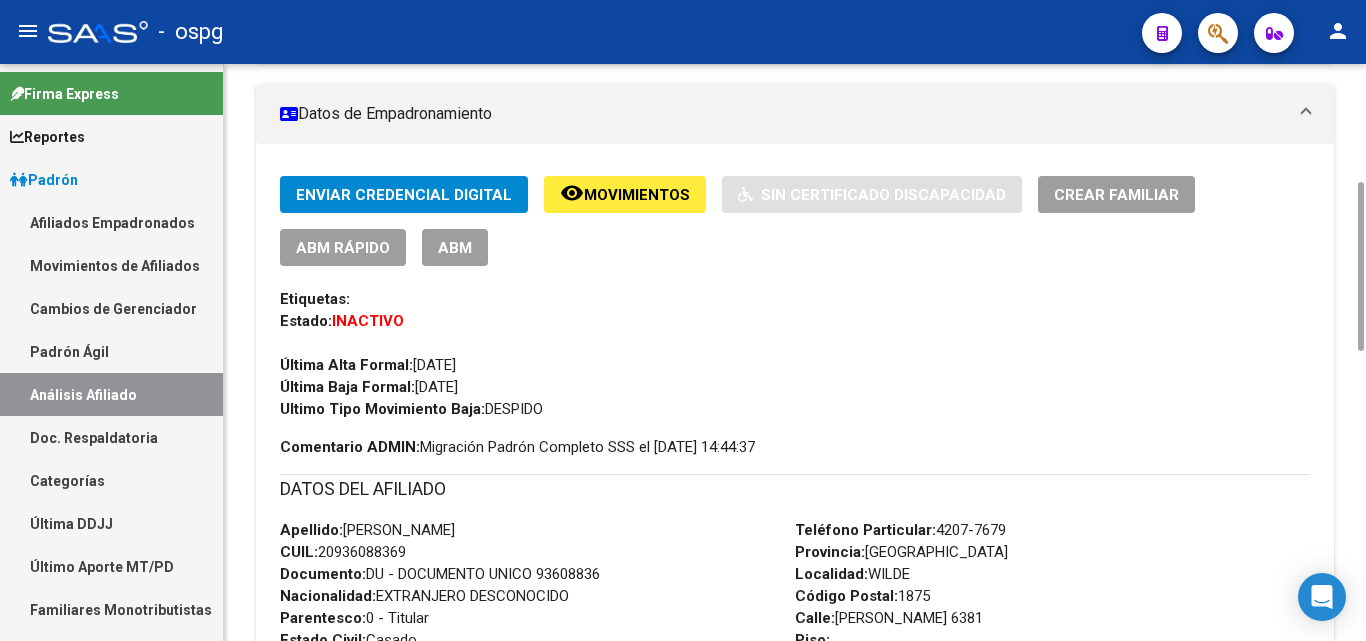 click on "ABM Rápido" 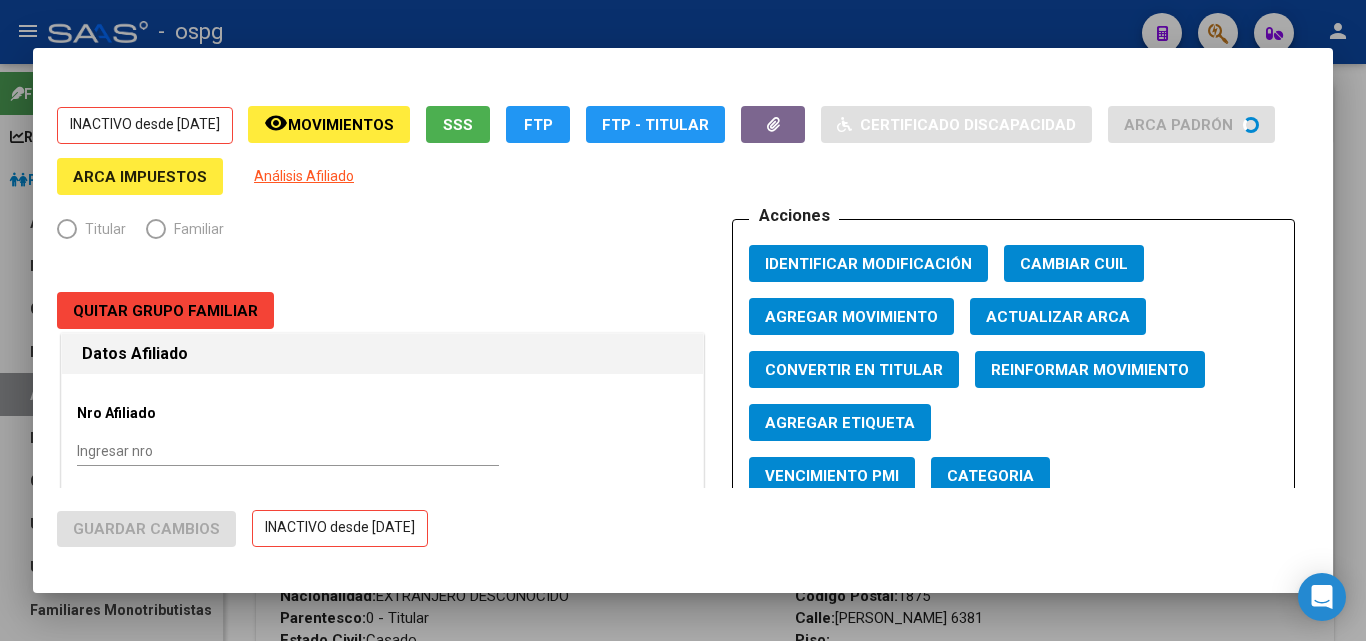 radio on "true" 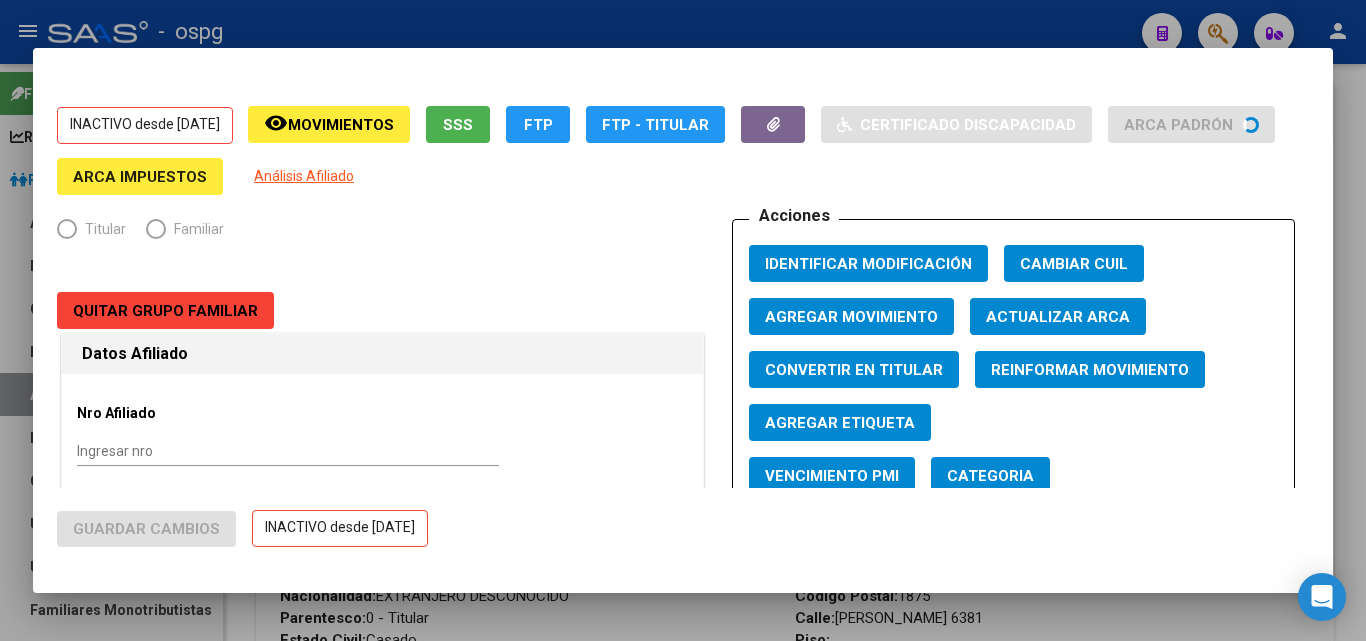 type on "33-63761744-9" 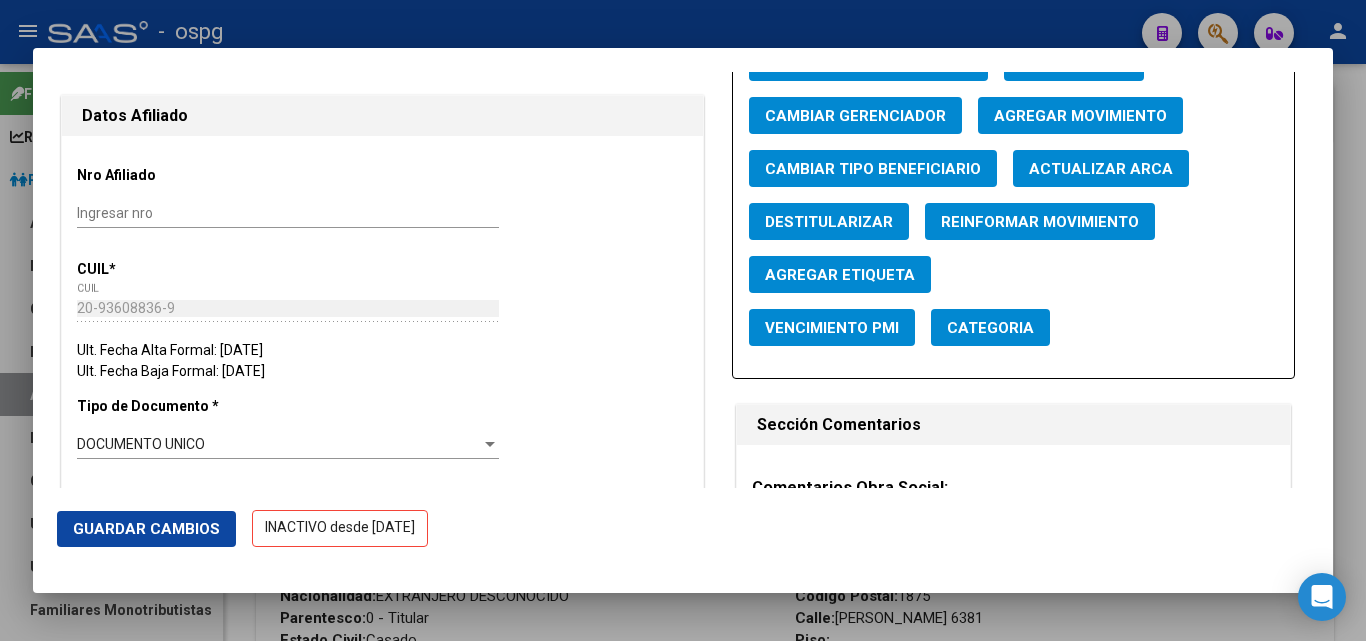 scroll, scrollTop: 200, scrollLeft: 0, axis: vertical 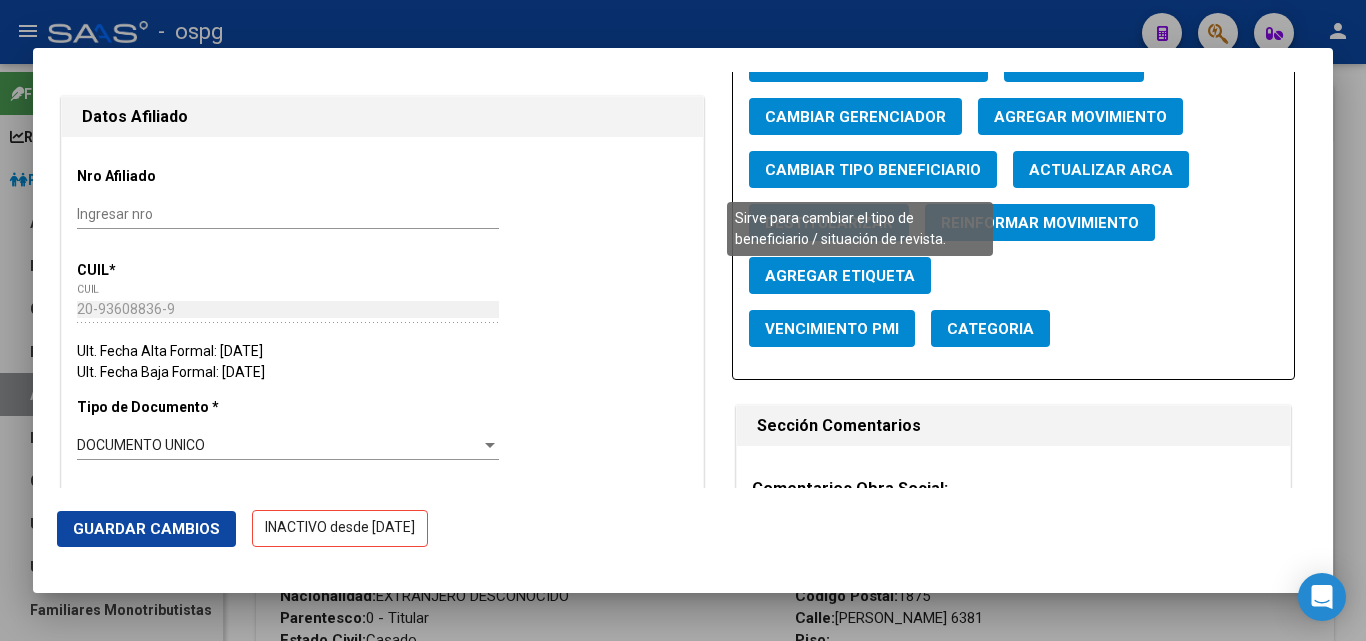 click on "Cambiar Tipo Beneficiario" 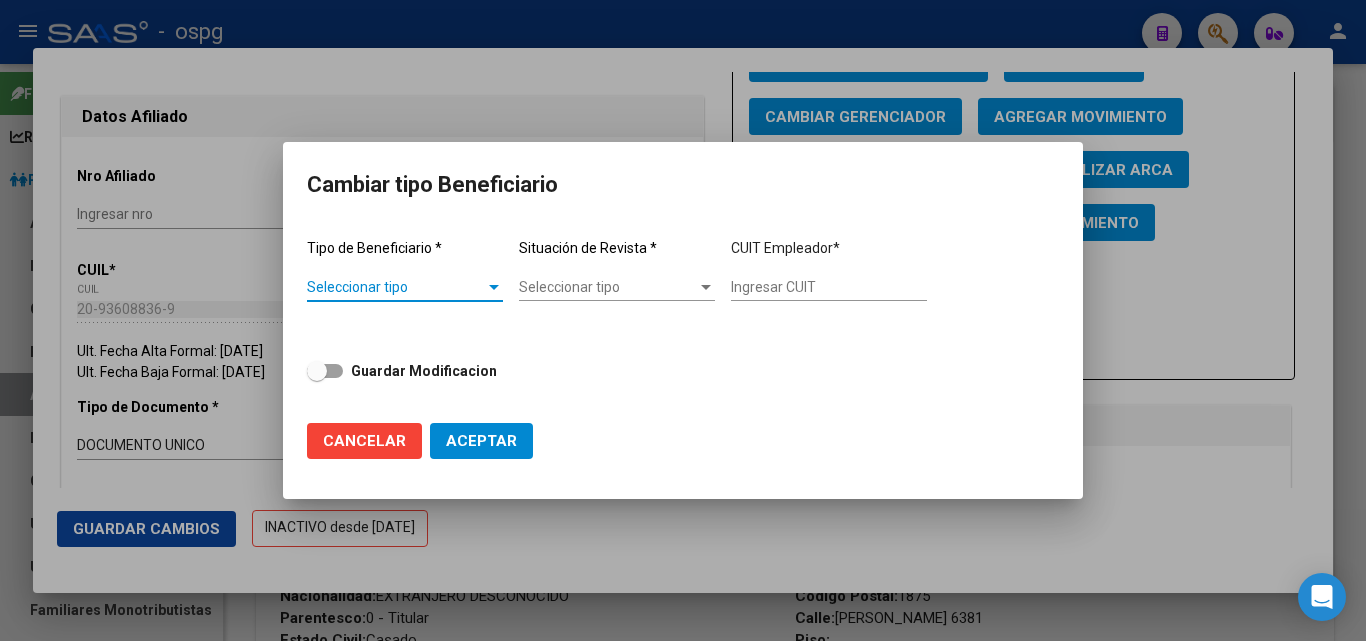 click on "Seleccionar tipo" at bounding box center [396, 287] 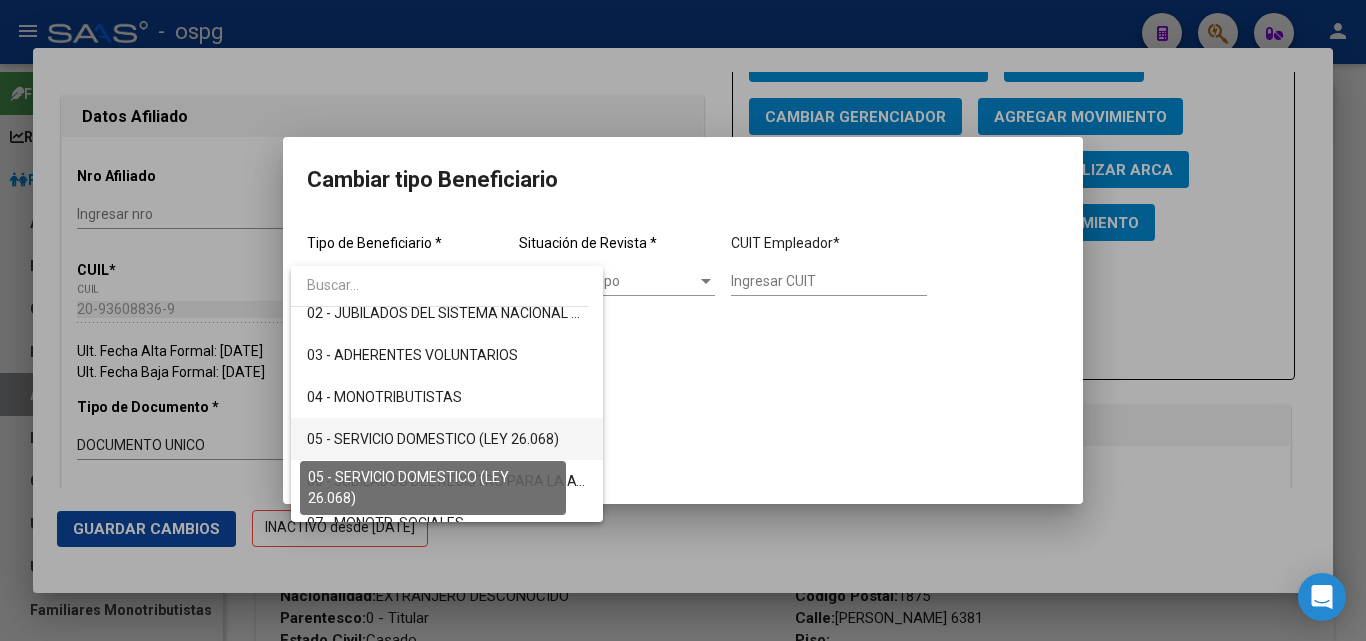 scroll, scrollTop: 200, scrollLeft: 0, axis: vertical 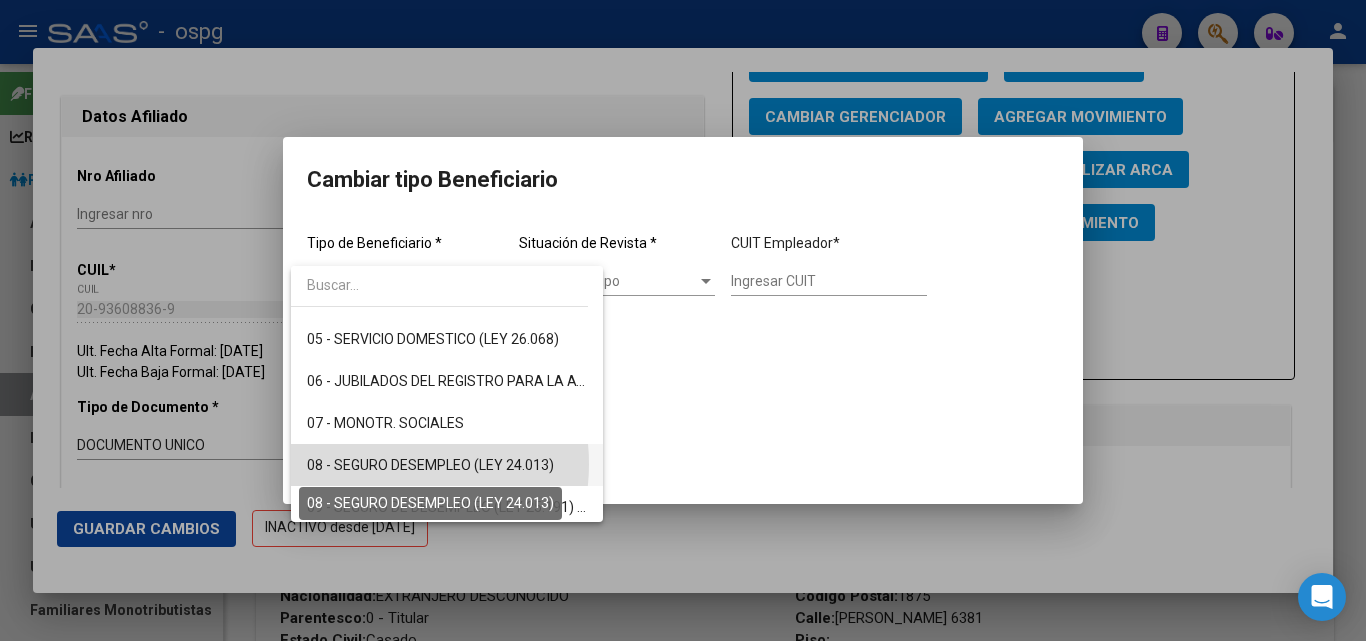 drag, startPoint x: 380, startPoint y: 464, endPoint x: 491, endPoint y: 456, distance: 111.28792 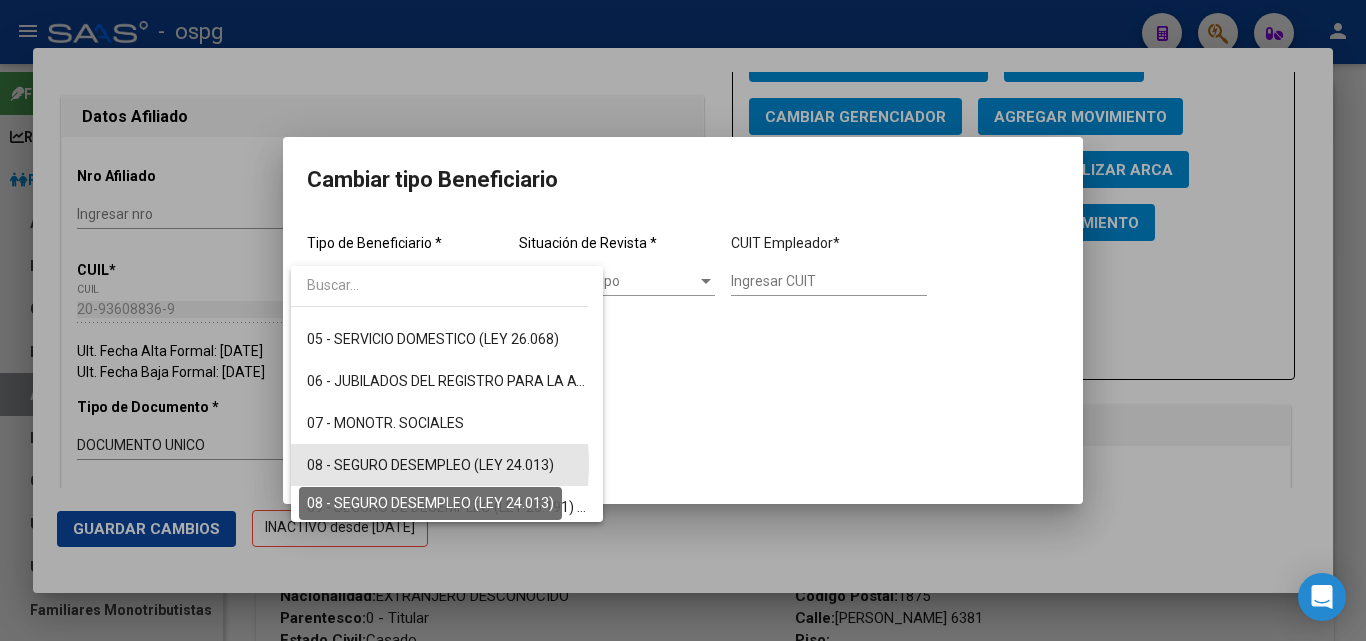 type on "33-63761744-9" 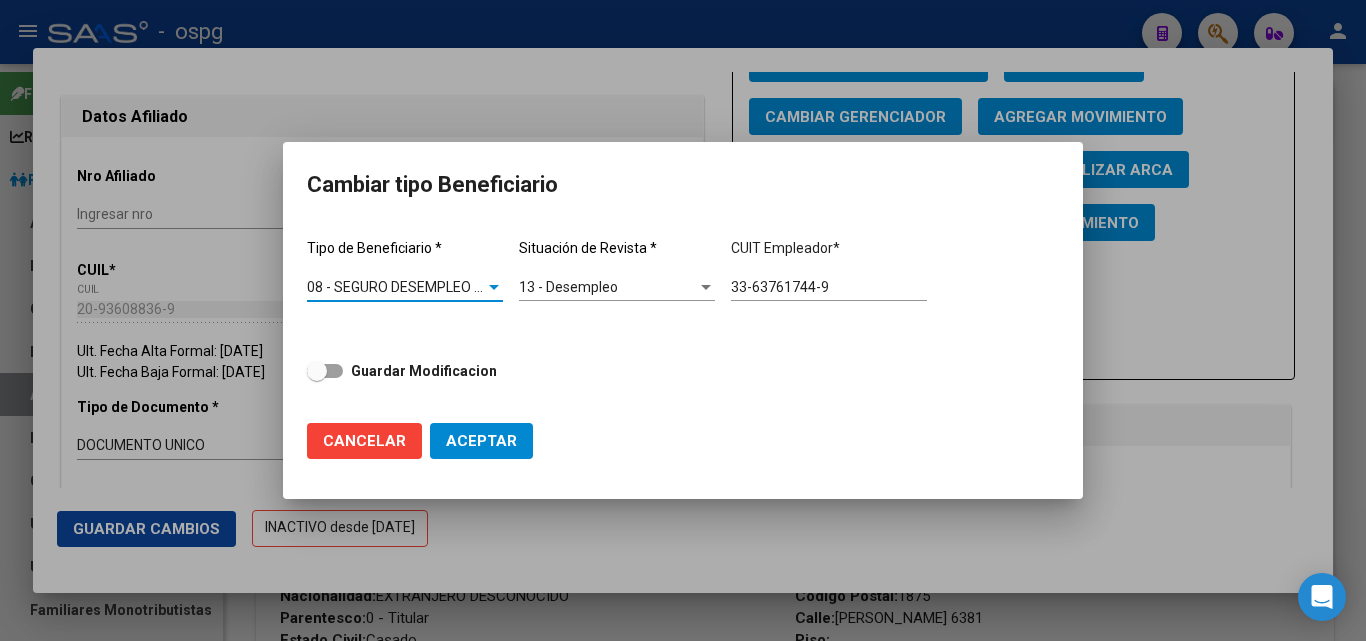 click on "Guardar Modificacion" at bounding box center [424, 371] 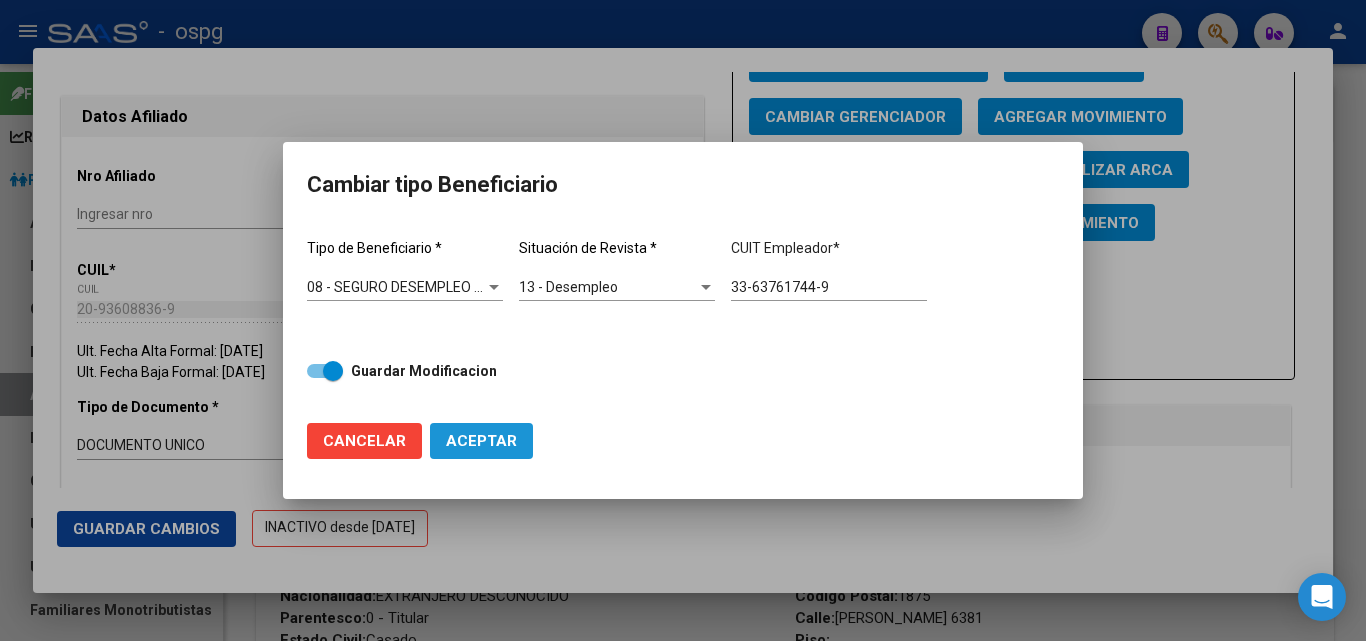 click on "Aceptar" 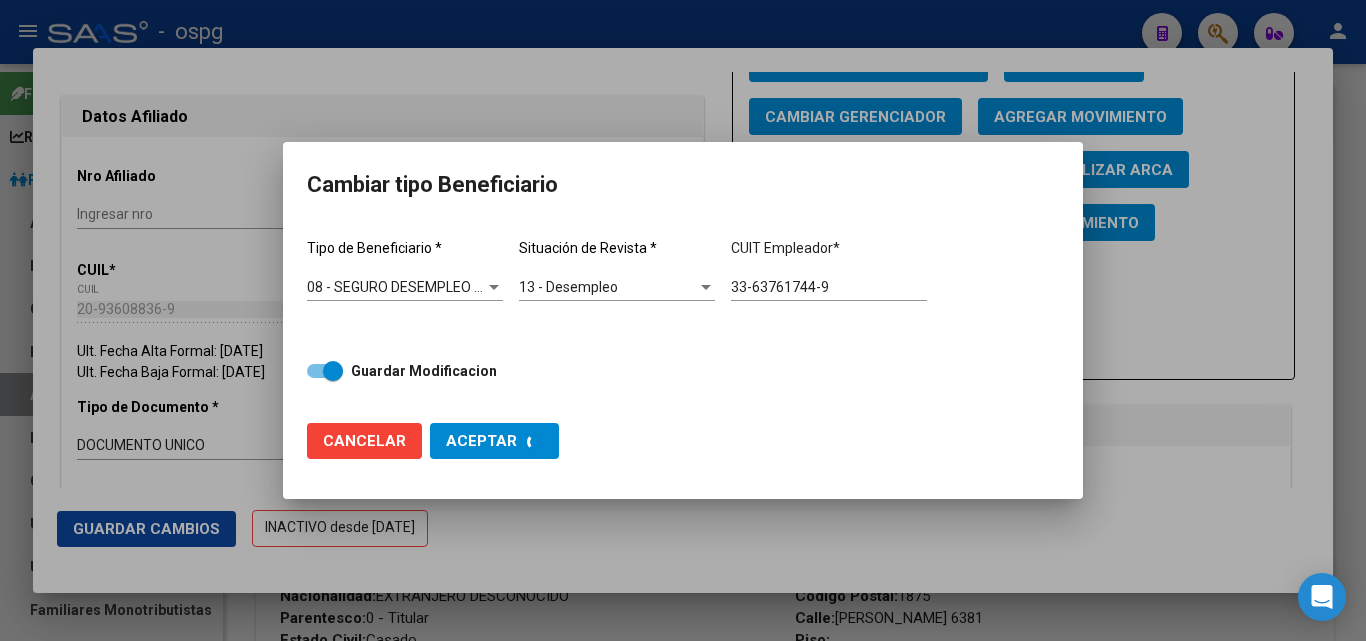 checkbox on "false" 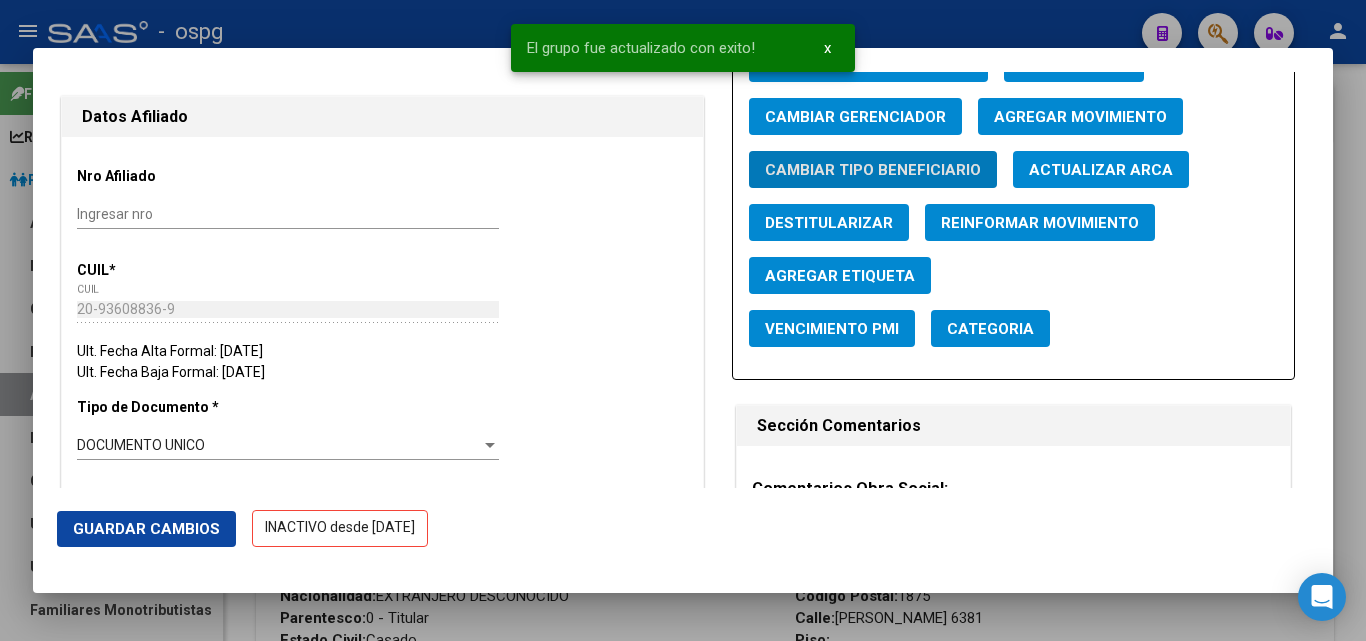 click on "Agregar Movimiento" 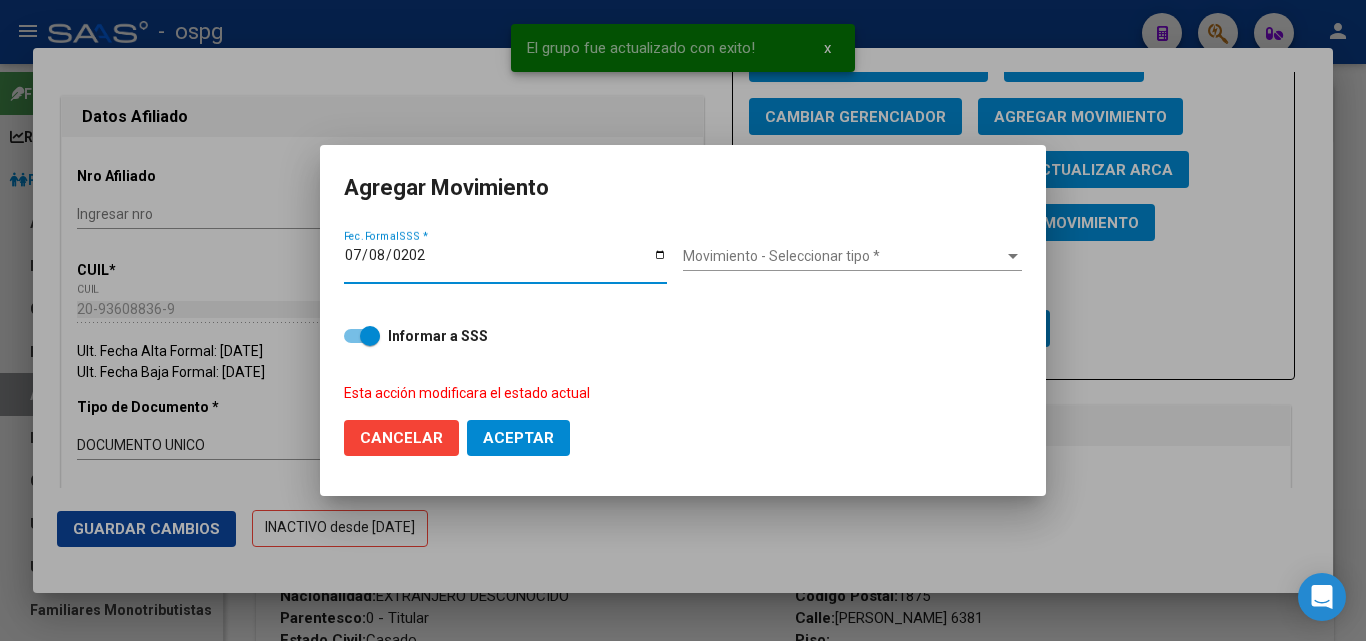 type on "2025-07-08" 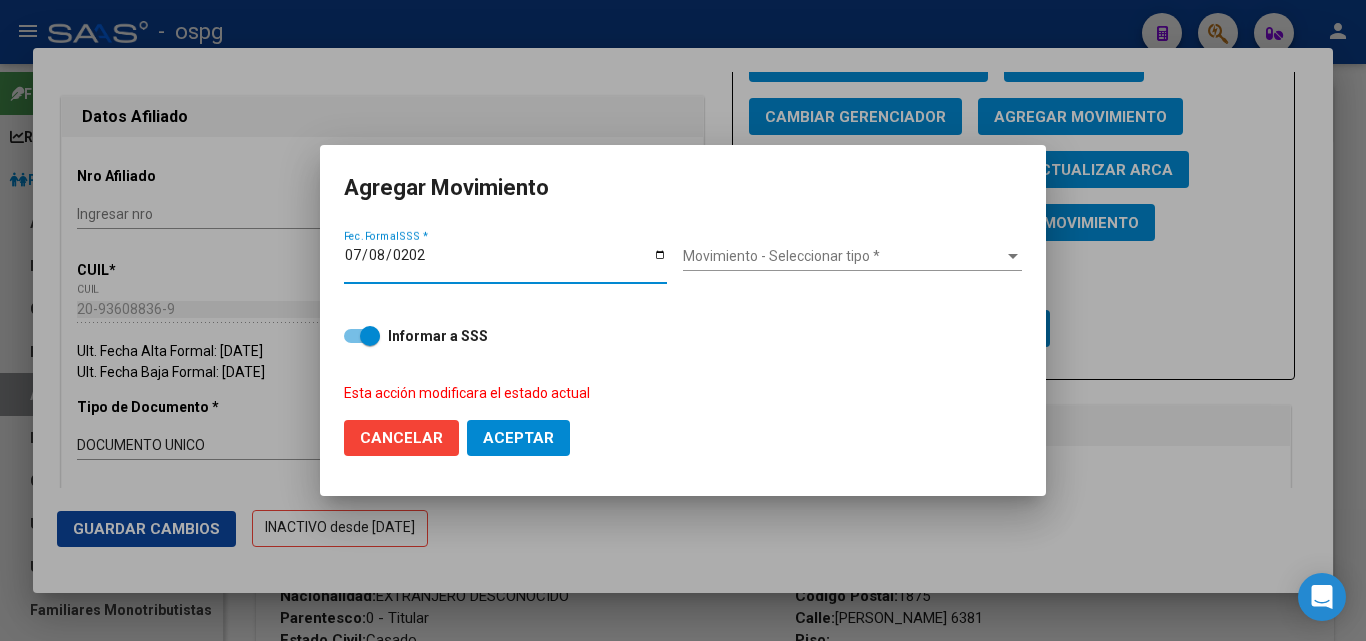 click on "Movimiento - Seleccionar tipo *" at bounding box center [843, 256] 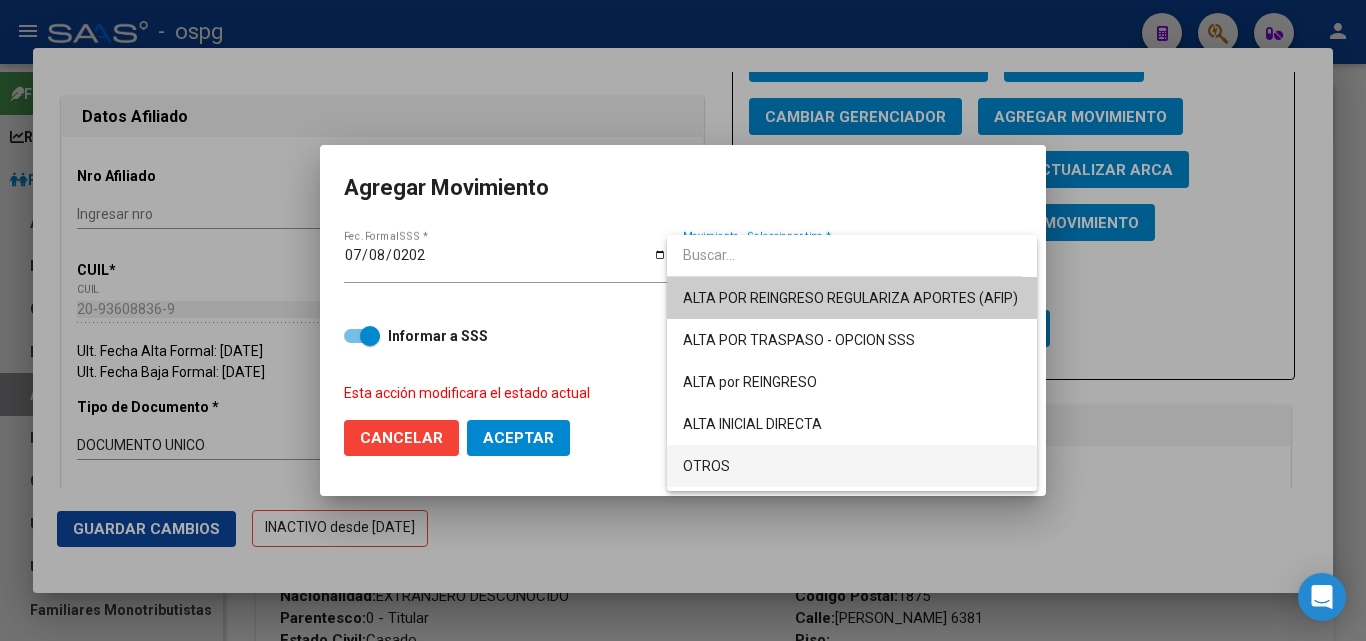 click on "OTROS" at bounding box center [852, 466] 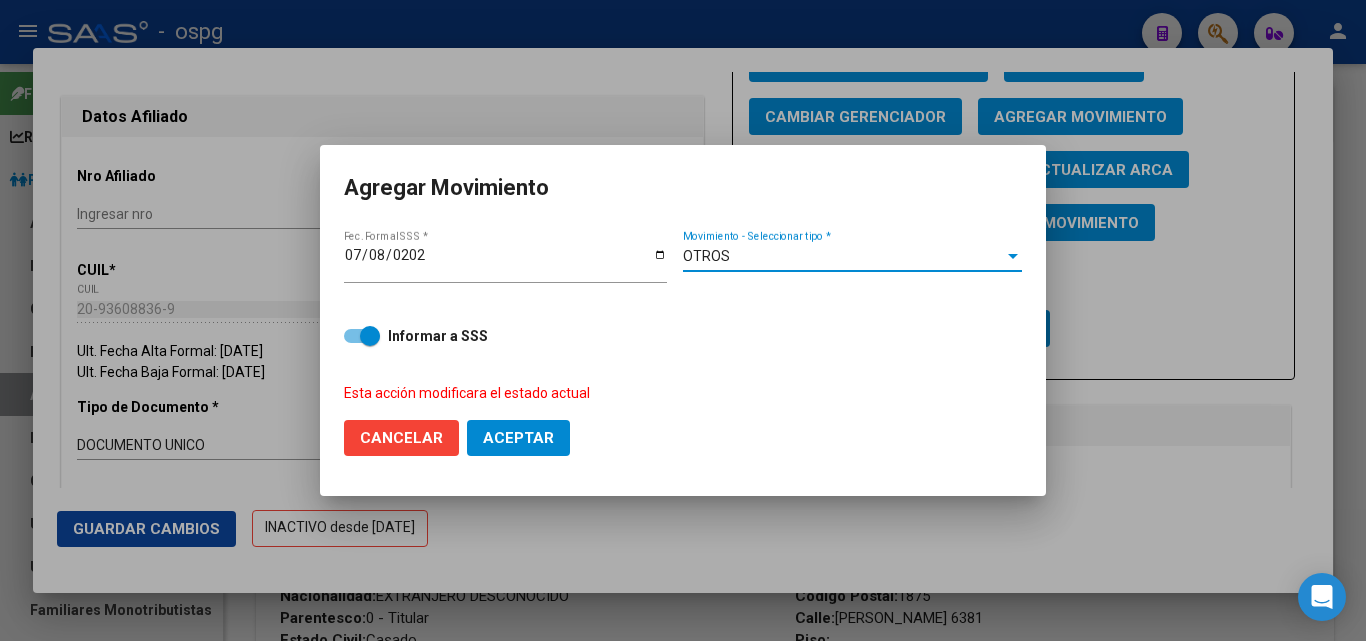 click on "Aceptar" 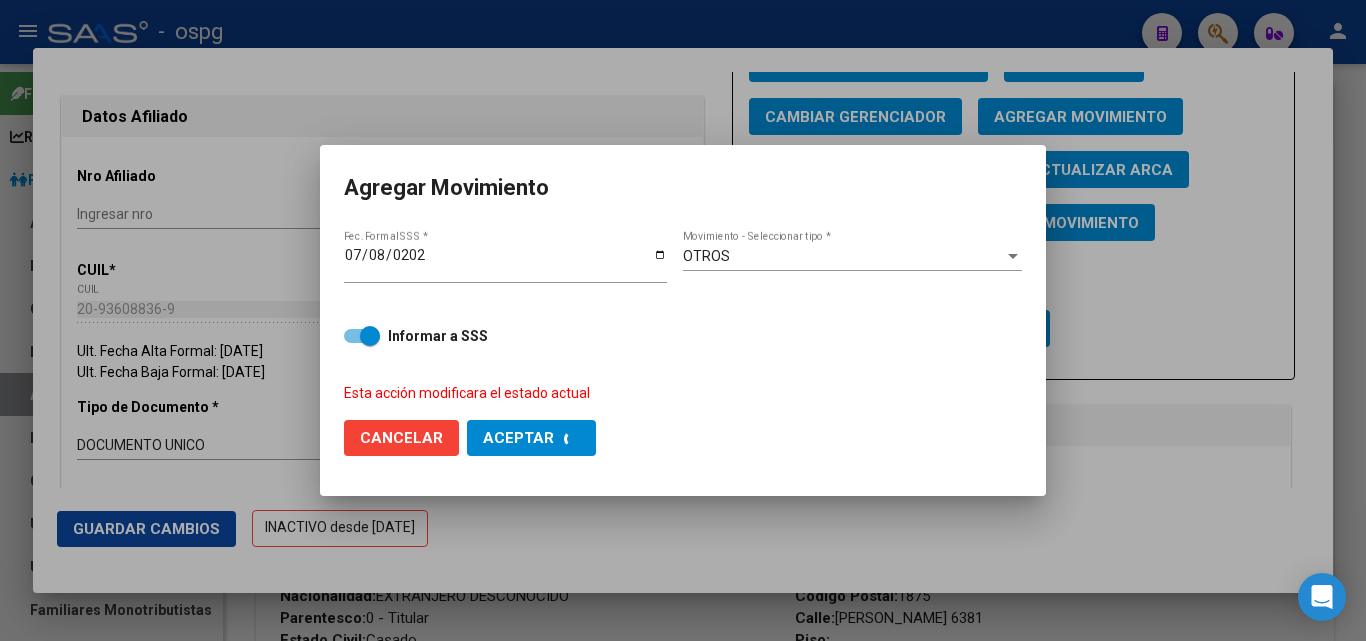 checkbox on "false" 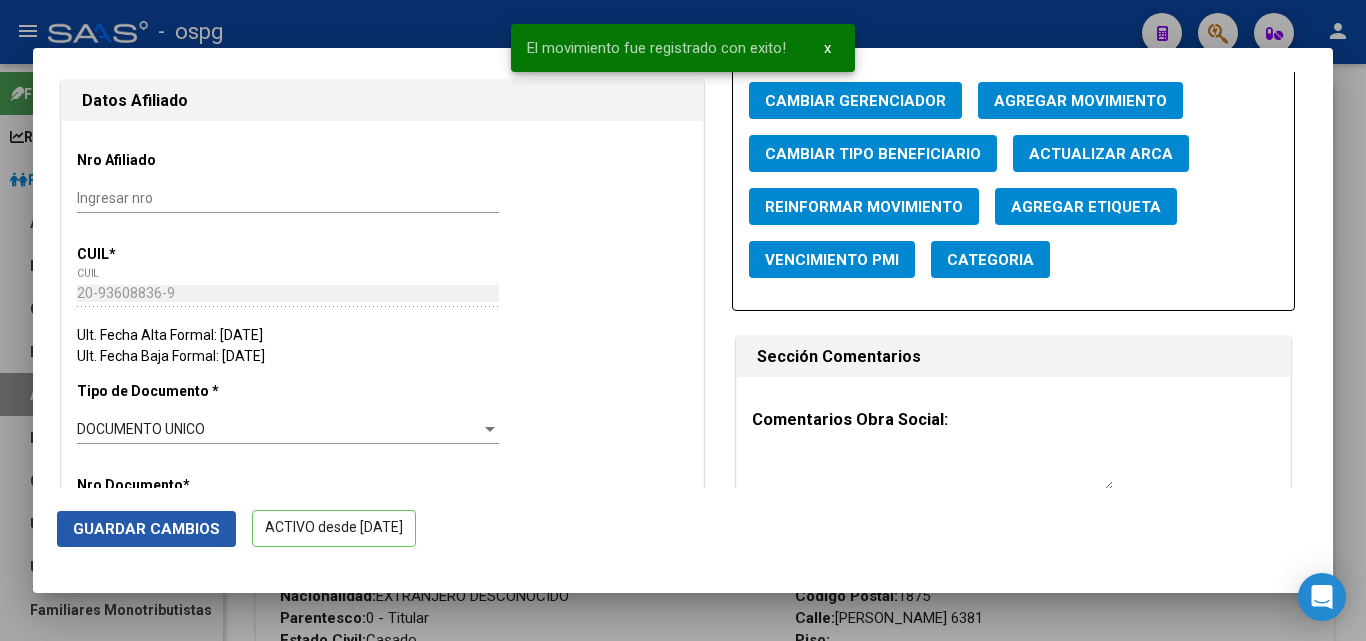 click on "Guardar Cambios" 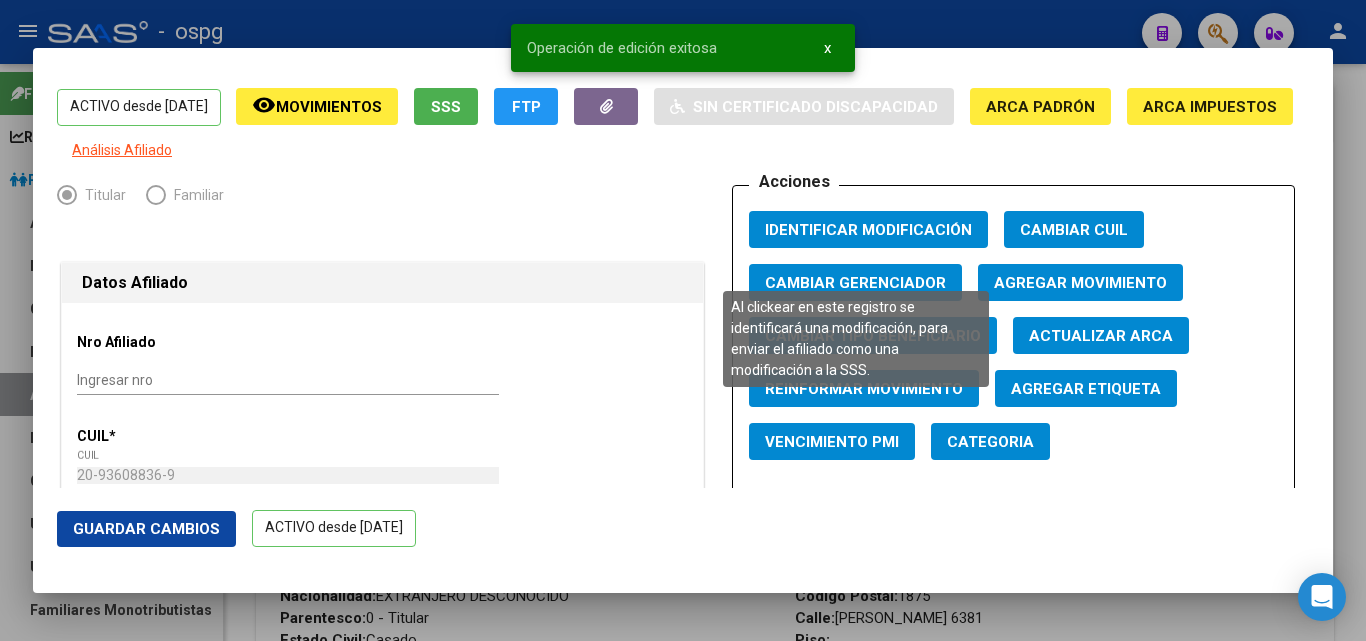 scroll, scrollTop: 0, scrollLeft: 0, axis: both 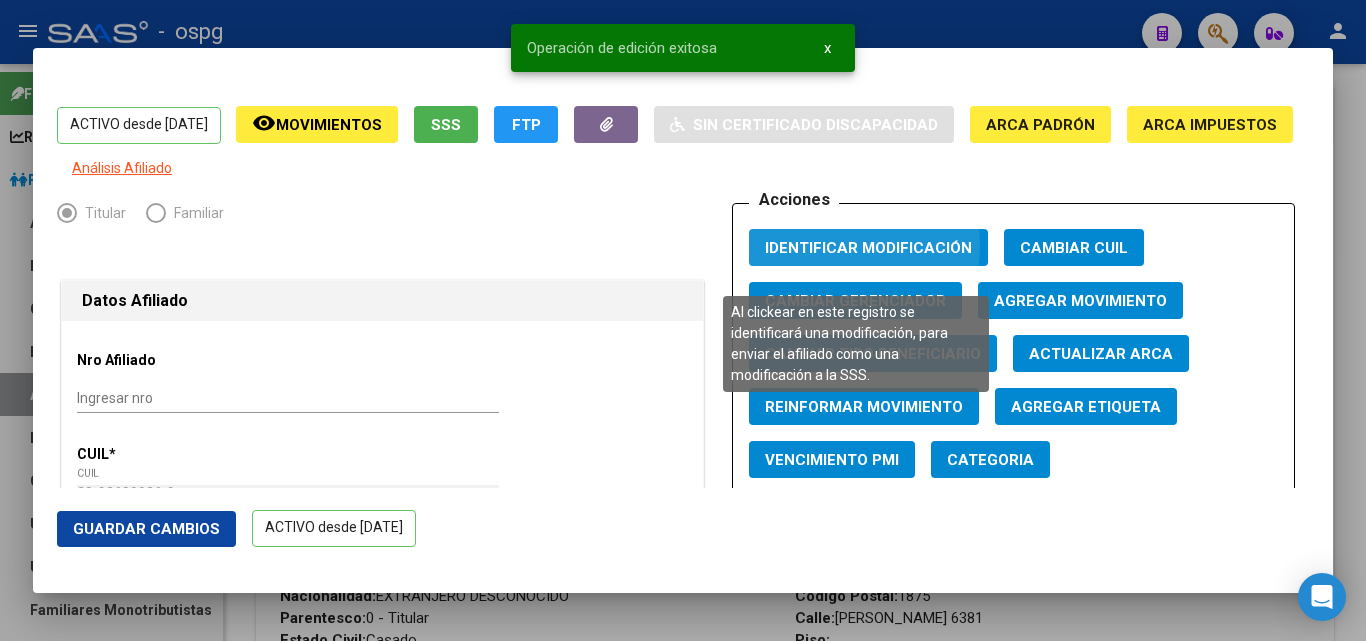 click on "Identificar Modificación" at bounding box center [868, 248] 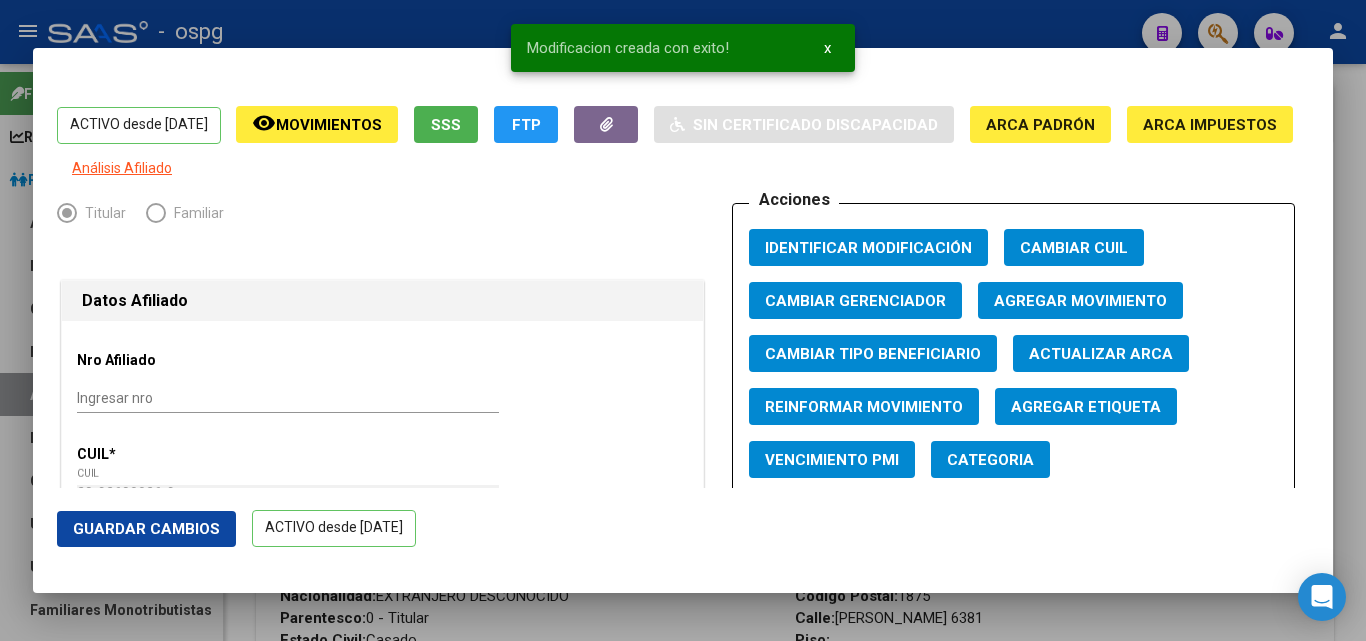 click at bounding box center [683, 320] 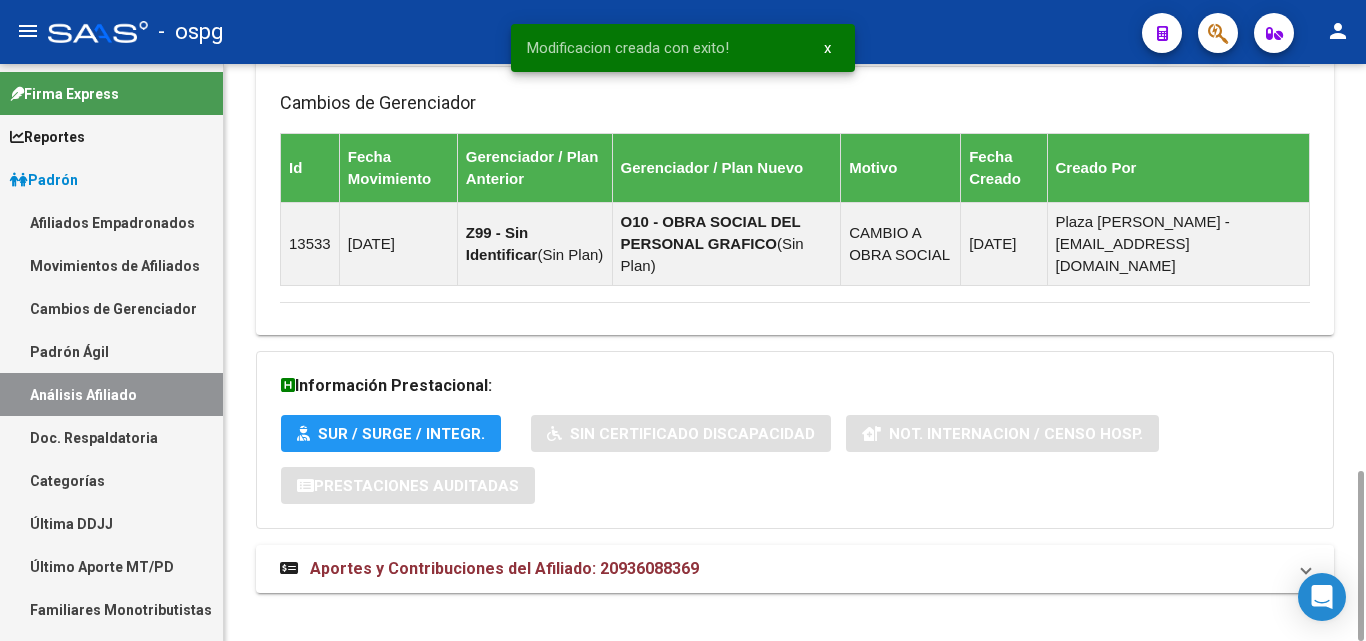scroll, scrollTop: 978, scrollLeft: 0, axis: vertical 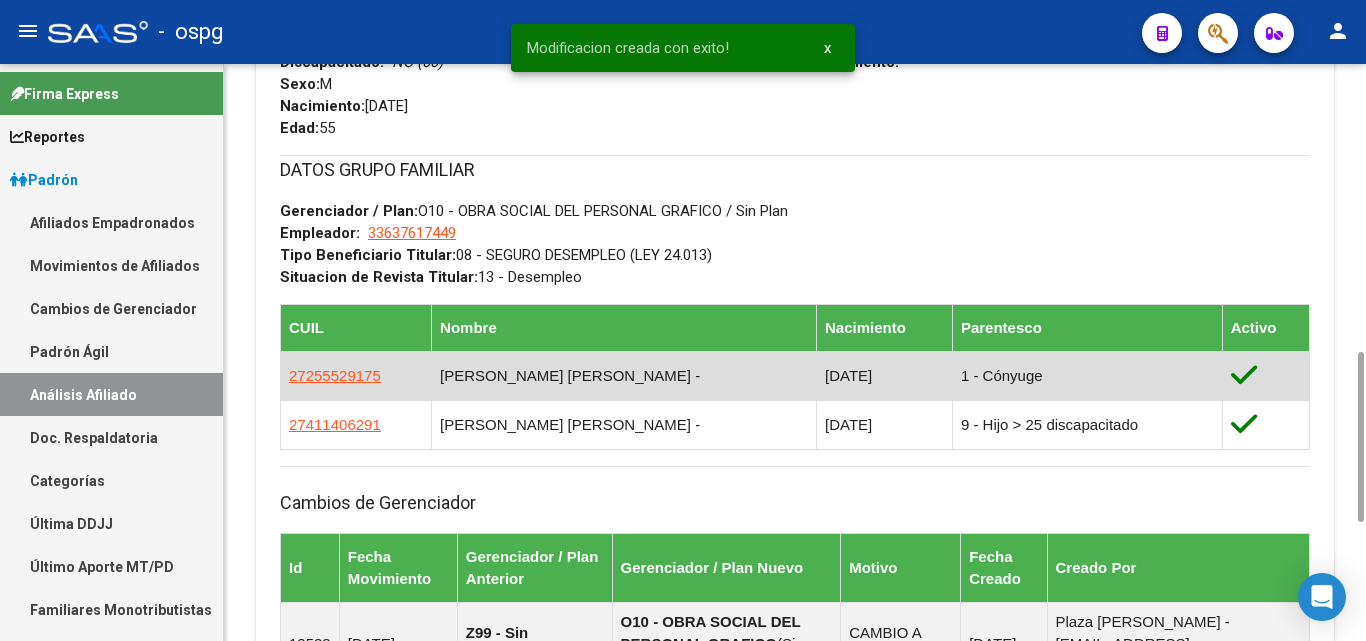 click on "27255529175" at bounding box center [335, 376] 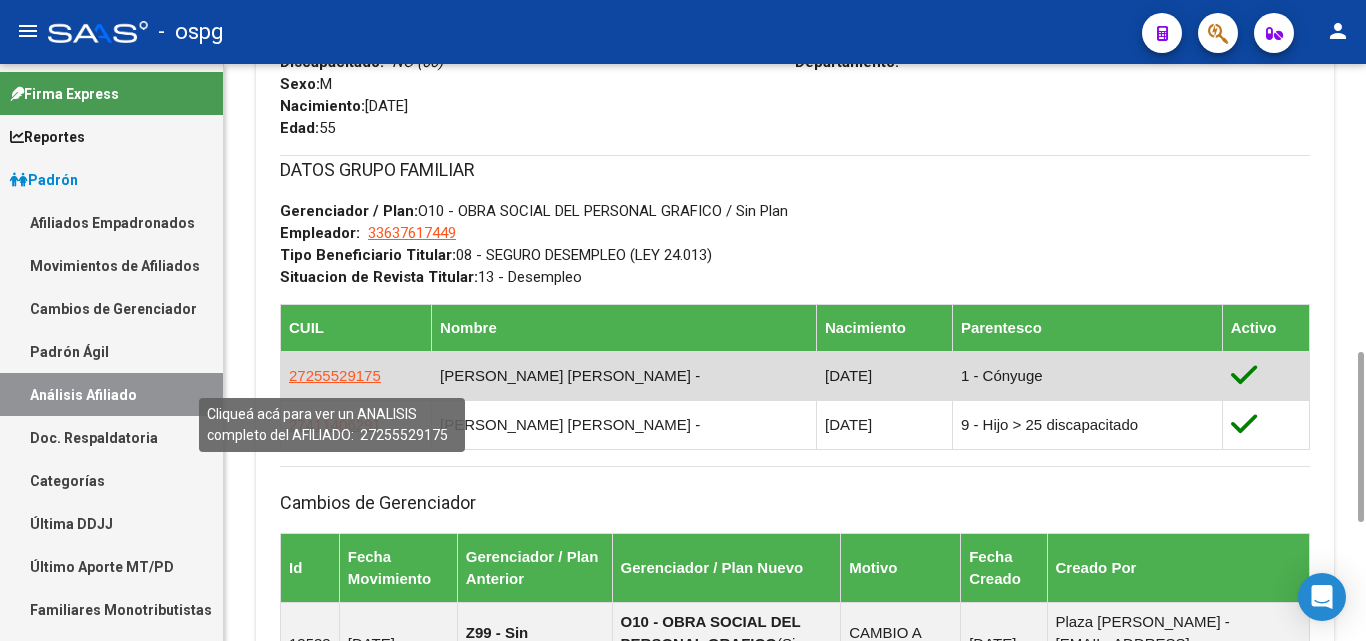 click on "27255529175" at bounding box center [335, 375] 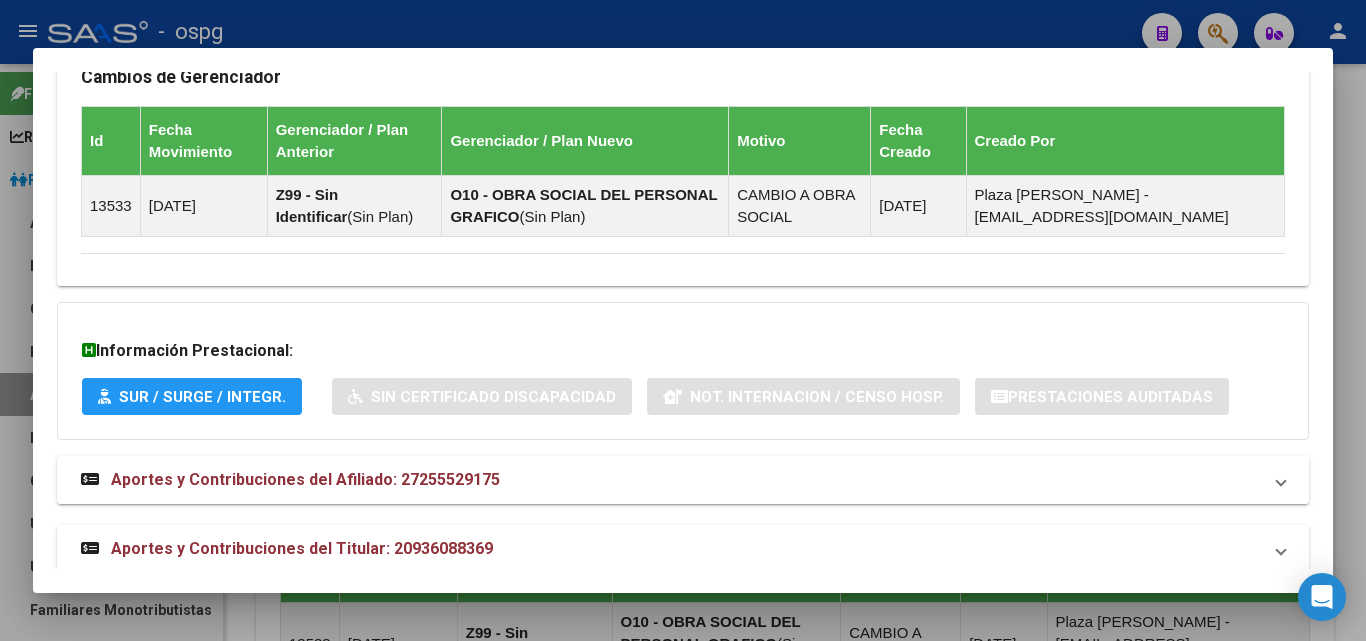 scroll, scrollTop: 1389, scrollLeft: 0, axis: vertical 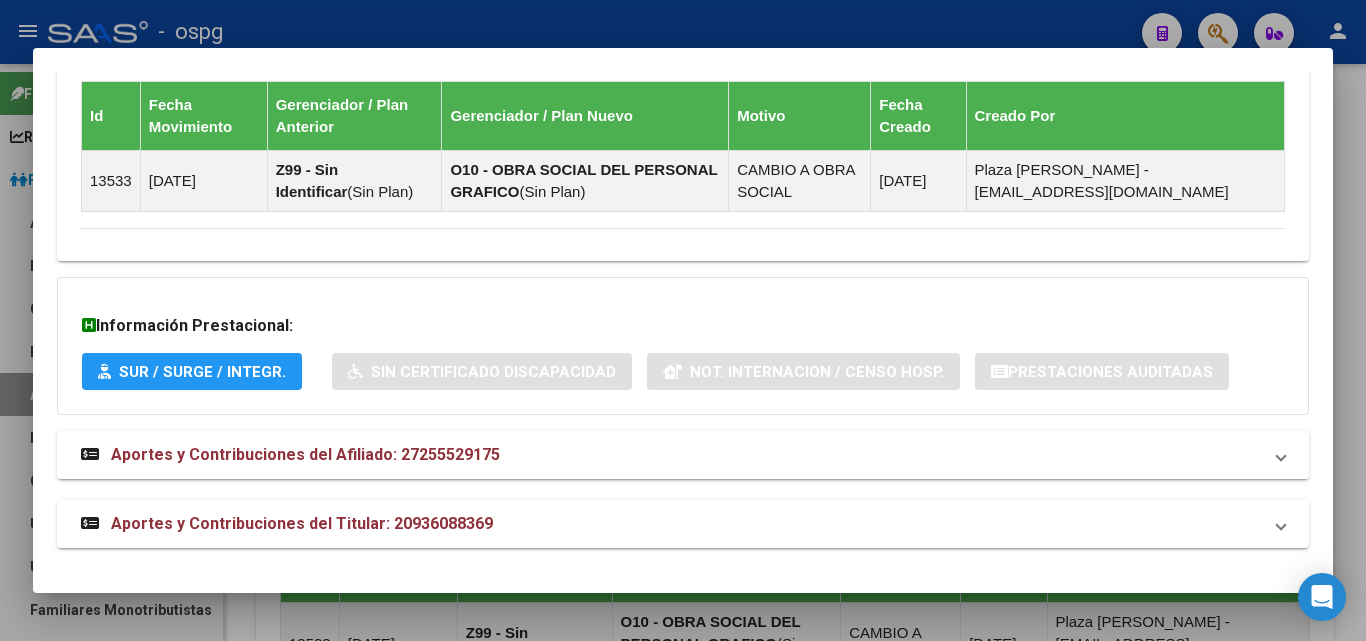 click on "Aportes y Contribuciones del Afiliado: 27255529175" at bounding box center (683, 455) 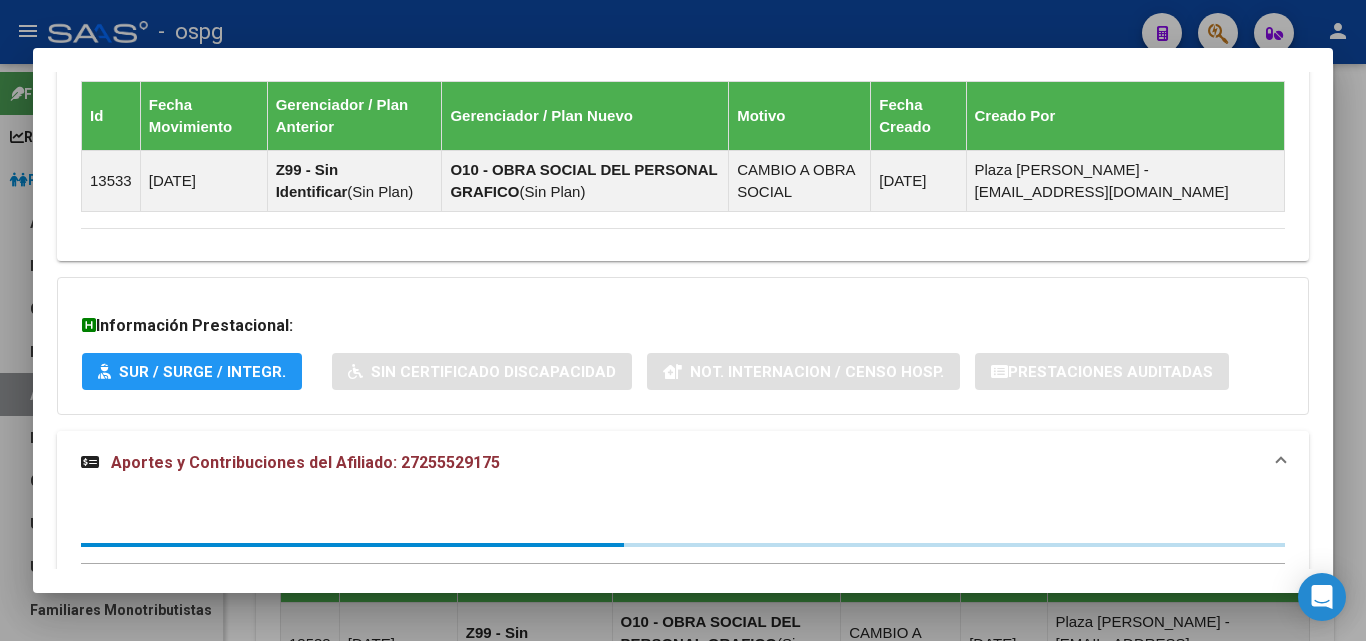 scroll, scrollTop: 1506, scrollLeft: 0, axis: vertical 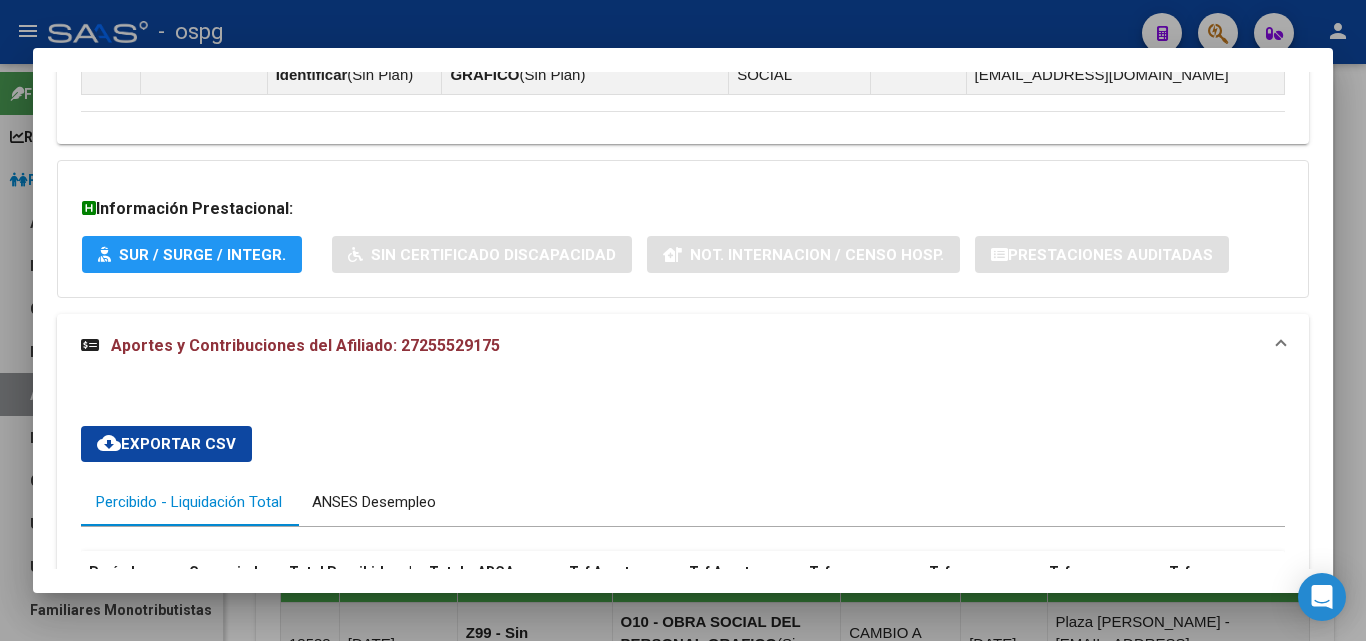 click on "ANSES Desempleo" at bounding box center [374, 502] 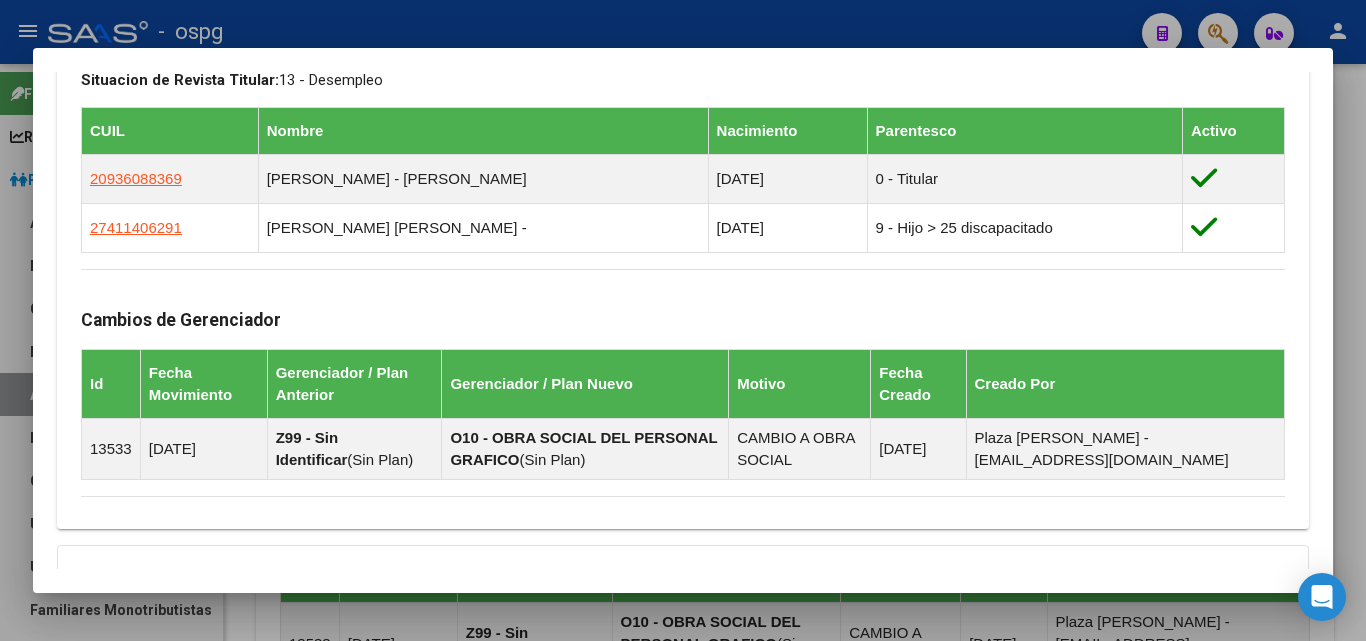 scroll, scrollTop: 1106, scrollLeft: 0, axis: vertical 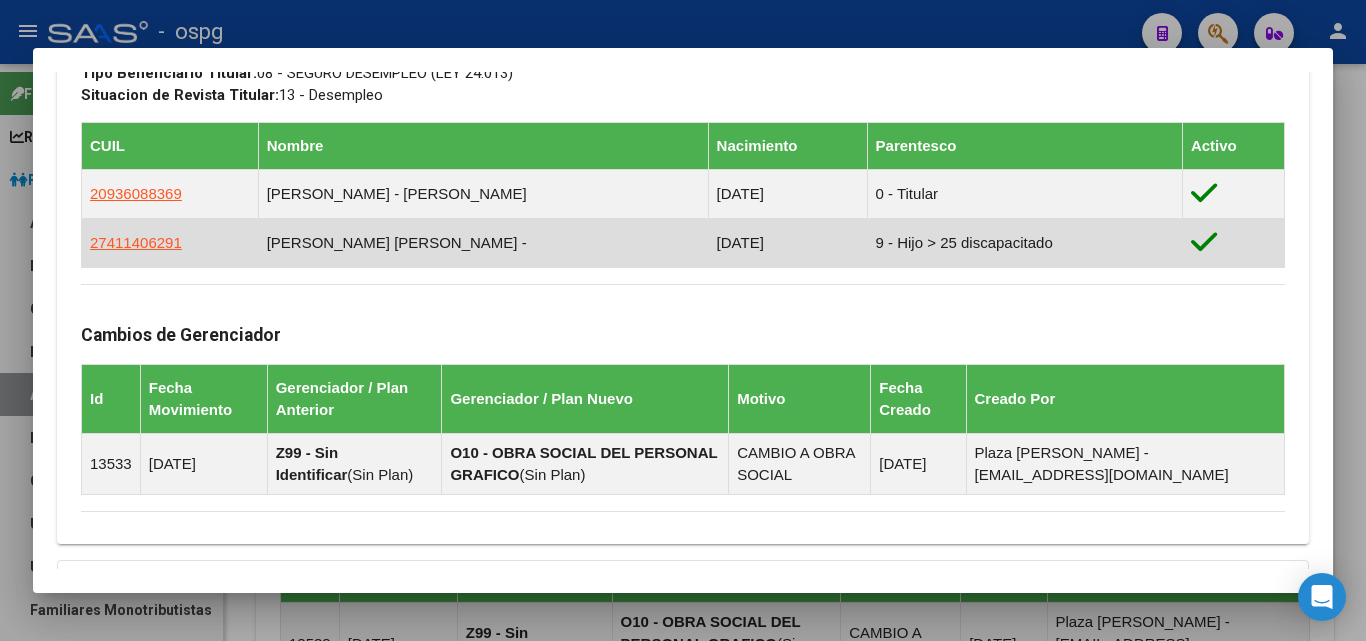 click on "27411406291" at bounding box center [170, 242] 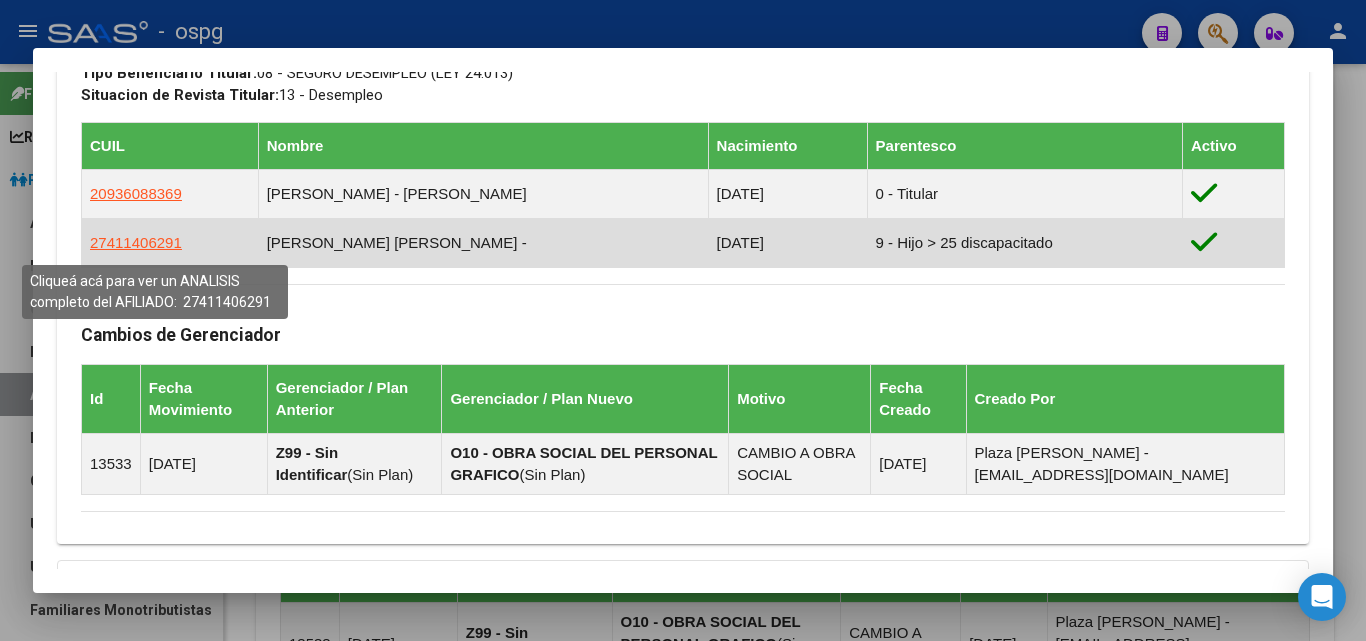 click on "27411406291" at bounding box center (136, 242) 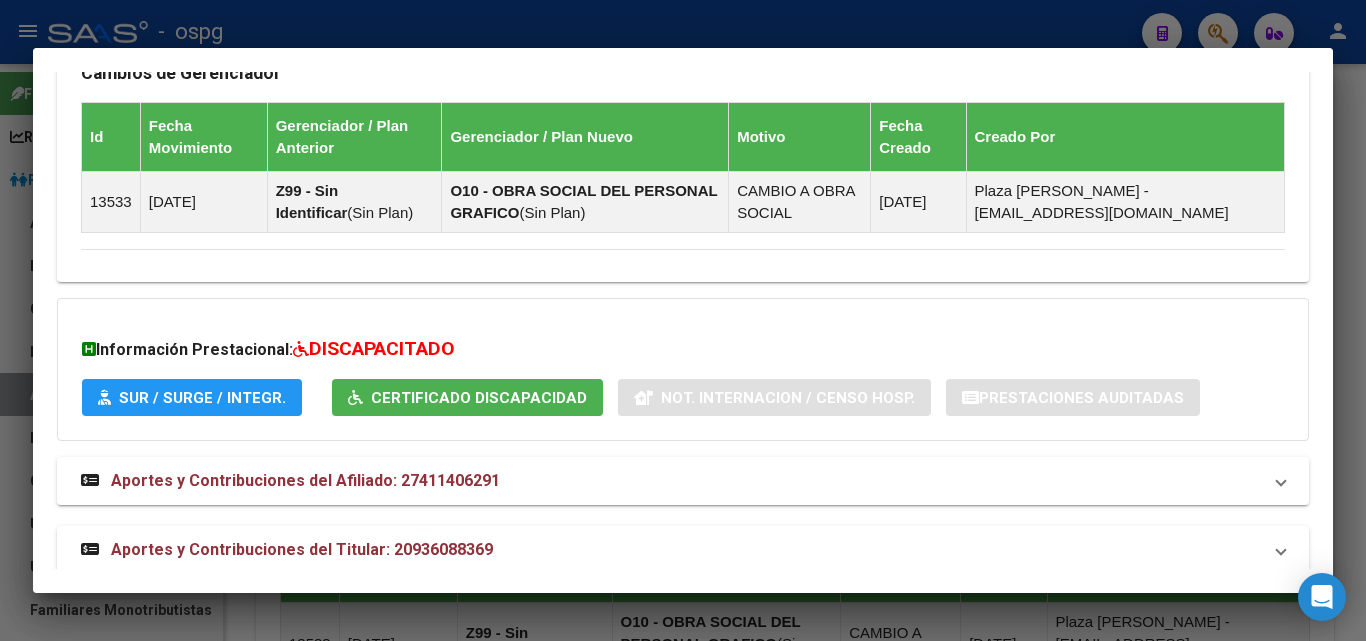 scroll, scrollTop: 1394, scrollLeft: 0, axis: vertical 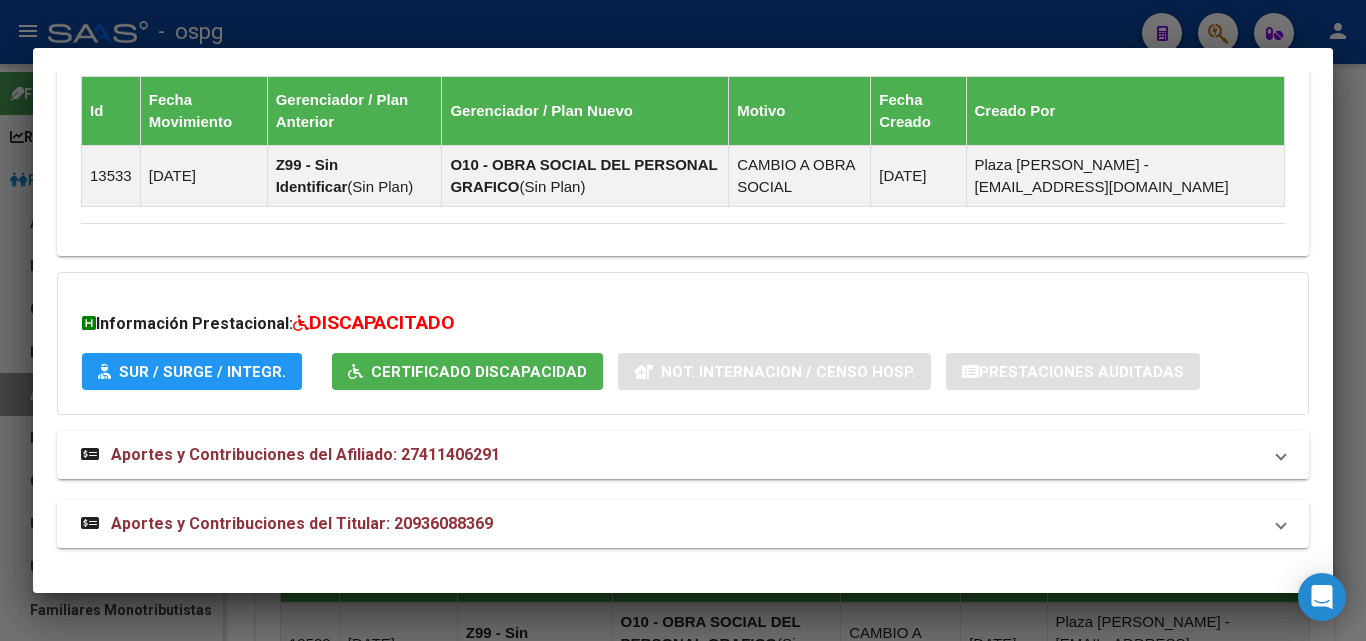 click on "Aportes y Contribuciones del Afiliado: 27411406291" 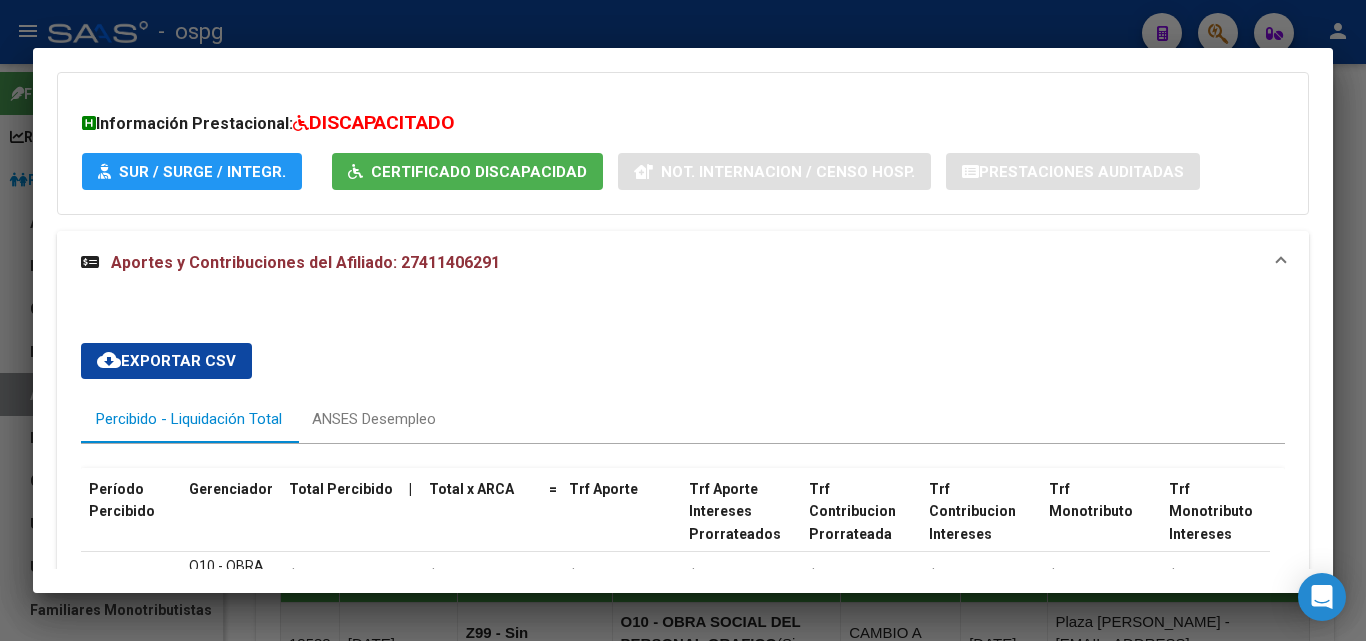 scroll, scrollTop: 1694, scrollLeft: 0, axis: vertical 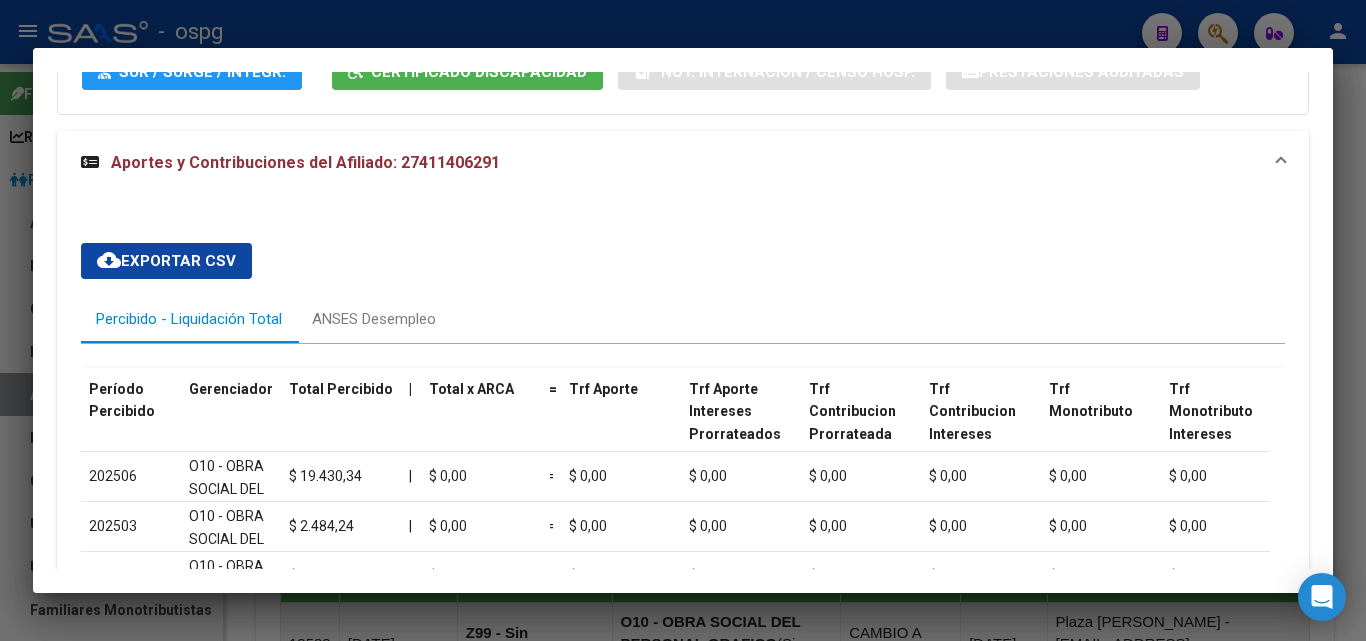 click at bounding box center [683, 320] 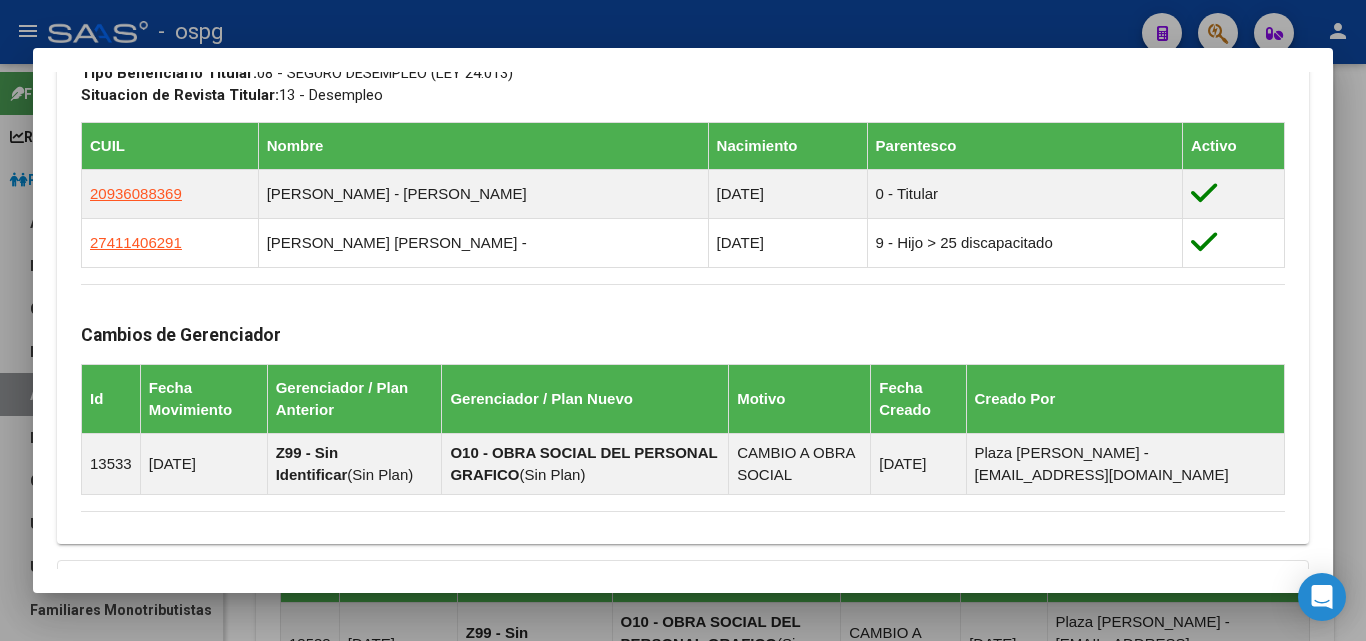 click at bounding box center (683, 320) 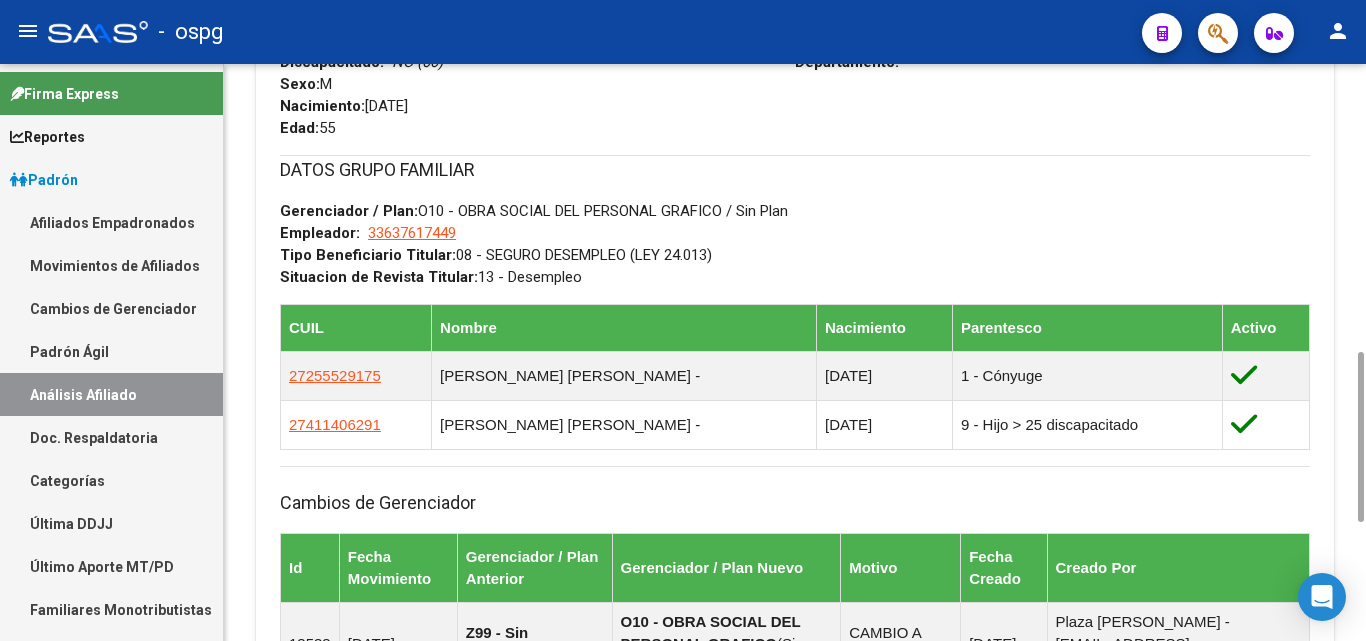 scroll, scrollTop: 0, scrollLeft: 0, axis: both 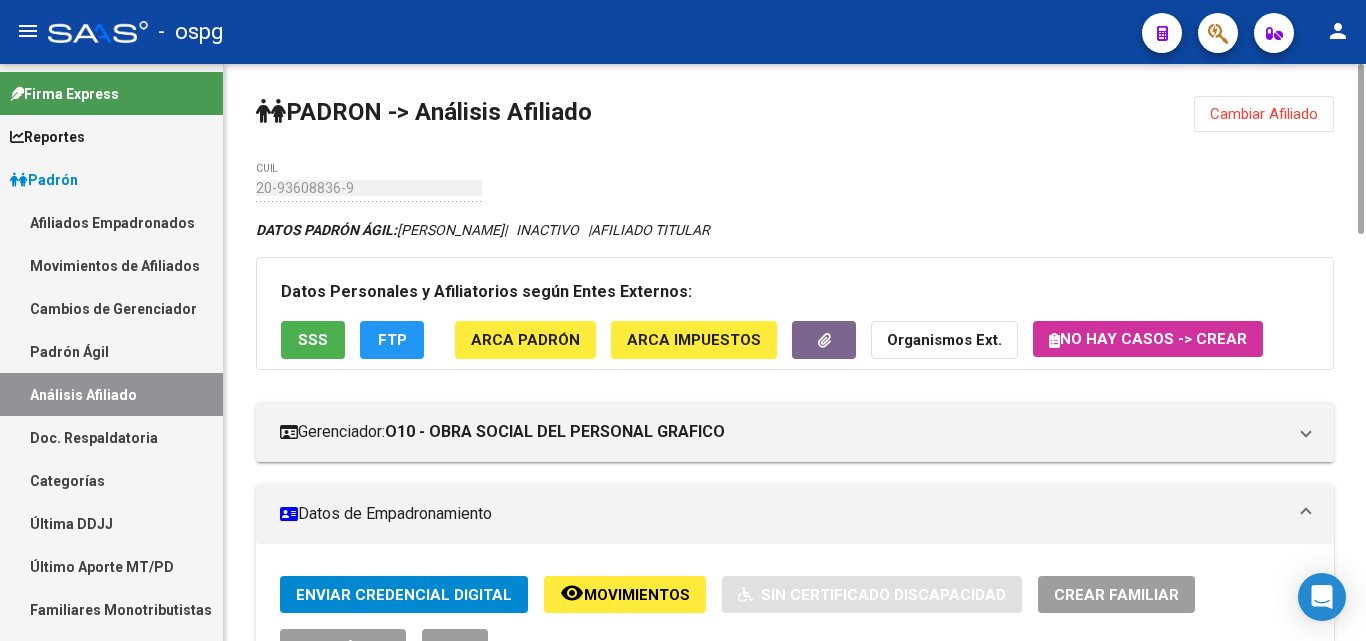 click on "Cambiar Afiliado" 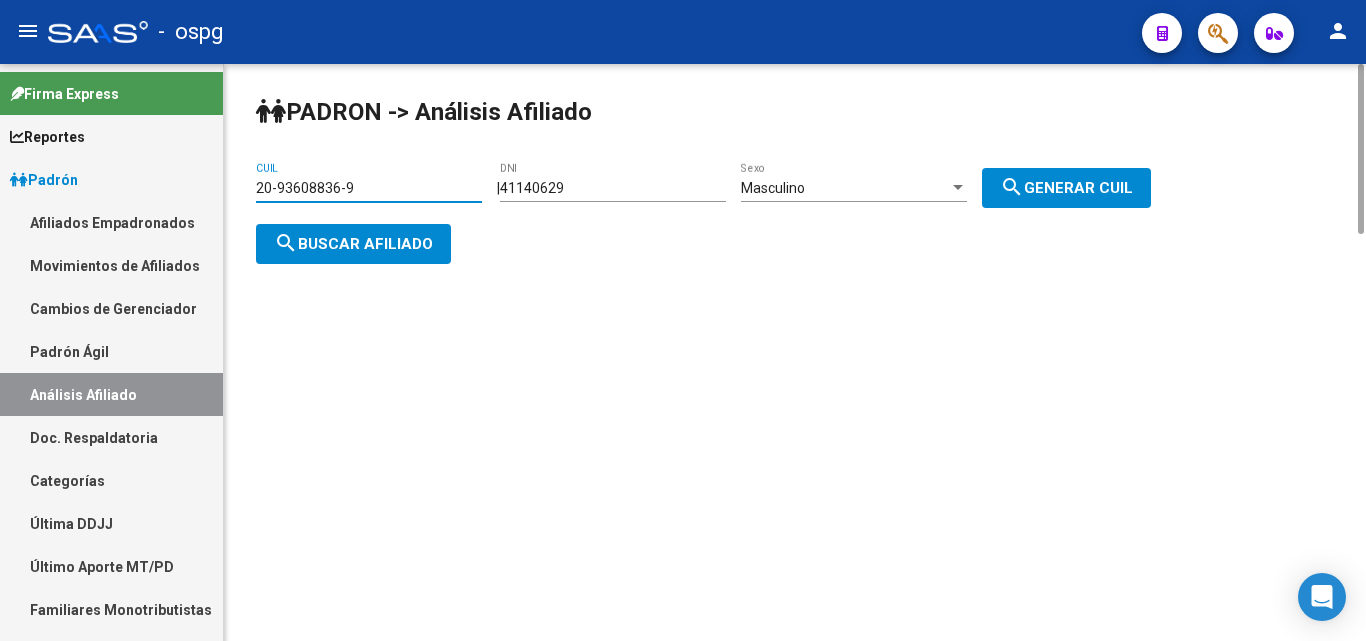 drag, startPoint x: 387, startPoint y: 194, endPoint x: 267, endPoint y: 188, distance: 120.14991 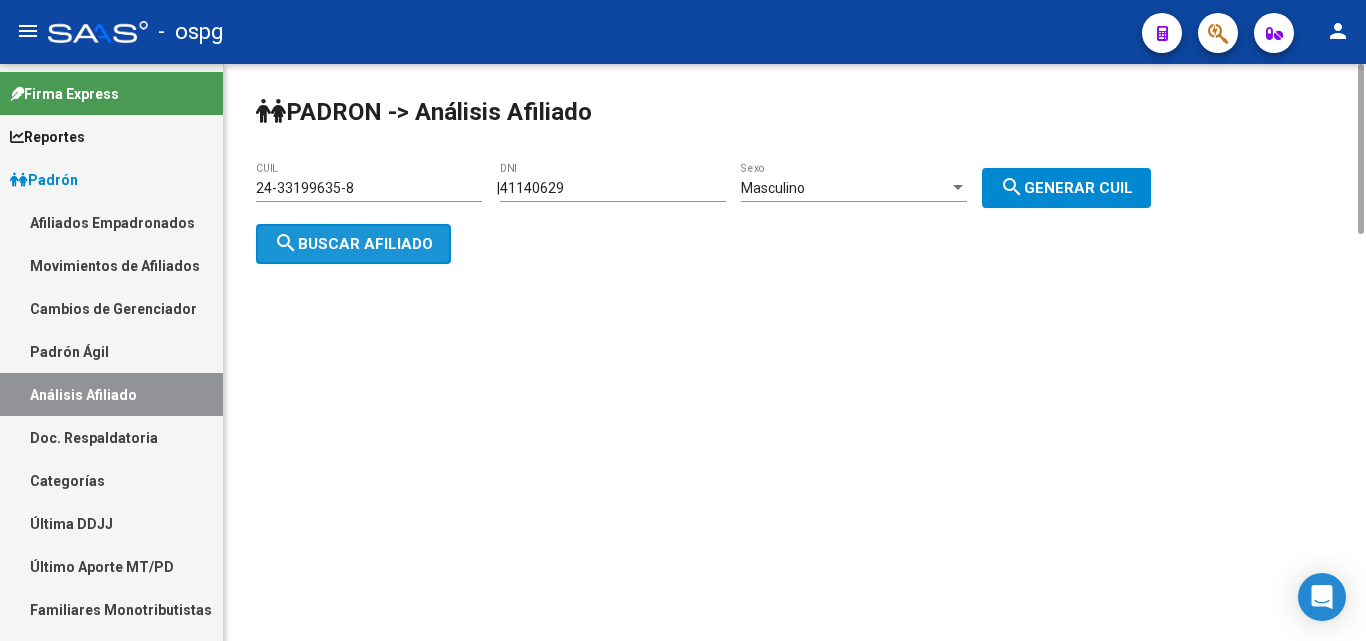 click on "search  Buscar afiliado" 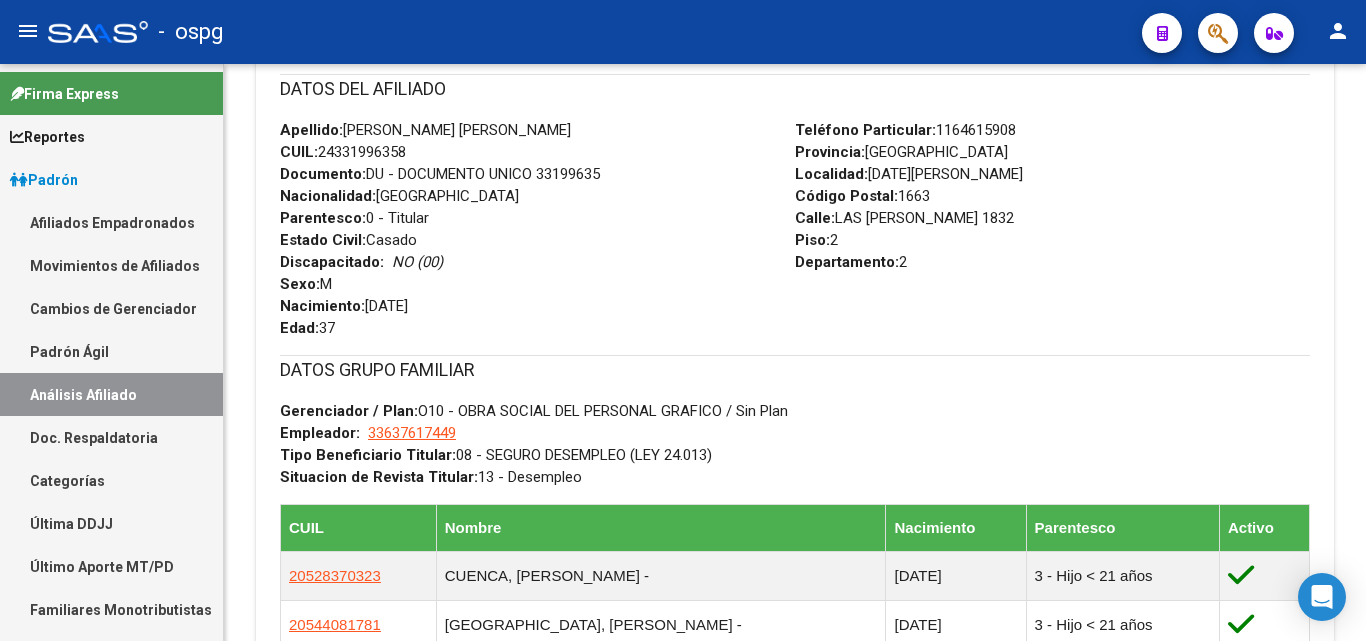 scroll, scrollTop: 0, scrollLeft: 0, axis: both 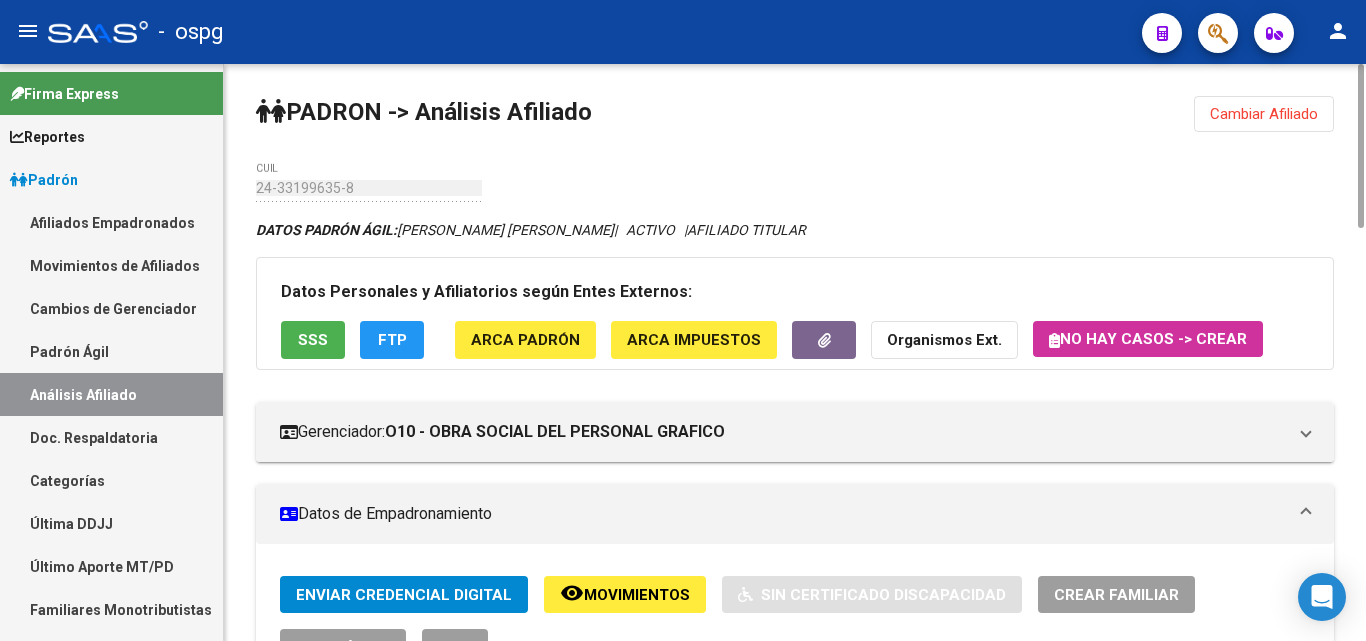 click on "Cambiar Afiliado" 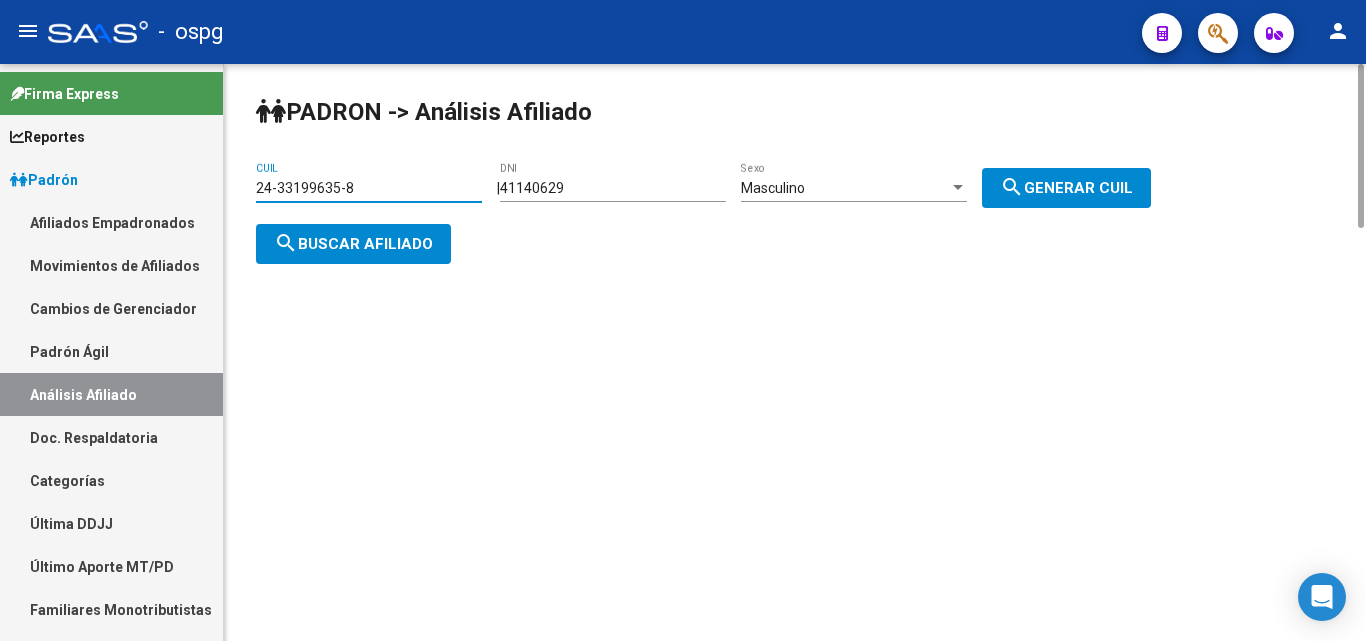 drag, startPoint x: 387, startPoint y: 180, endPoint x: 291, endPoint y: 186, distance: 96.18732 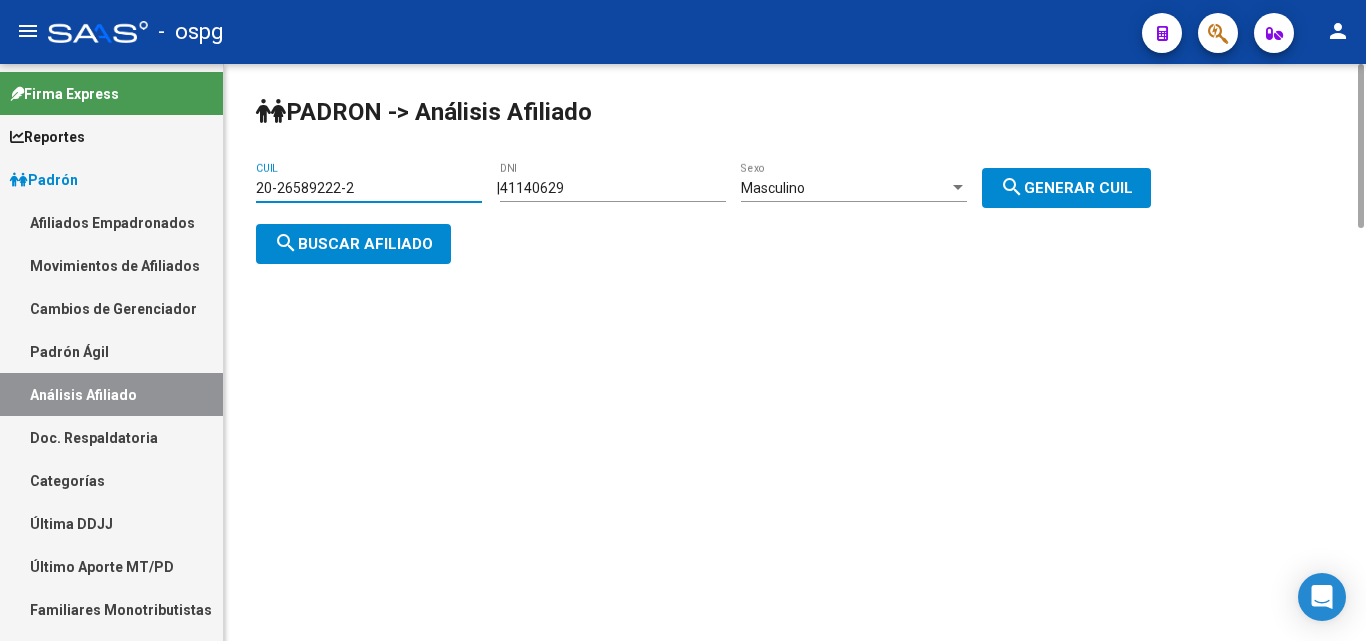 click on "PADRON -> Análisis Afiliado 20-26589222-2 CUIL    |    41140629 DNI Masculino  Sexo search  Generar CUIL  search  Buscar afiliado" 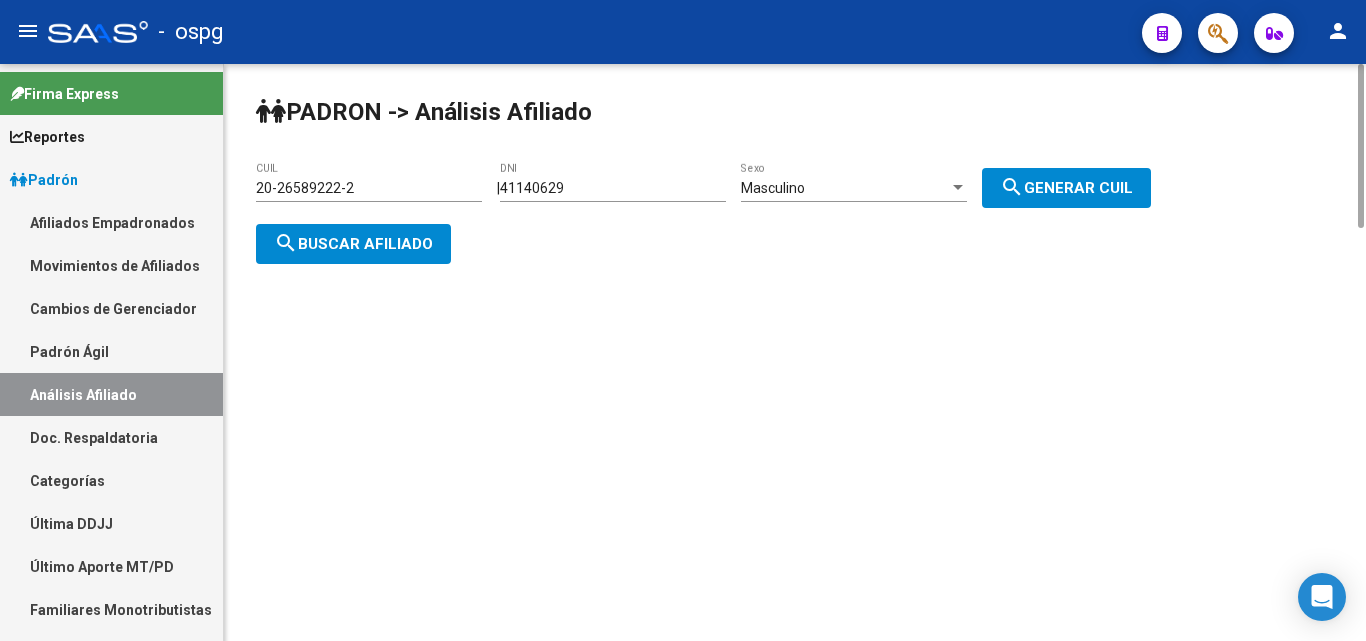 click on "search  Buscar afiliado" 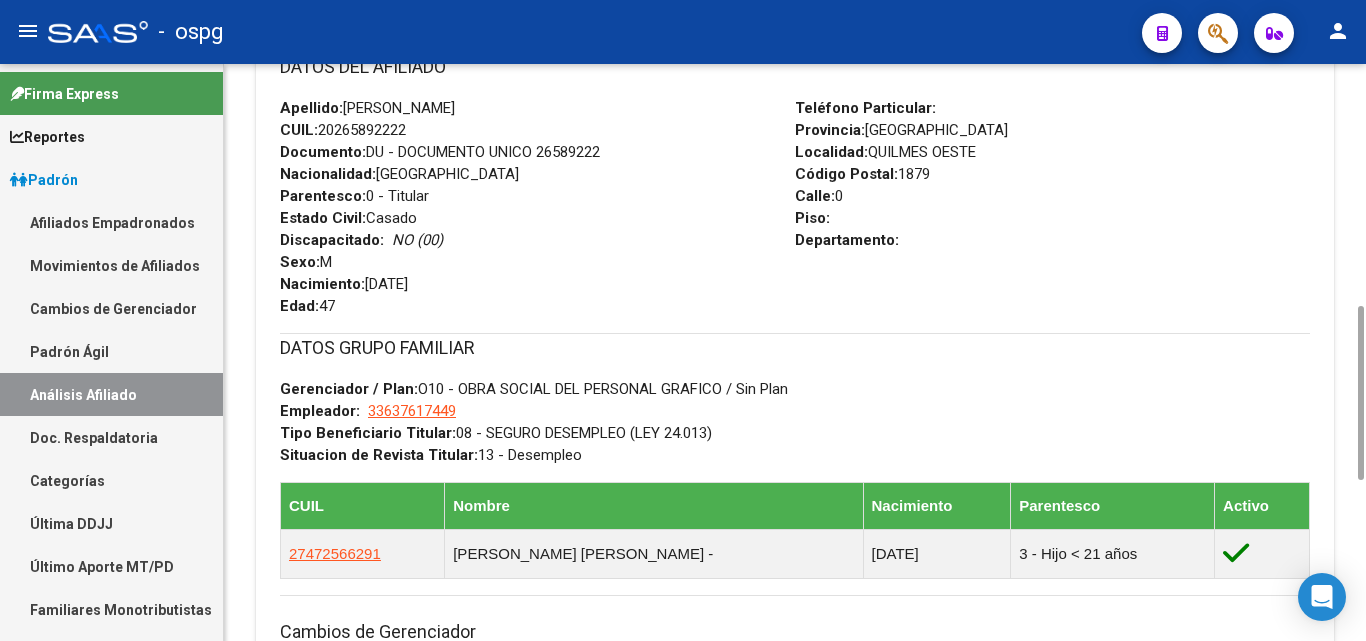 scroll, scrollTop: 0, scrollLeft: 0, axis: both 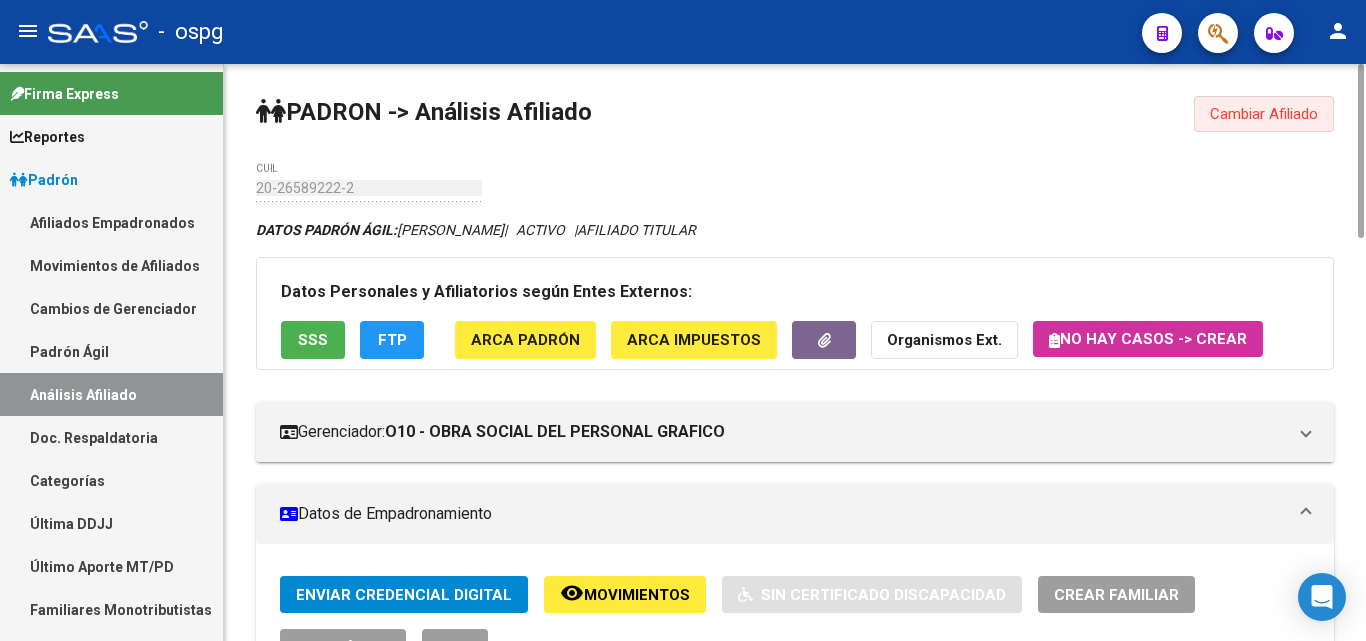 click on "Cambiar Afiliado" 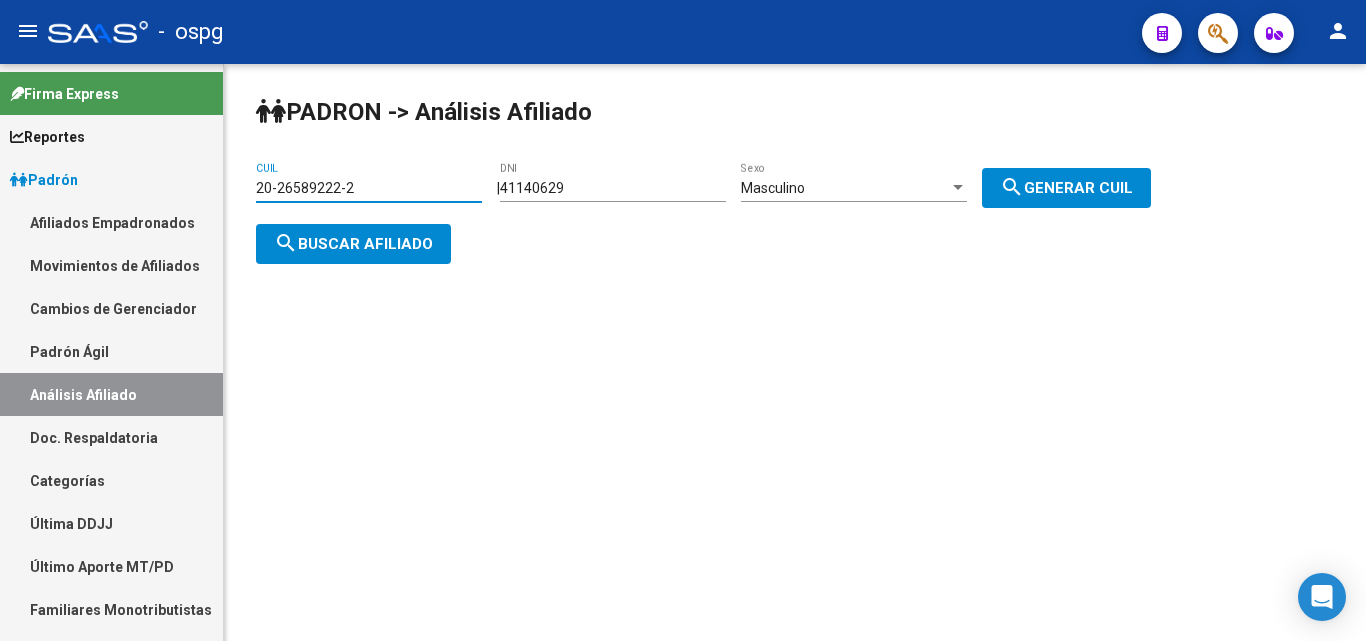 drag, startPoint x: 416, startPoint y: 196, endPoint x: 38, endPoint y: 188, distance: 378.08466 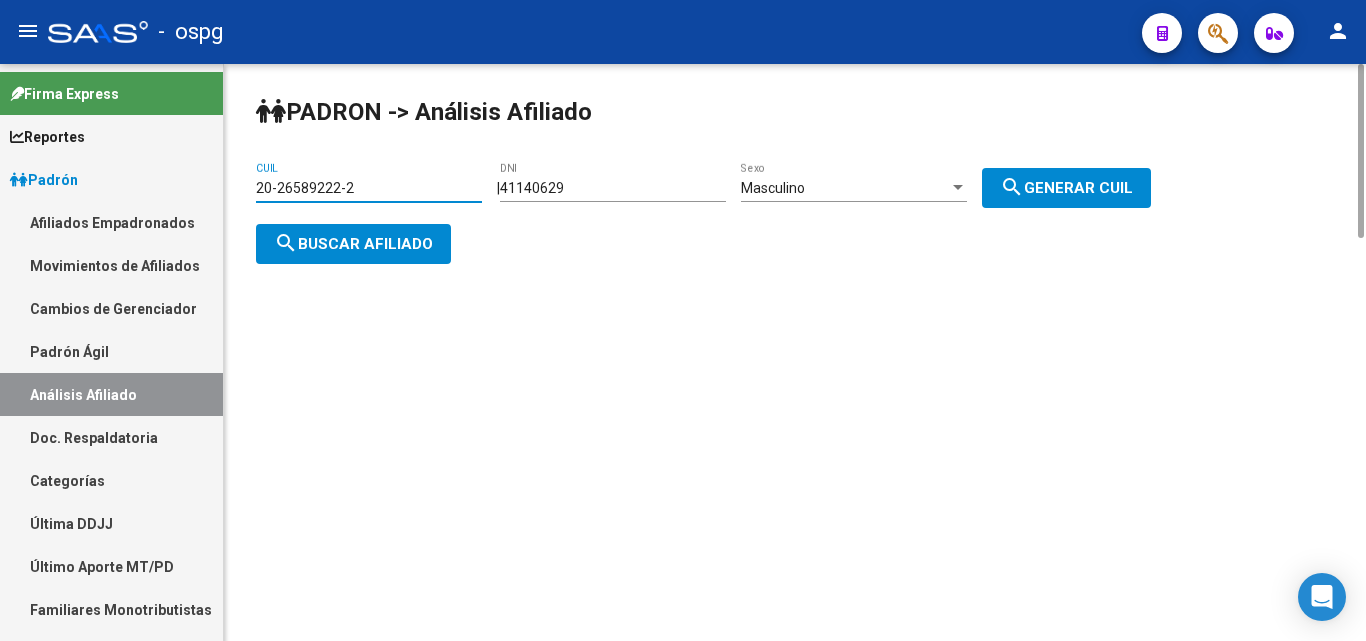 paste on "5864040-4" 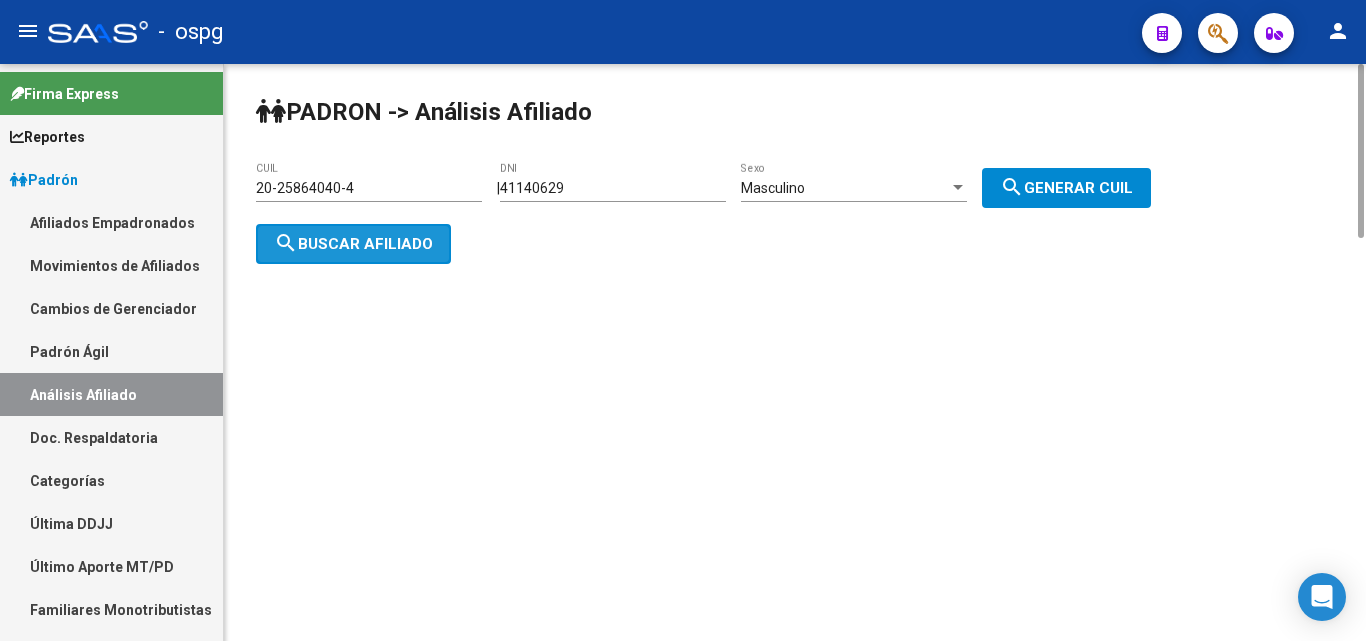 click on "search  Buscar afiliado" 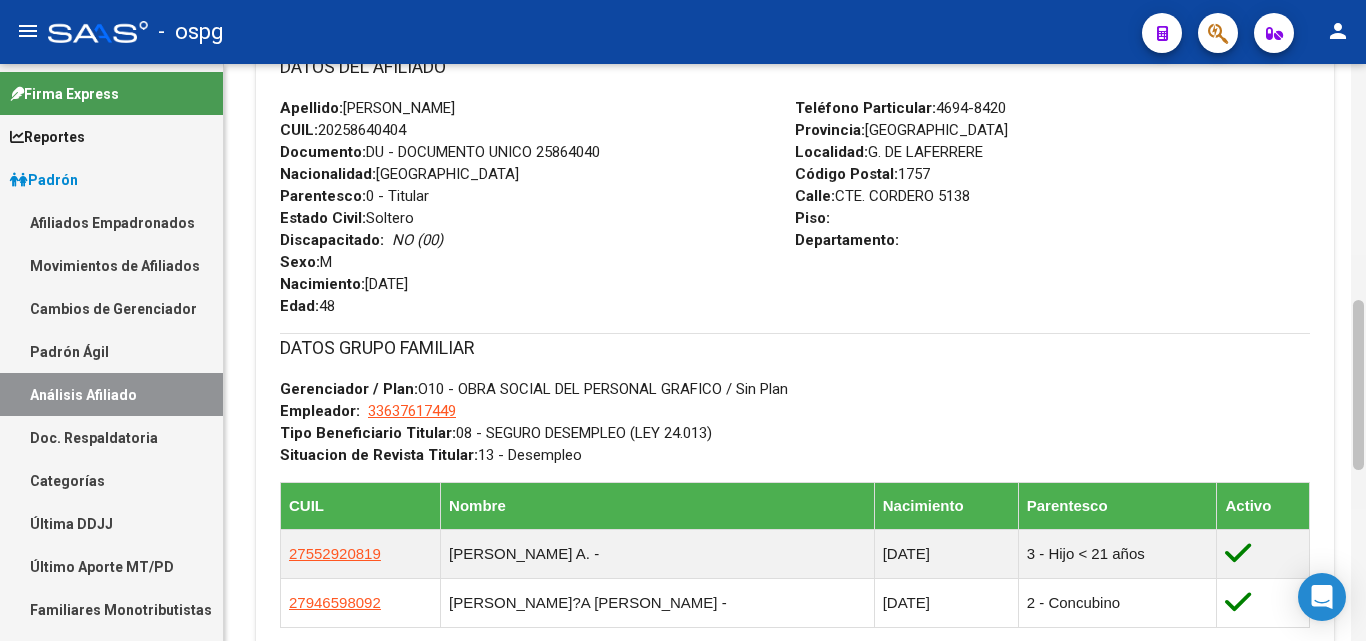 scroll, scrollTop: 0, scrollLeft: 0, axis: both 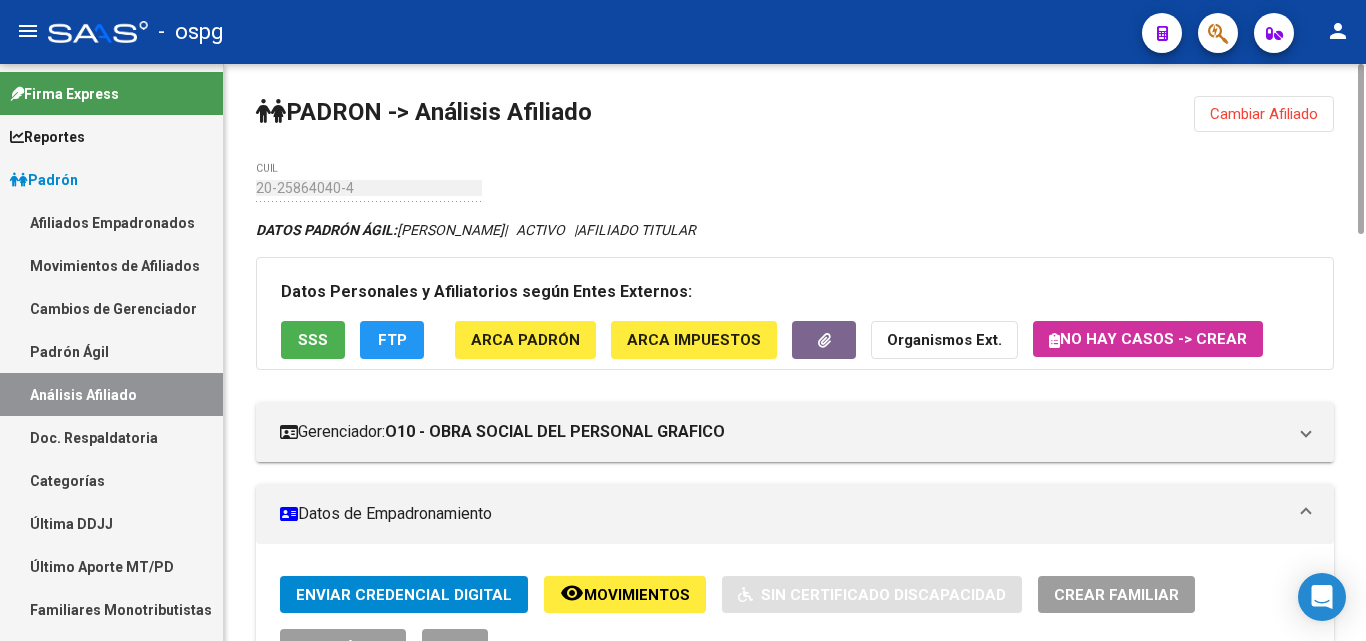 click on "Cambiar Afiliado" 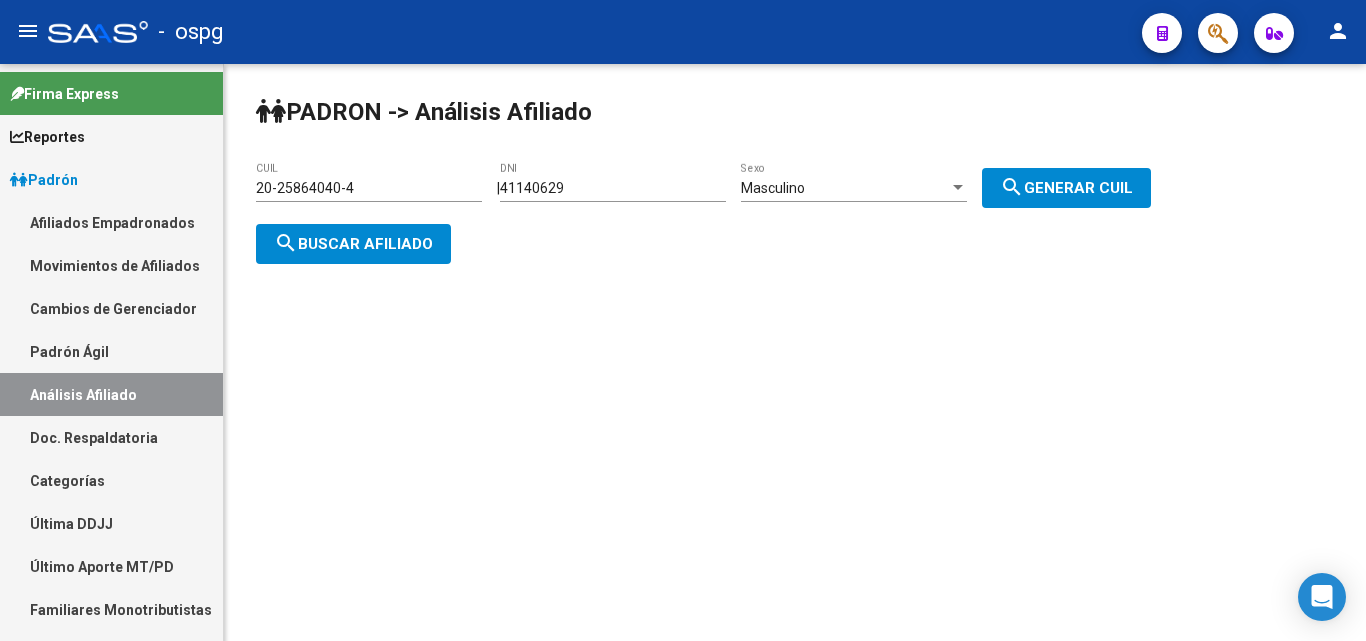 drag, startPoint x: 398, startPoint y: 184, endPoint x: 1, endPoint y: 171, distance: 397.2128 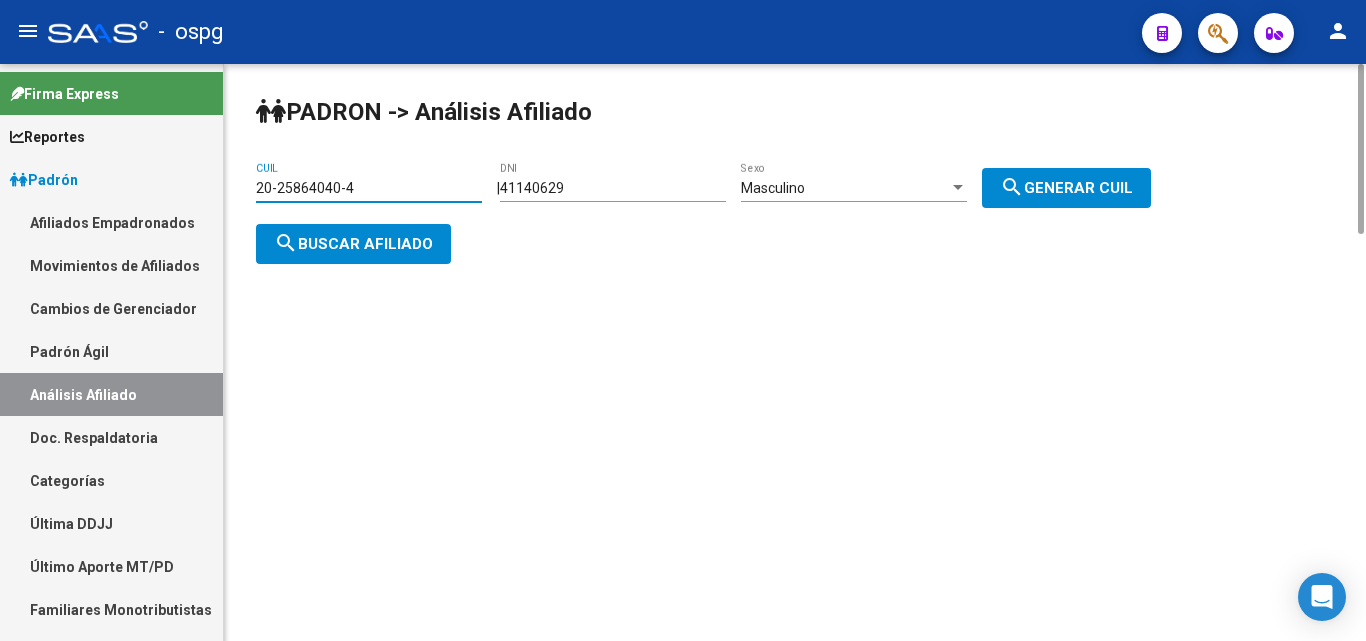paste on "6294272-5" 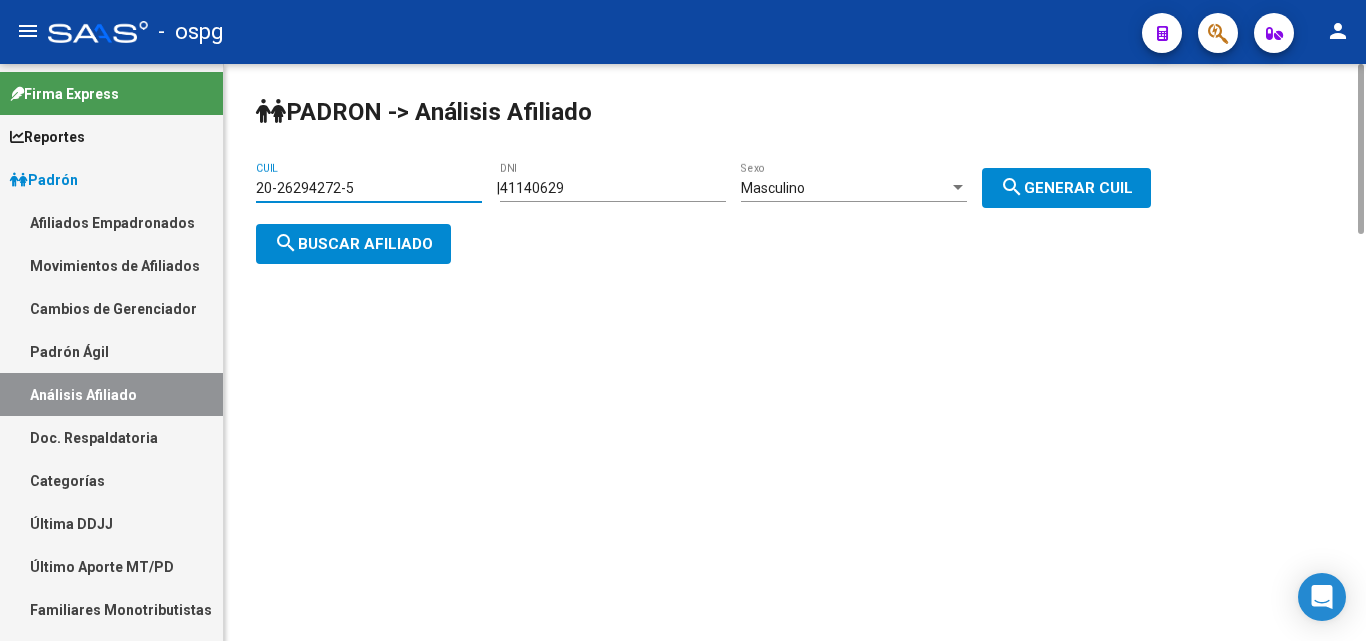 click on "search  Buscar afiliado" 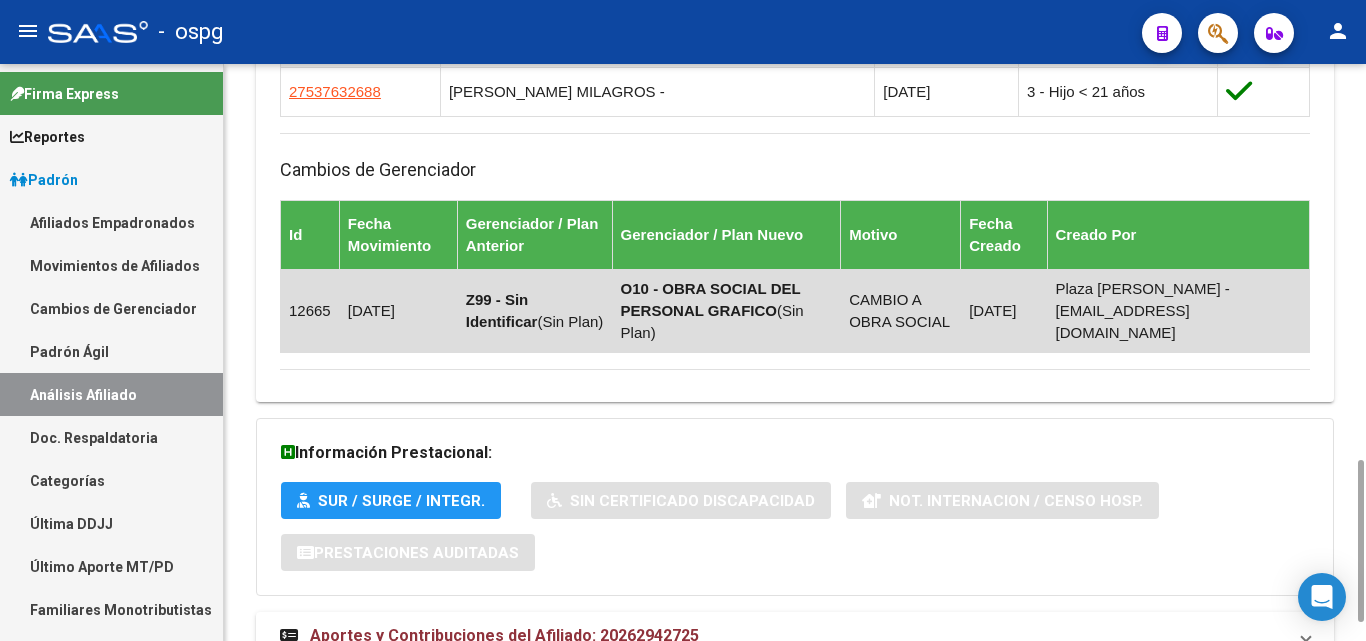 scroll, scrollTop: 1467, scrollLeft: 0, axis: vertical 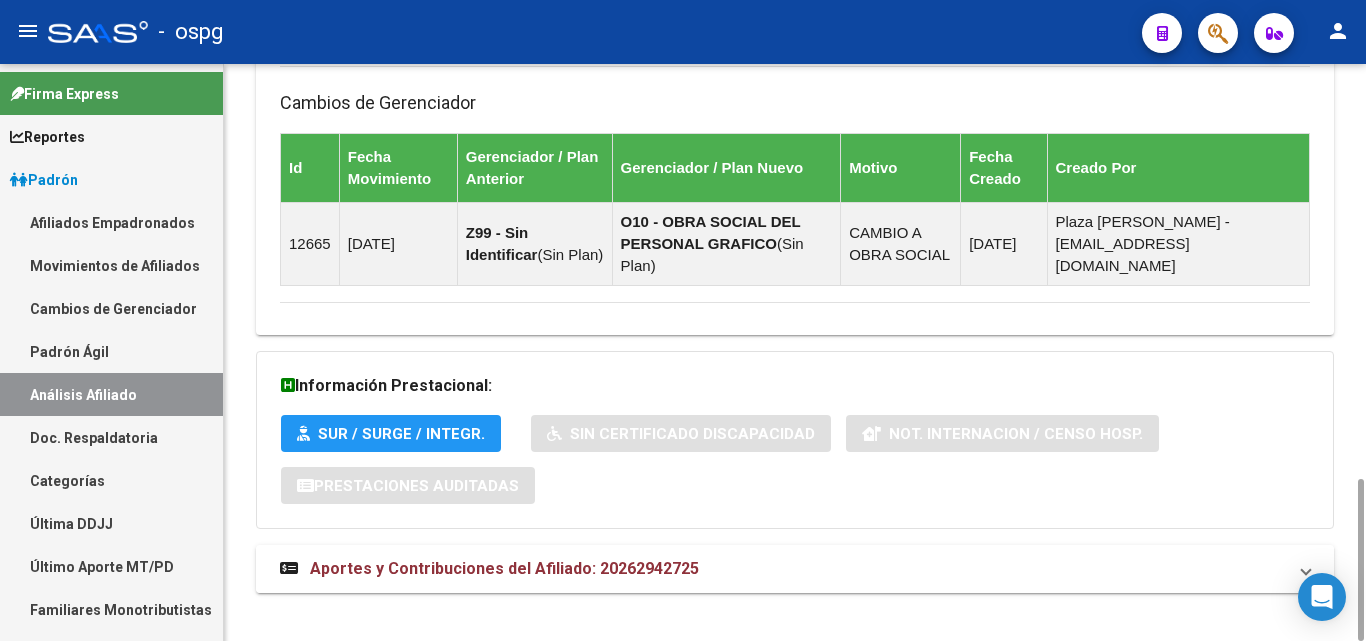 click on "Aportes y Contribuciones del Afiliado: 20262942725" at bounding box center (504, 568) 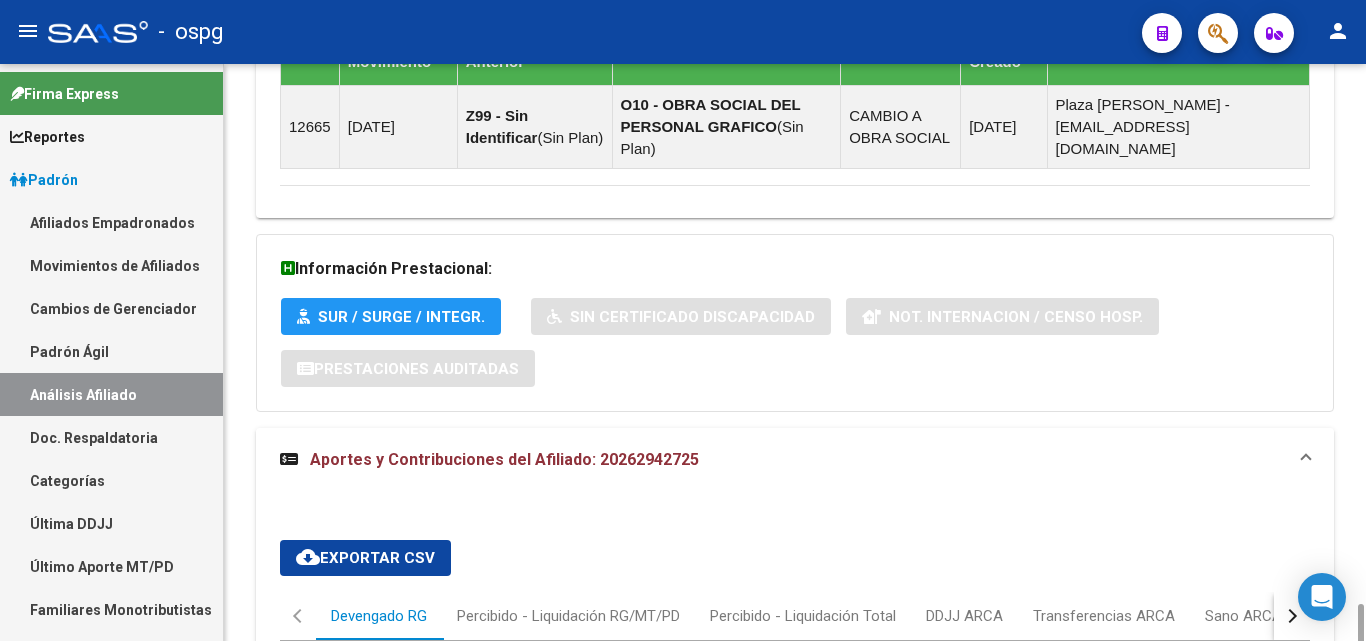 scroll, scrollTop: 1784, scrollLeft: 0, axis: vertical 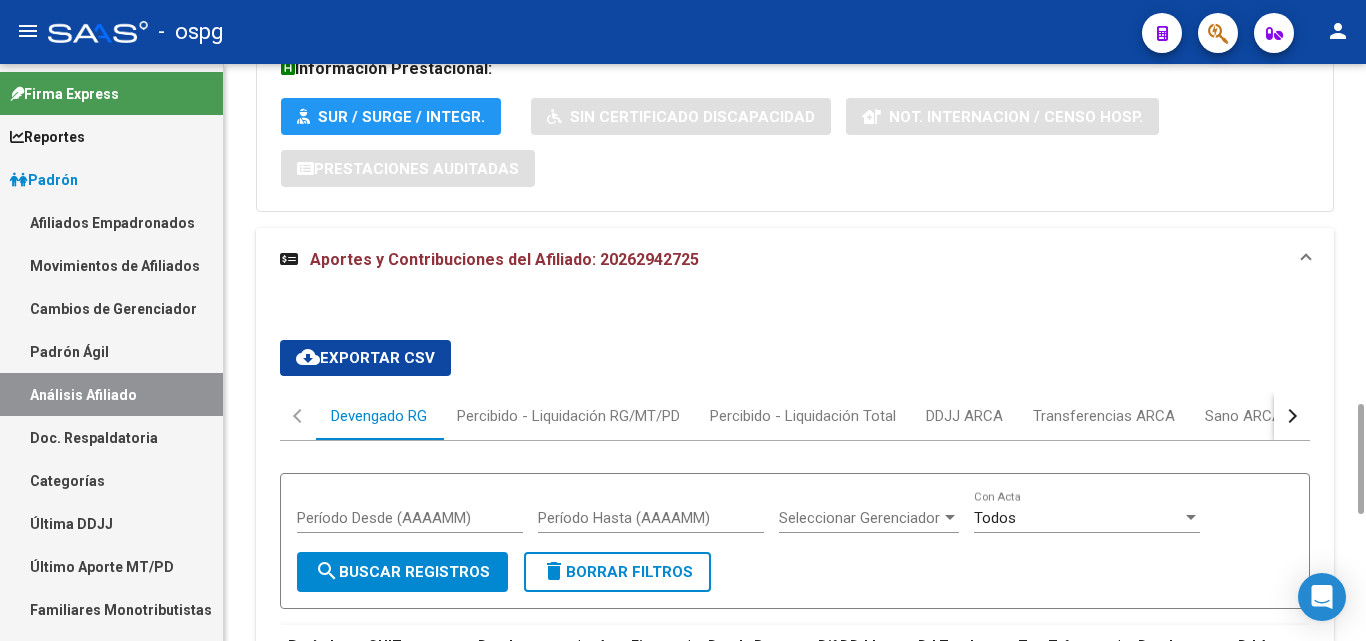 click at bounding box center [1292, 416] 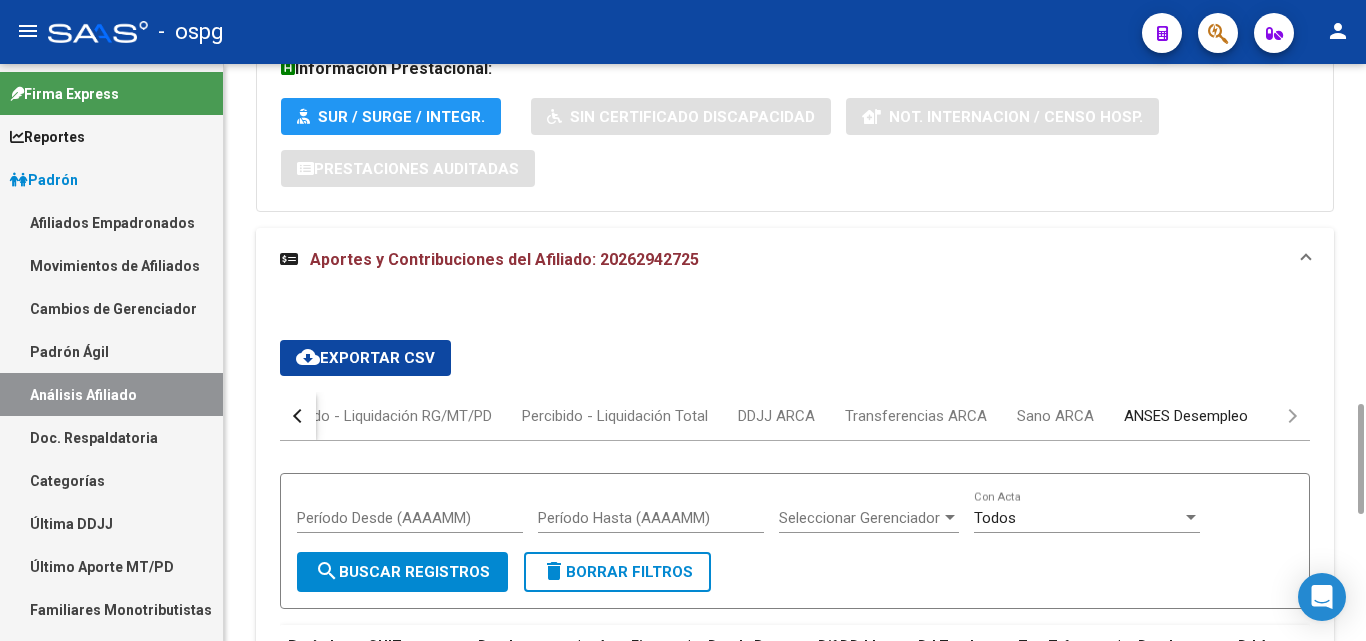 click on "ANSES Desempleo" at bounding box center [1186, 416] 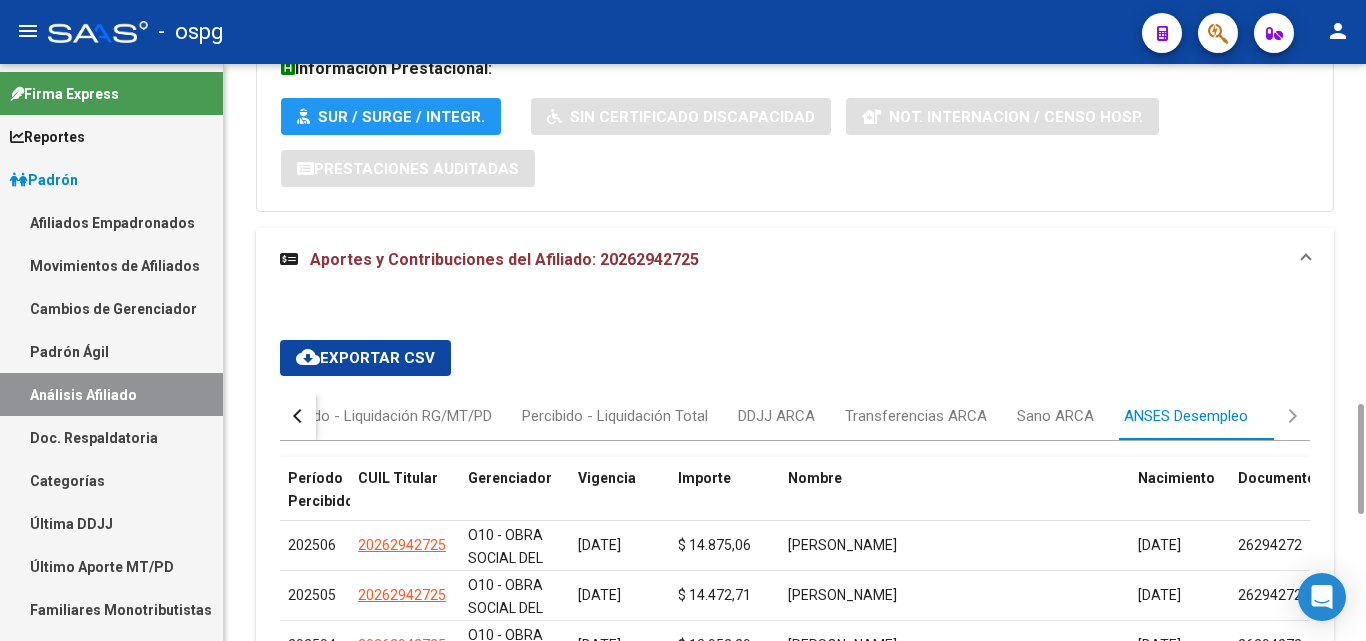 click on "cloud_download  Exportar CSV  Devengado RG Percibido - Liquidación RG/MT/PD Percibido - Liquidación Total DDJJ ARCA Transferencias ARCA Sano ARCA ANSES Desempleo Período Percibido CUIL Titular Gerenciador Vigencia Importe Nombre Nacimiento Documento 202506 20262942725 O10 - OBRA SOCIAL DEL PERSONAL GRAFICO 01/02/2025 $ 14.875,06 JIMENEZ JUAN PABLO           10/01/1978 26294272 202505 20262942725 O10 - OBRA SOCIAL DEL PERSONAL GRAFICO 01/02/2025 $ 14.472,71 JIMENEZ JUAN PABLO           10/01/1978 26294272 202504 20262942725 O10 - OBRA SOCIAL DEL PERSONAL GRAFICO 01/02/2025 $ 13.952,29 JIMENEZ JUAN PABLO           10/01/1978 26294272 202503 20262942725 O10 - OBRA SOCIAL DEL PERSONAL GRAFICO 01/02/2025 $ 13.625,29 JIMENEZ JUAN PABLO           10/01/1978 26294272  4 total   1" at bounding box center (795, 559) 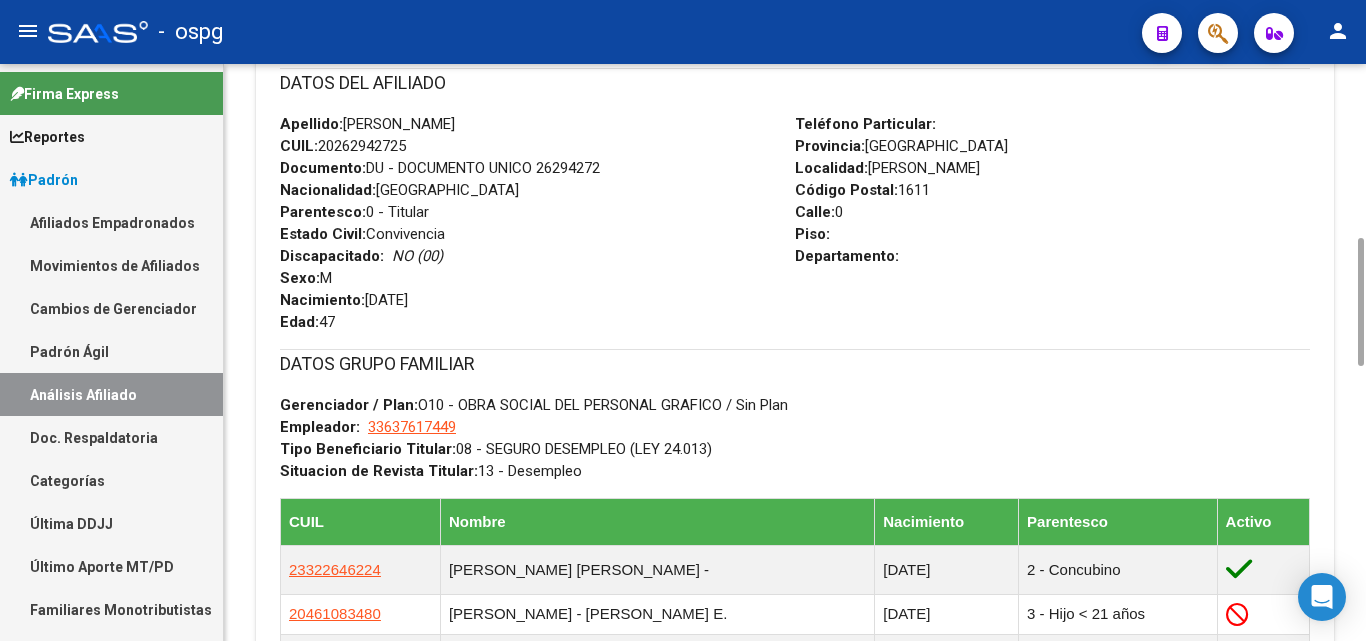 scroll, scrollTop: 0, scrollLeft: 0, axis: both 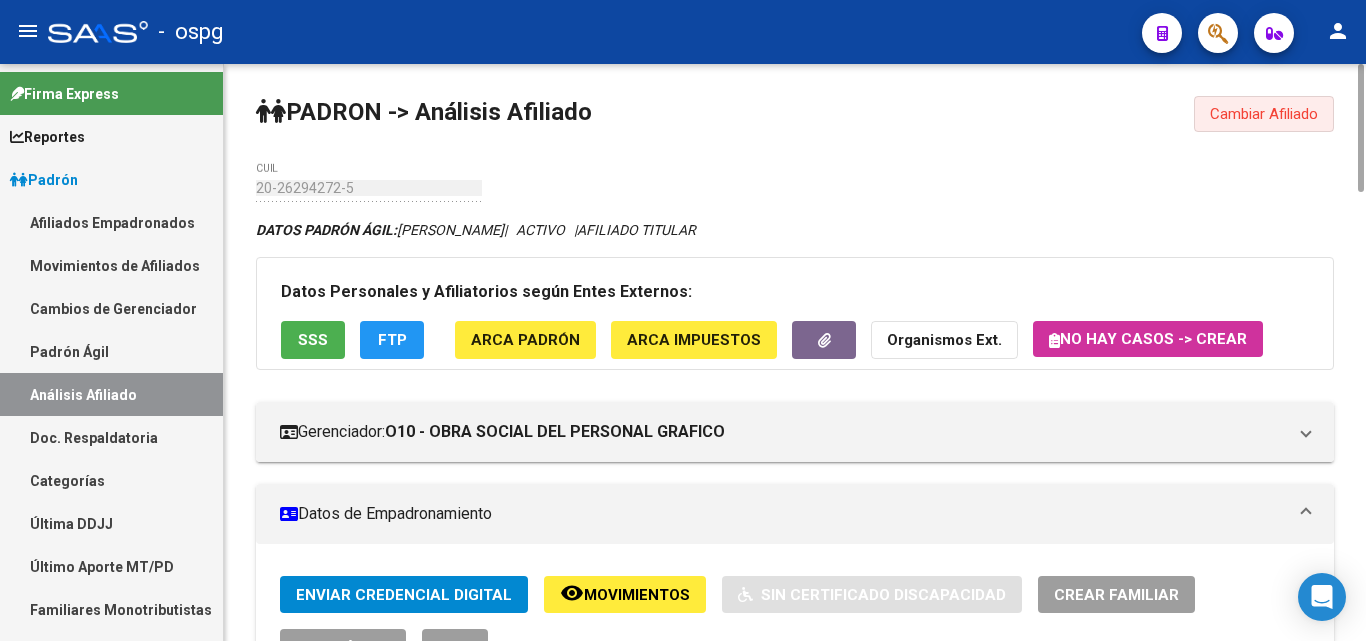 click on "Cambiar Afiliado" 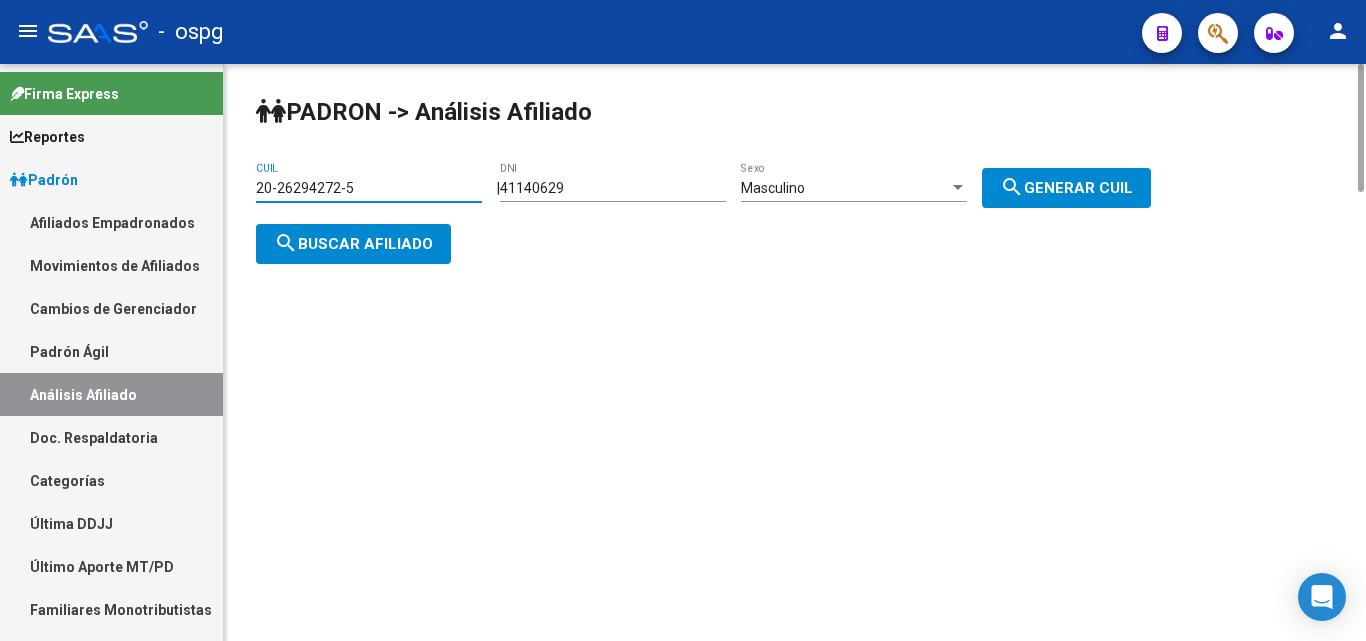 drag, startPoint x: 384, startPoint y: 183, endPoint x: 335, endPoint y: 197, distance: 50.96077 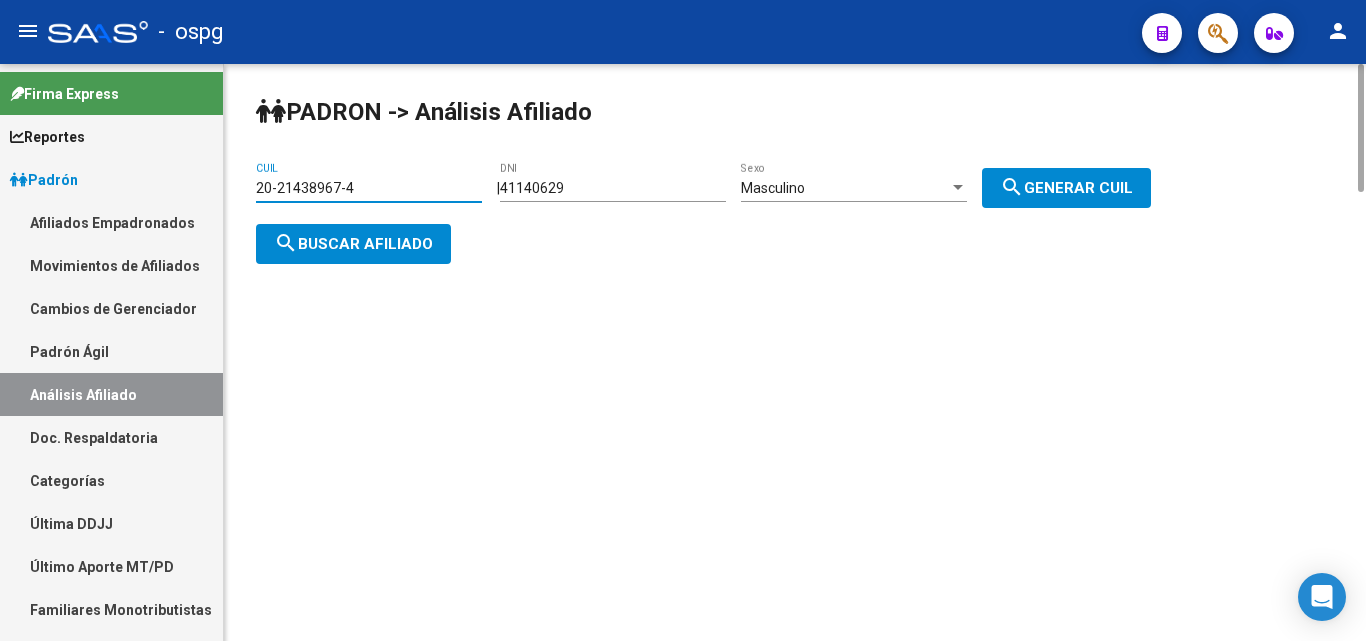 click on "search  Buscar afiliado" 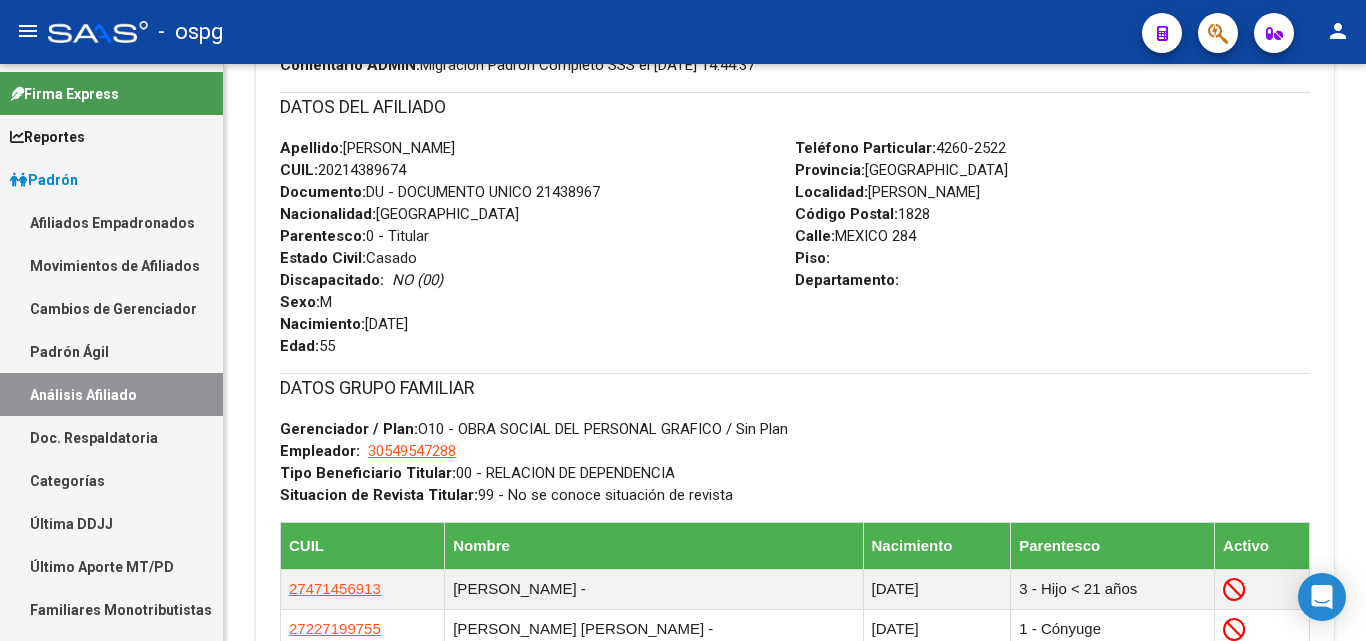 scroll, scrollTop: 0, scrollLeft: 0, axis: both 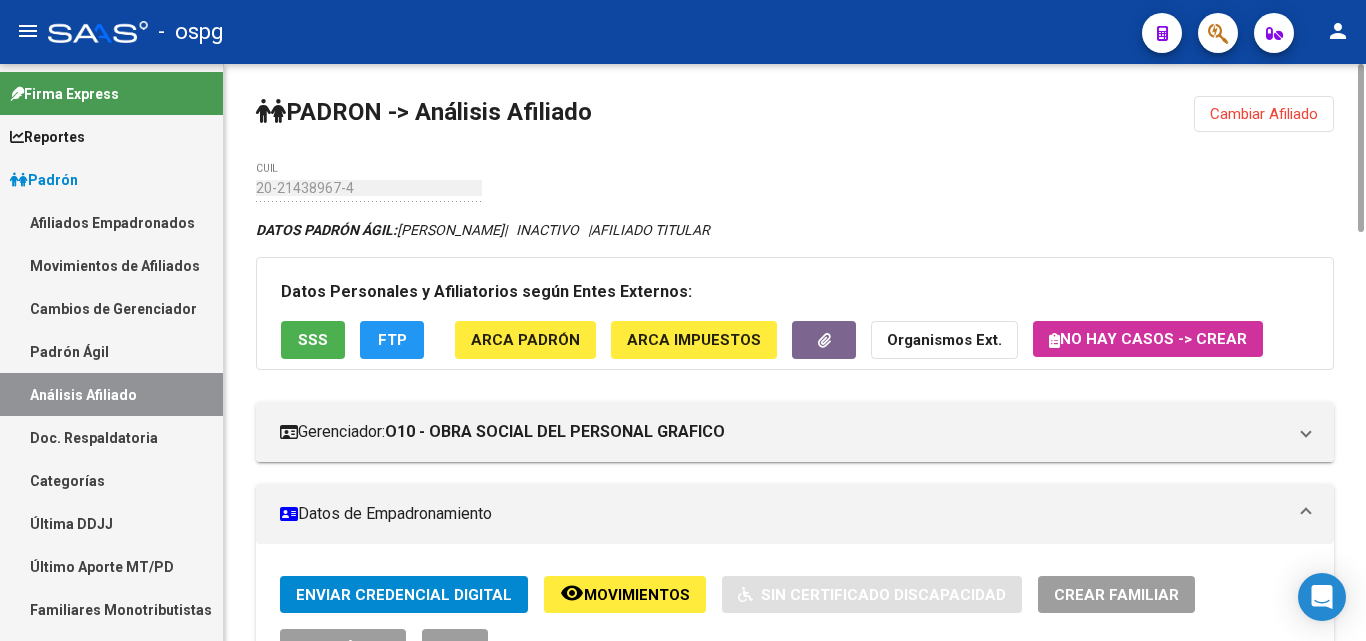 click on "Cambiar Afiliado" 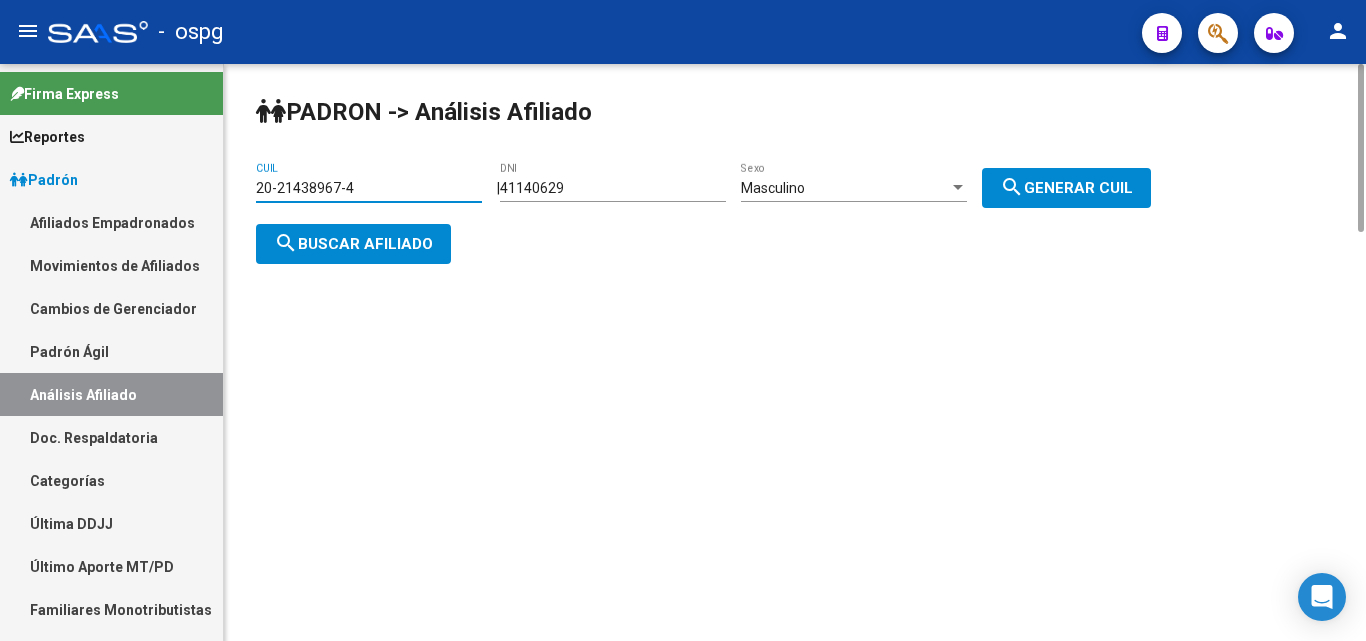 drag, startPoint x: 393, startPoint y: 188, endPoint x: 462, endPoint y: 178, distance: 69.72087 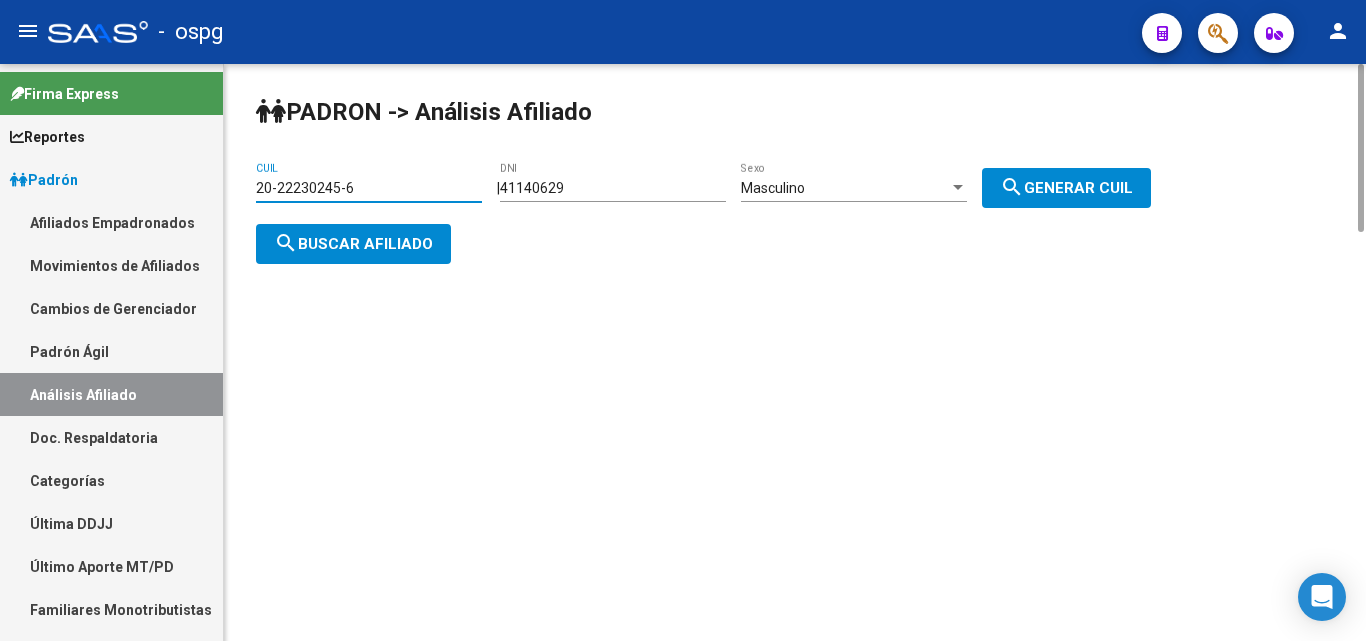 click on "search  Buscar afiliado" 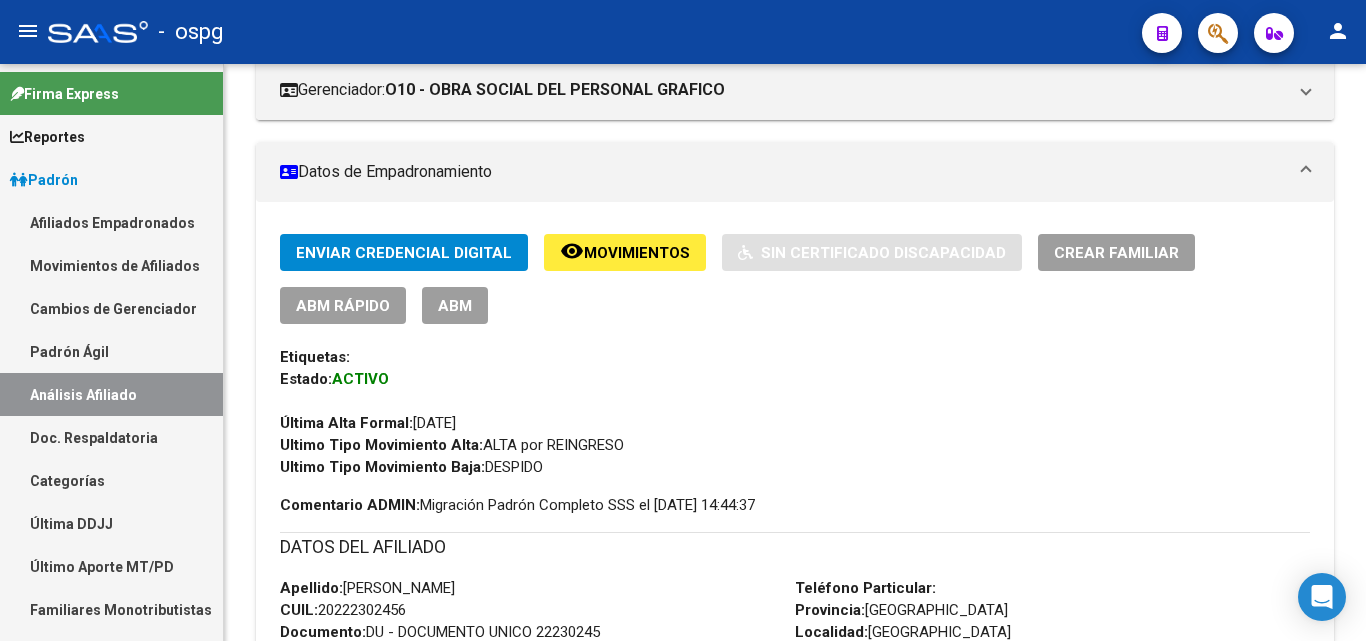 scroll, scrollTop: 0, scrollLeft: 0, axis: both 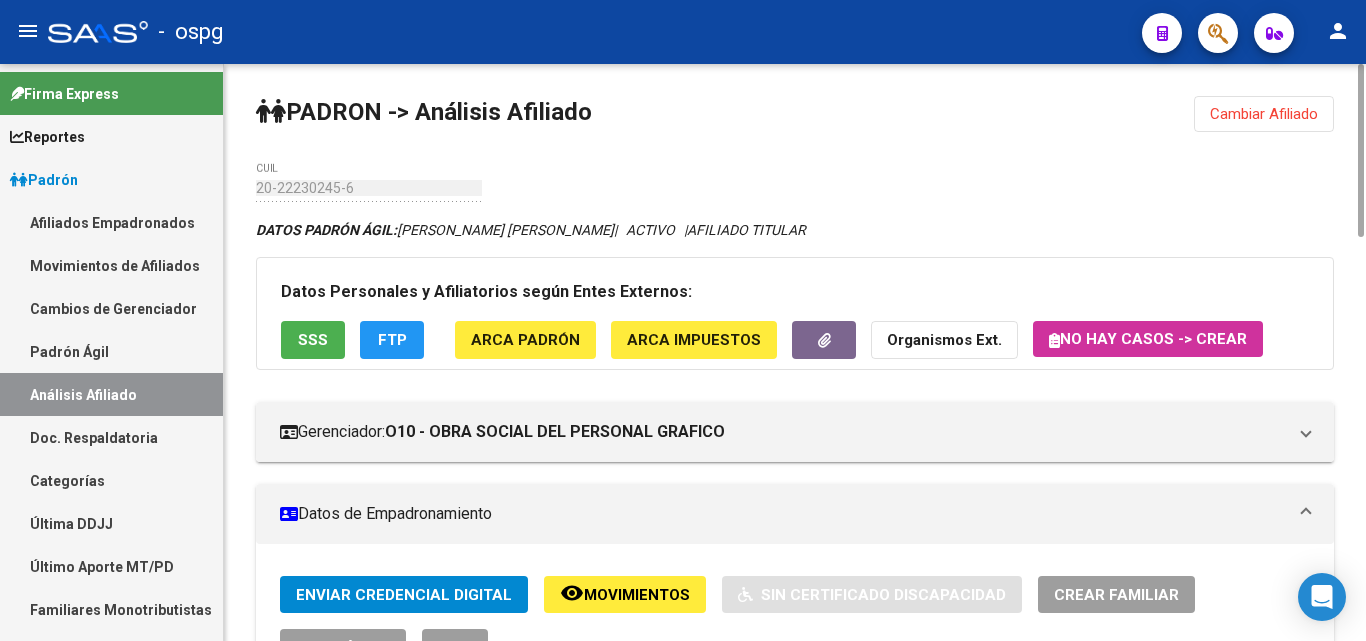 click on "Cambiar Afiliado" 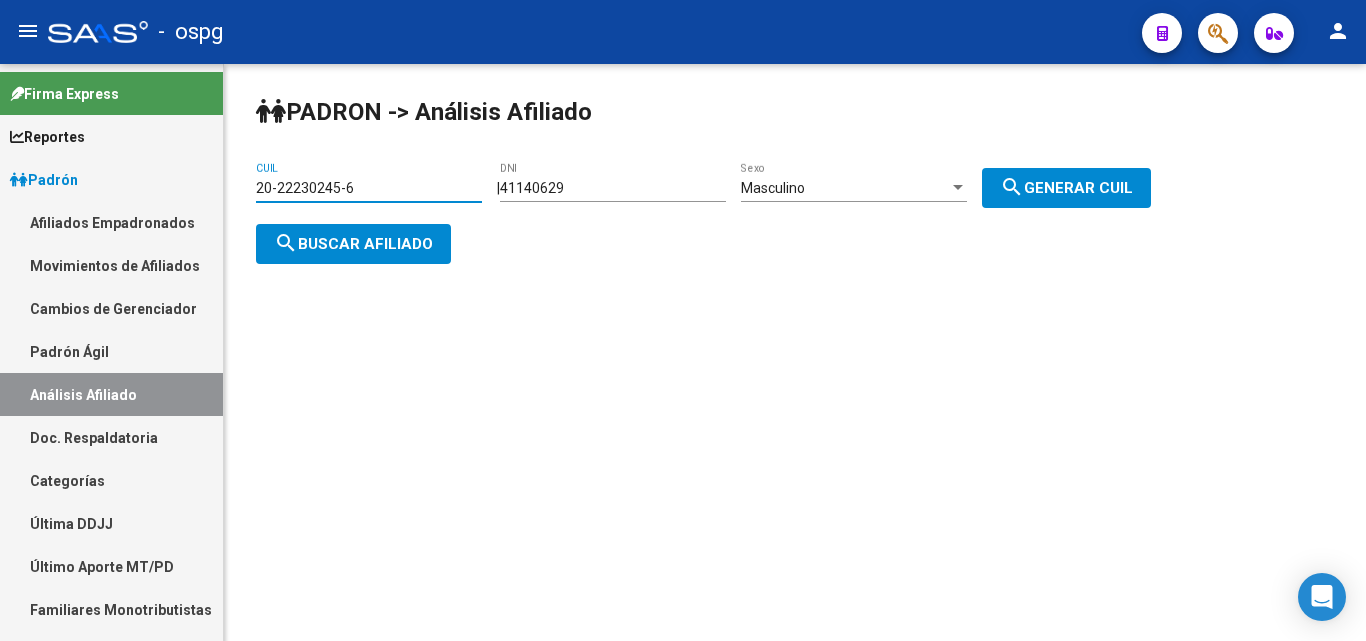 drag, startPoint x: 395, startPoint y: 191, endPoint x: 151, endPoint y: 190, distance: 244.00204 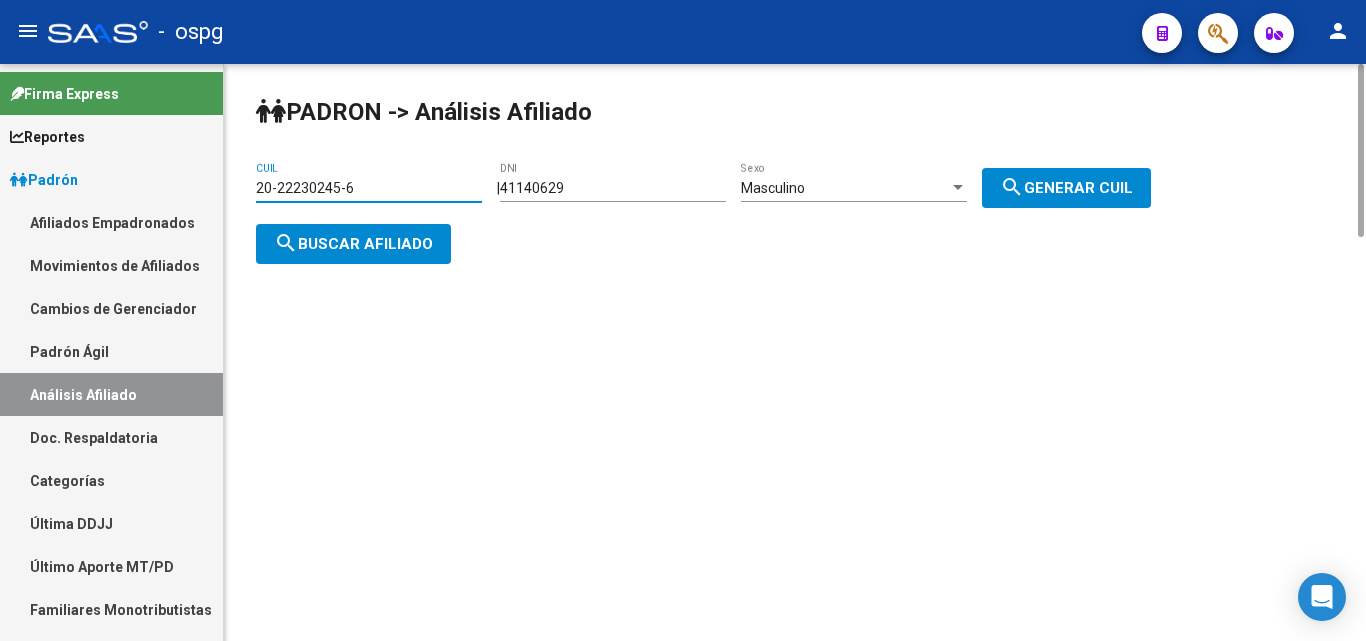 paste on "389109-9" 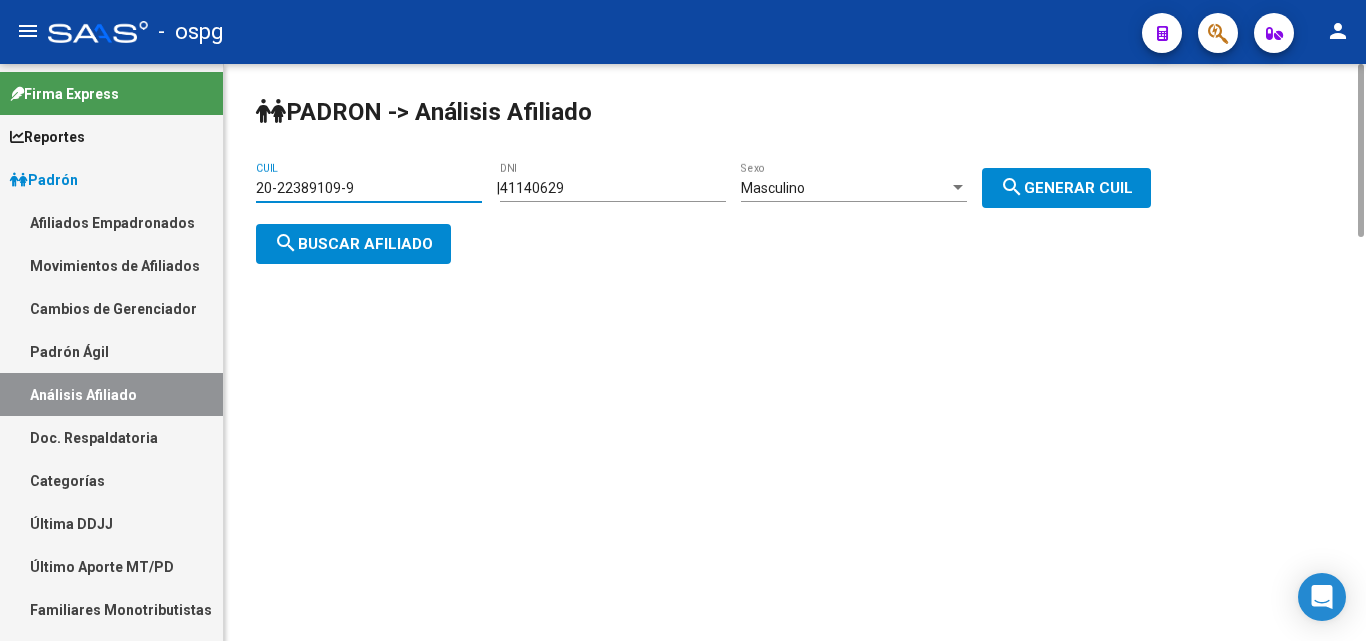 click on "search  Buscar afiliado" 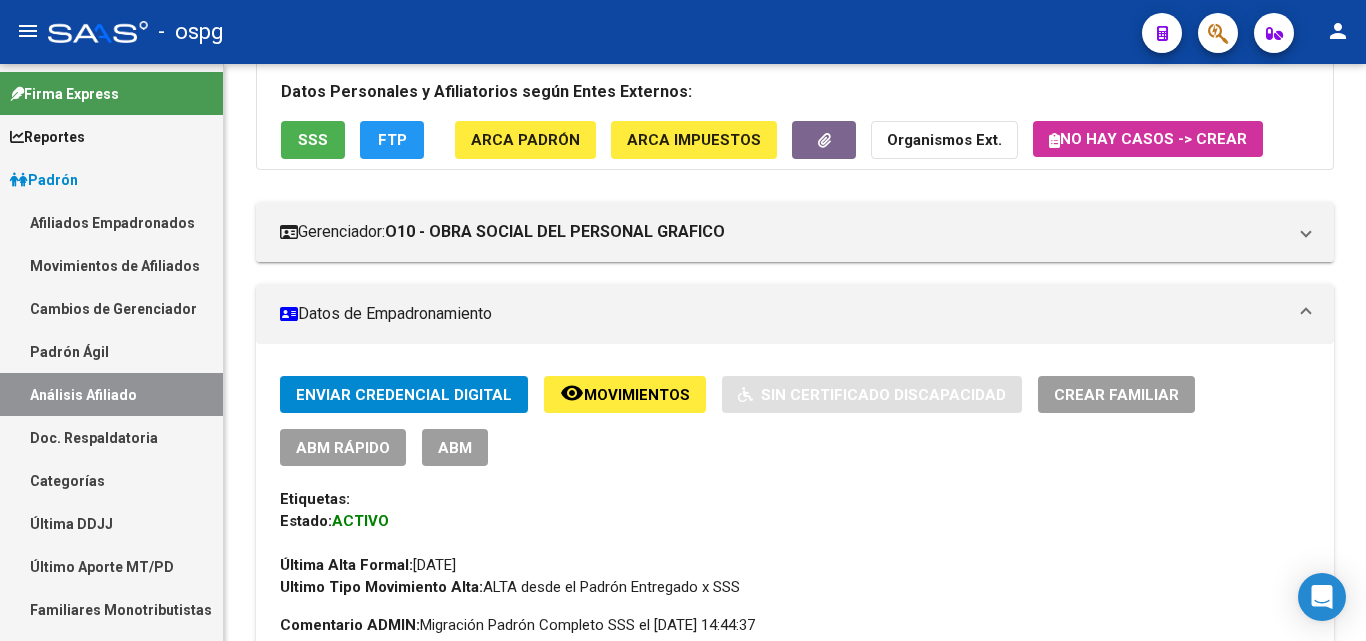 scroll, scrollTop: 0, scrollLeft: 0, axis: both 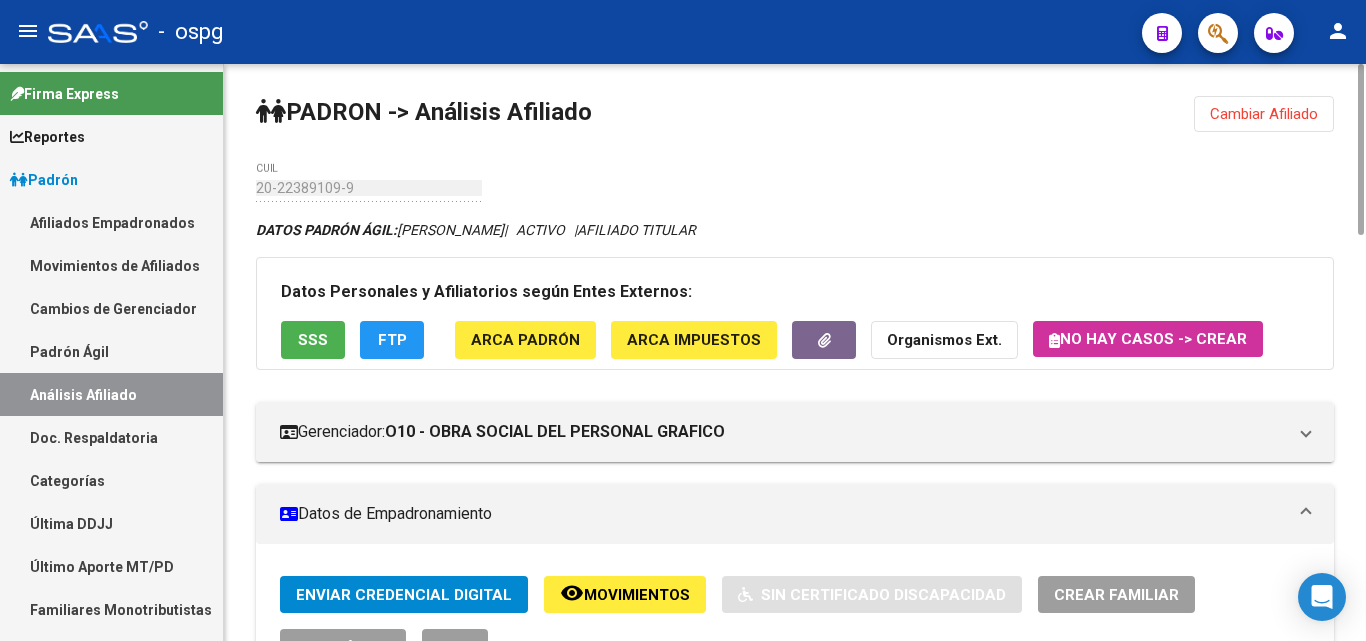 click on "Cambiar Afiliado" 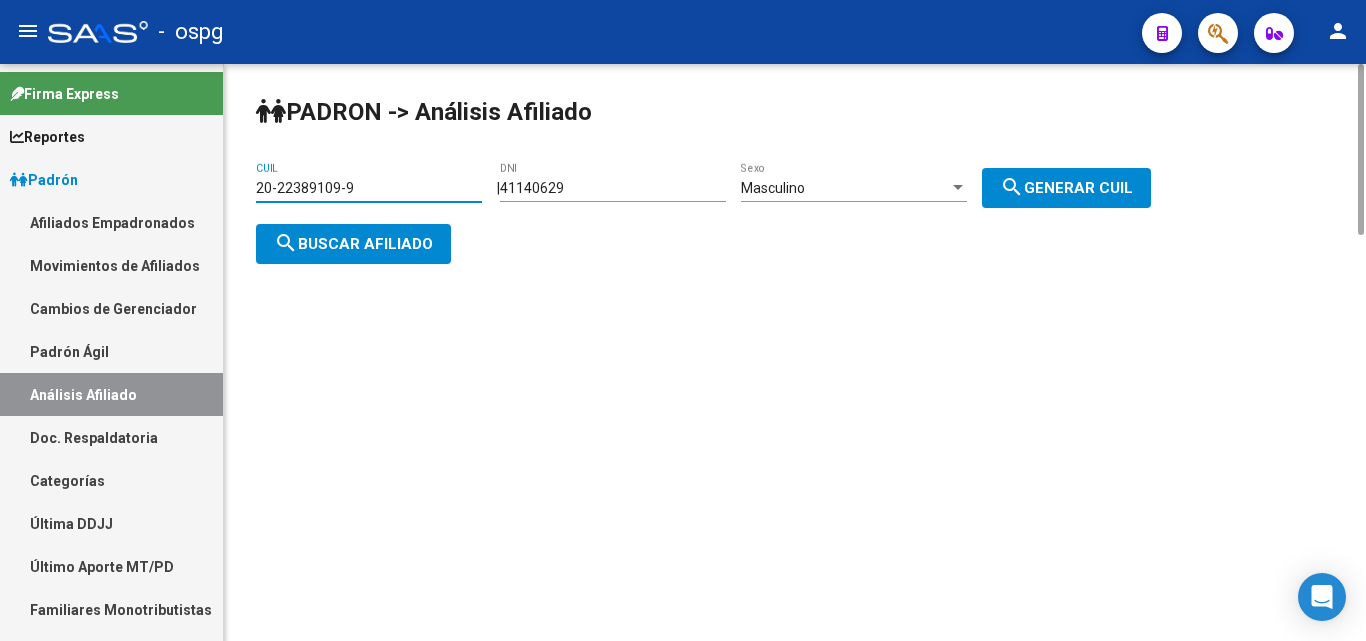 drag, startPoint x: 380, startPoint y: 183, endPoint x: 352, endPoint y: 200, distance: 32.75668 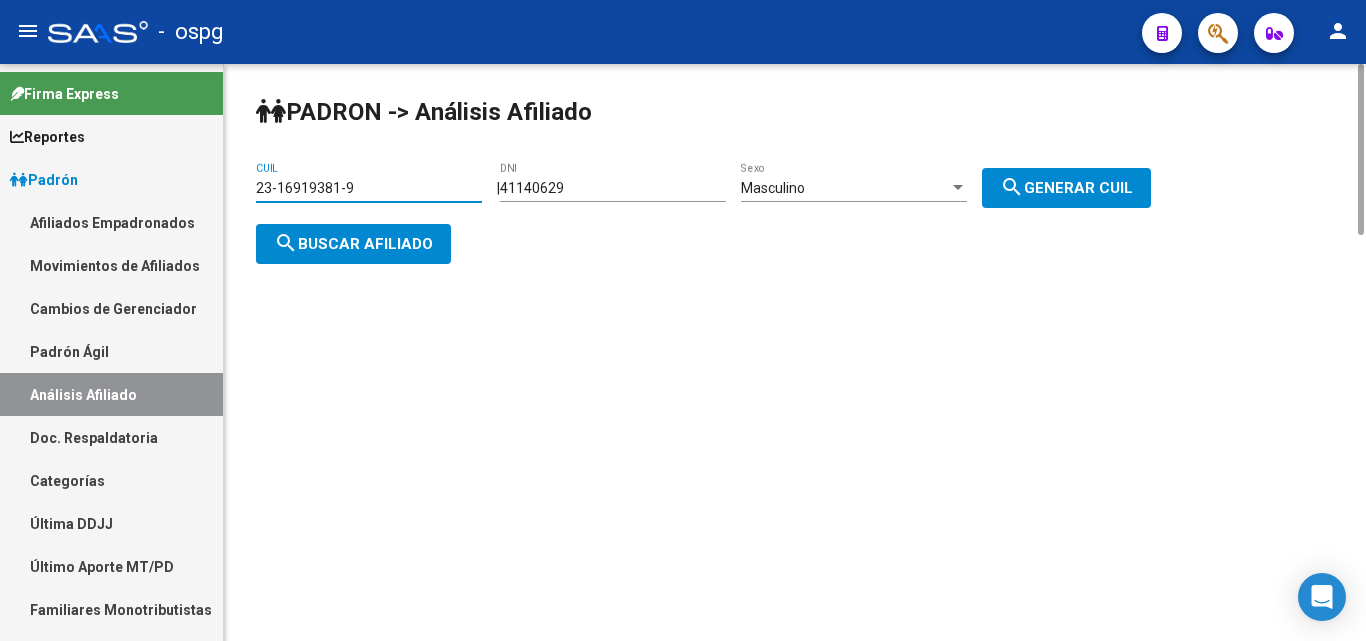 click on "search  Buscar afiliado" 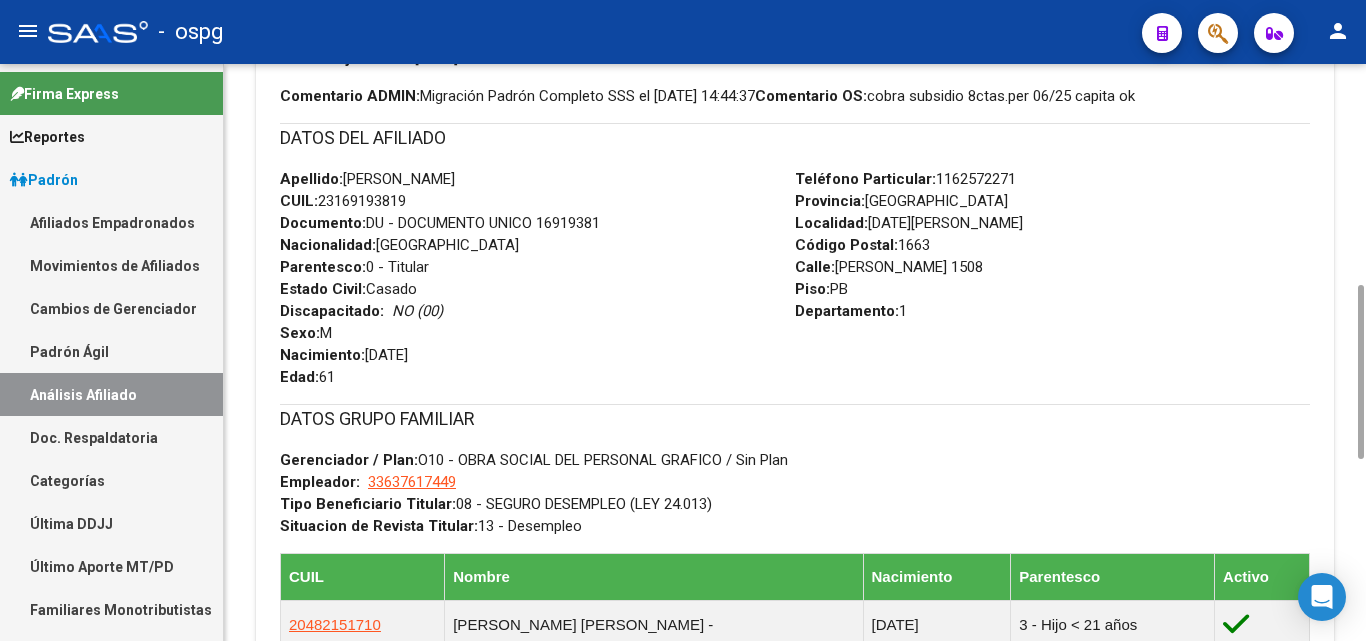 scroll, scrollTop: 0, scrollLeft: 0, axis: both 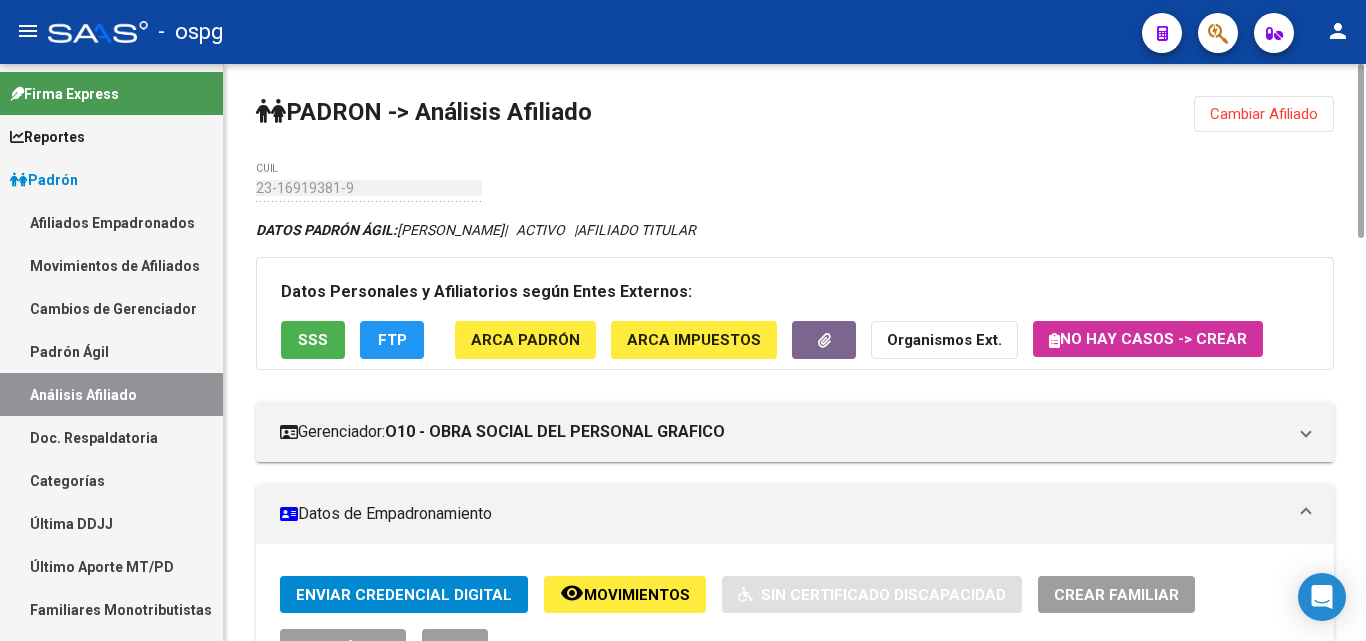 click on "Cambiar Afiliado" 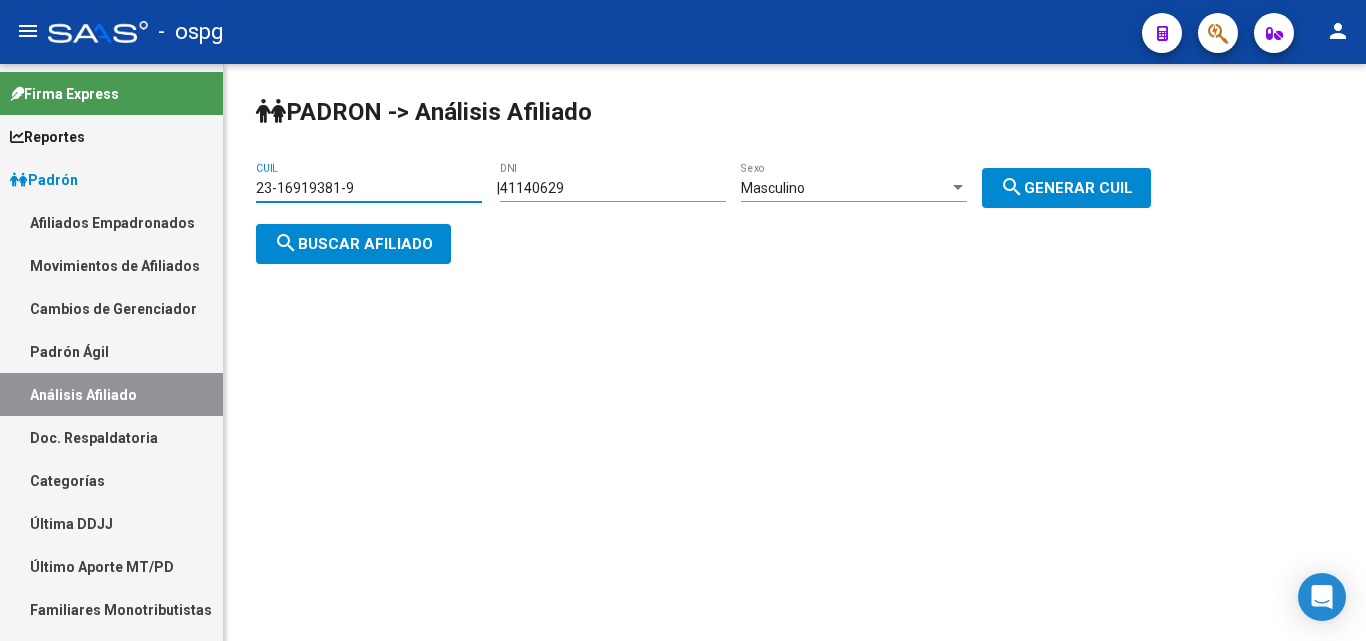 drag, startPoint x: 405, startPoint y: 191, endPoint x: 117, endPoint y: 168, distance: 288.91693 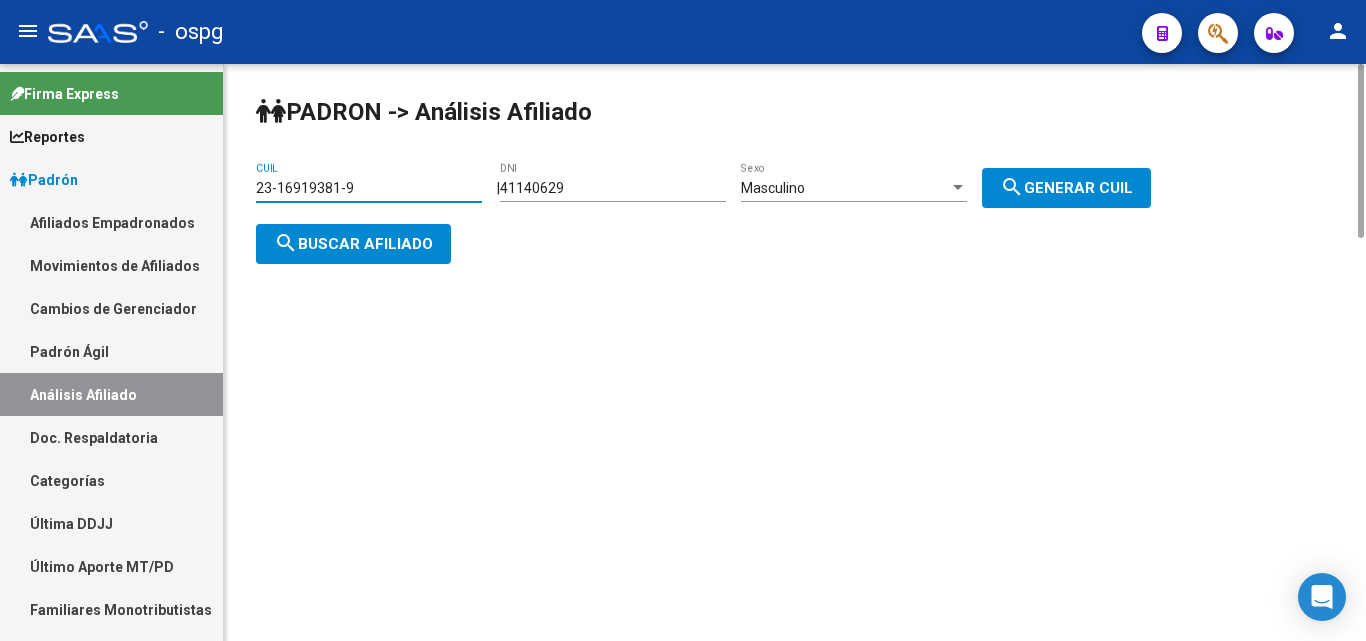 paste on "0-22494530-3" 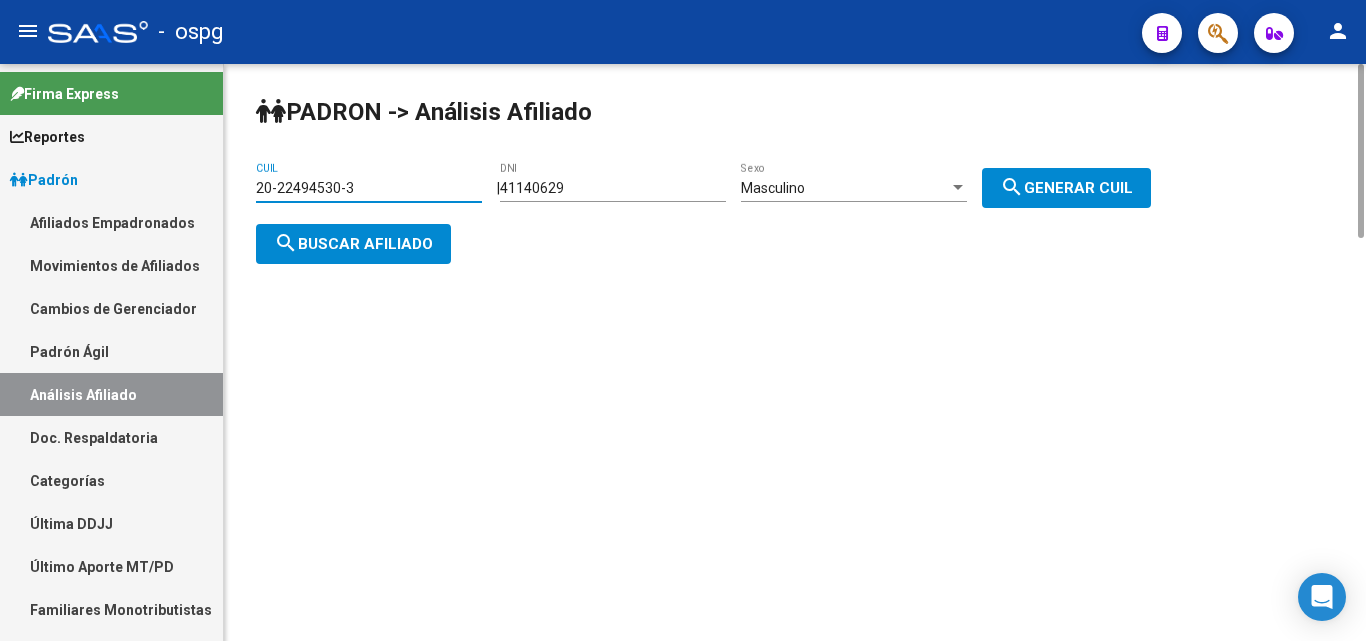 type on "20-22494530-3" 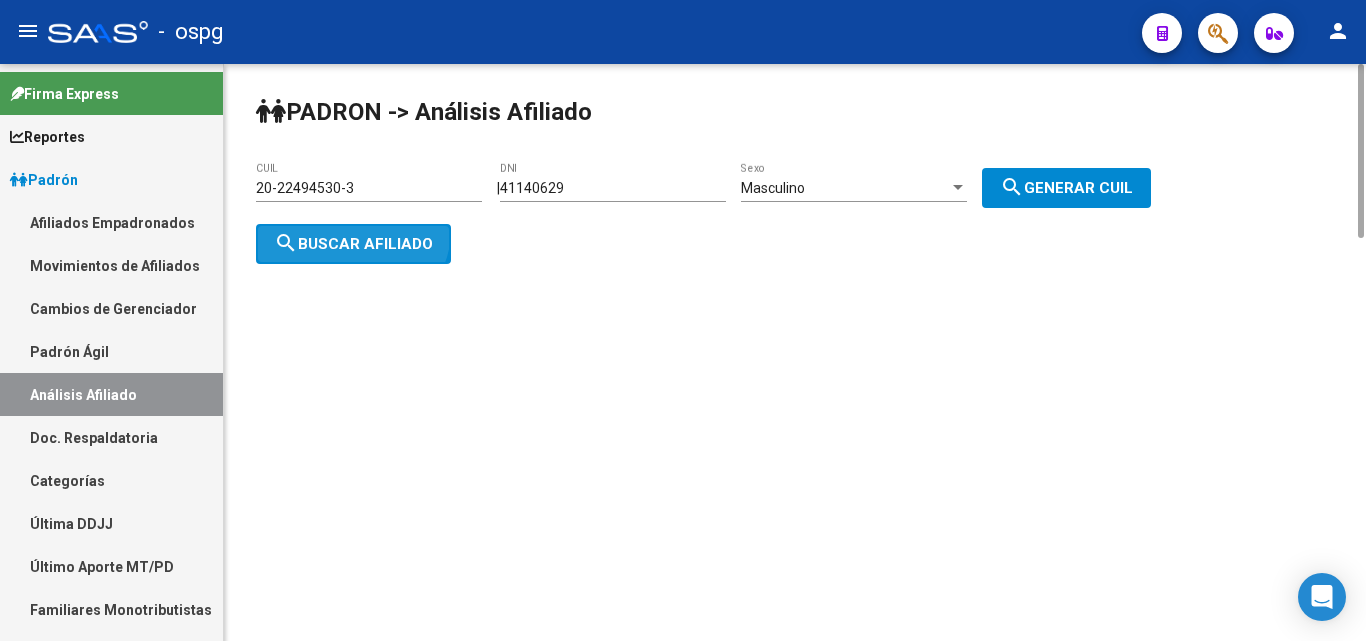 click on "search  Buscar afiliado" 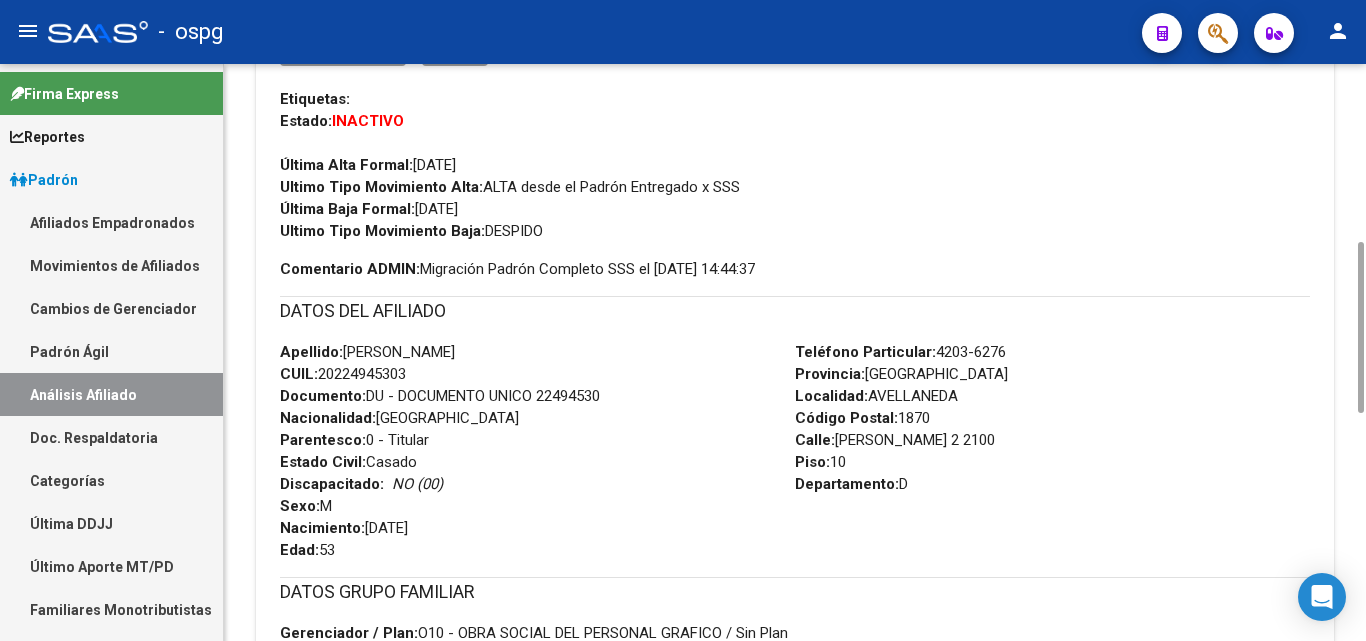 scroll, scrollTop: 1364, scrollLeft: 0, axis: vertical 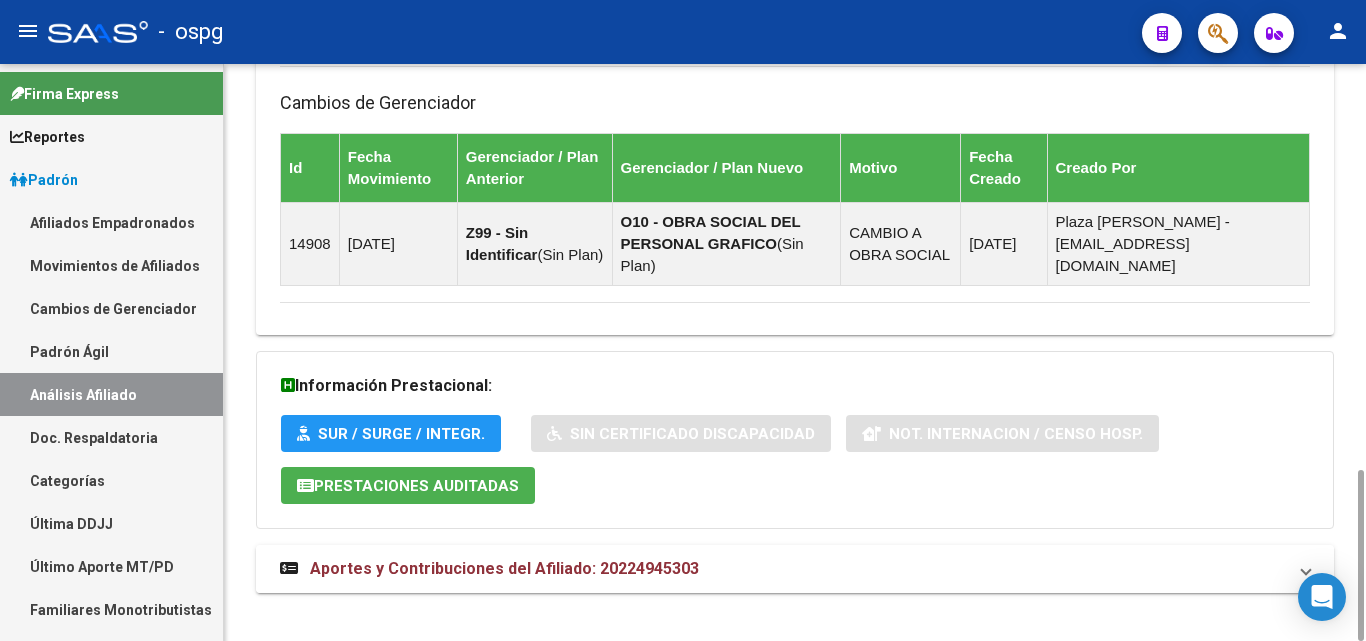 click on "Aportes y Contribuciones del Afiliado: 20224945303" at bounding box center [795, 569] 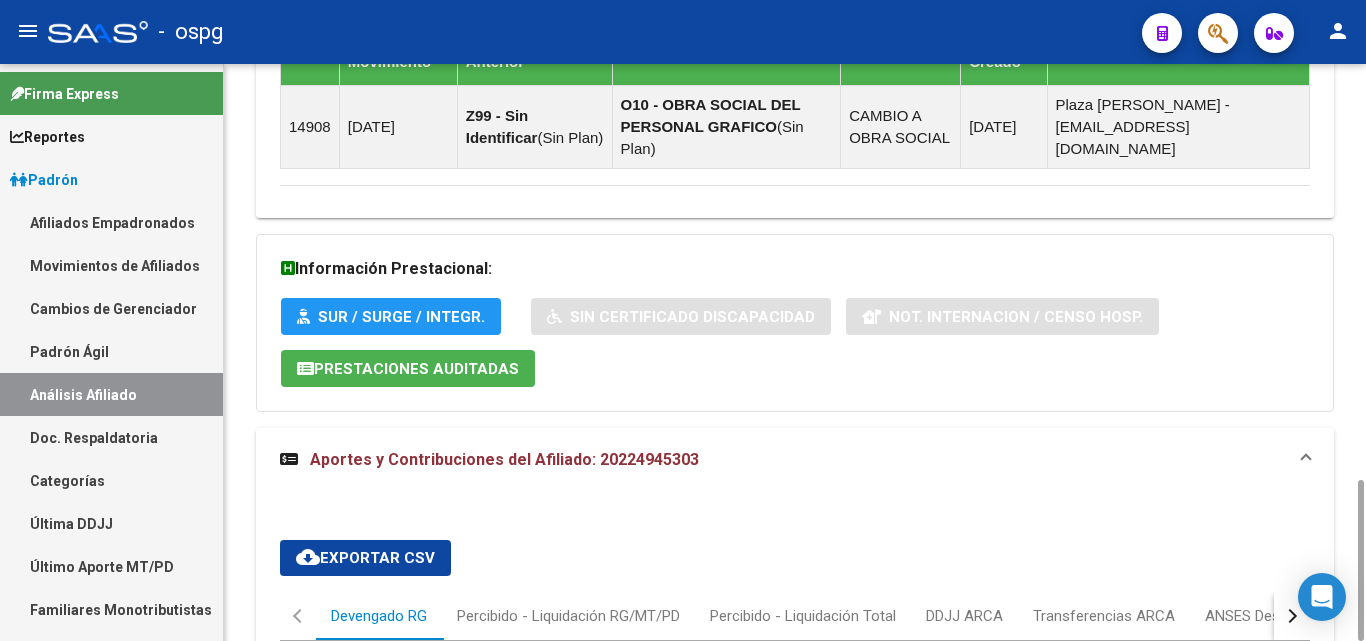 scroll, scrollTop: 1681, scrollLeft: 0, axis: vertical 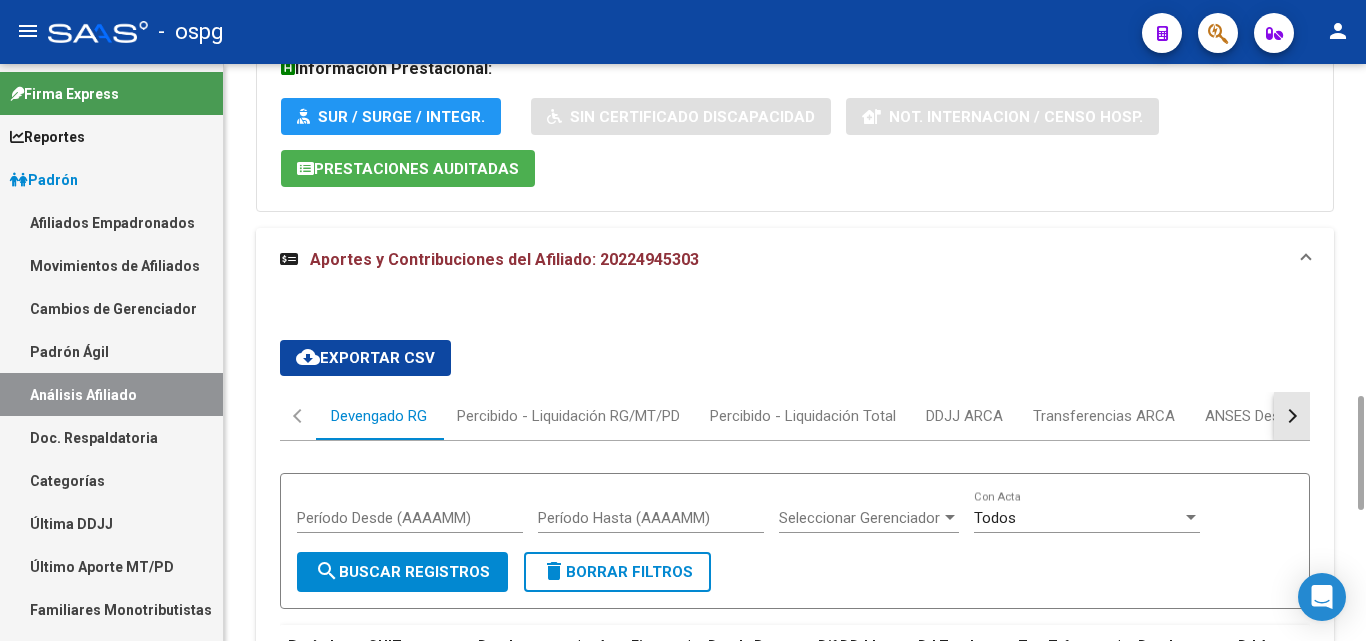 click at bounding box center (1290, 416) 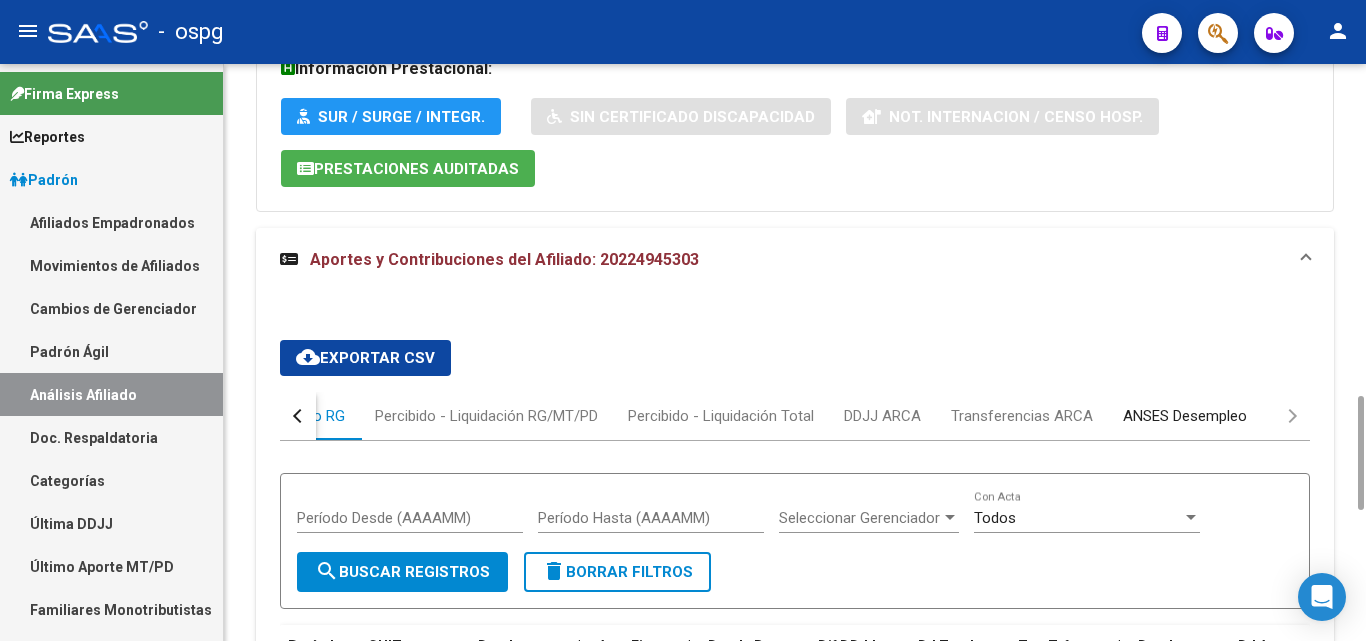click on "ANSES Desempleo" at bounding box center [1185, 416] 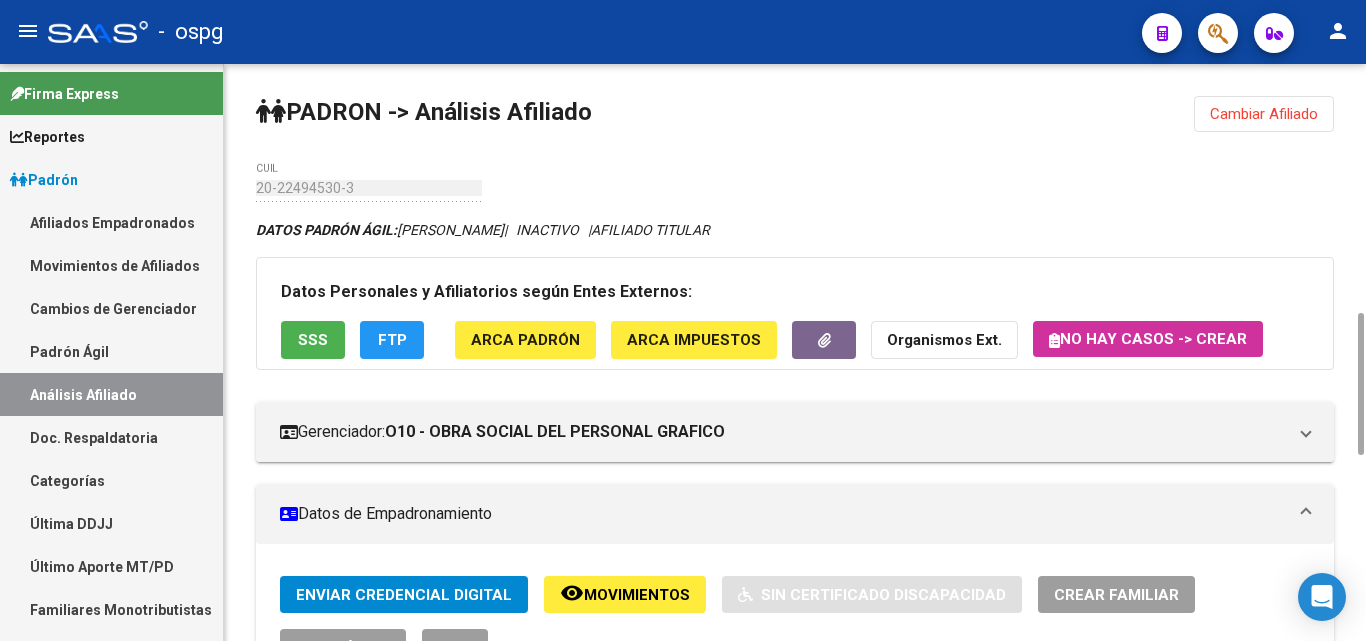 scroll, scrollTop: 200, scrollLeft: 0, axis: vertical 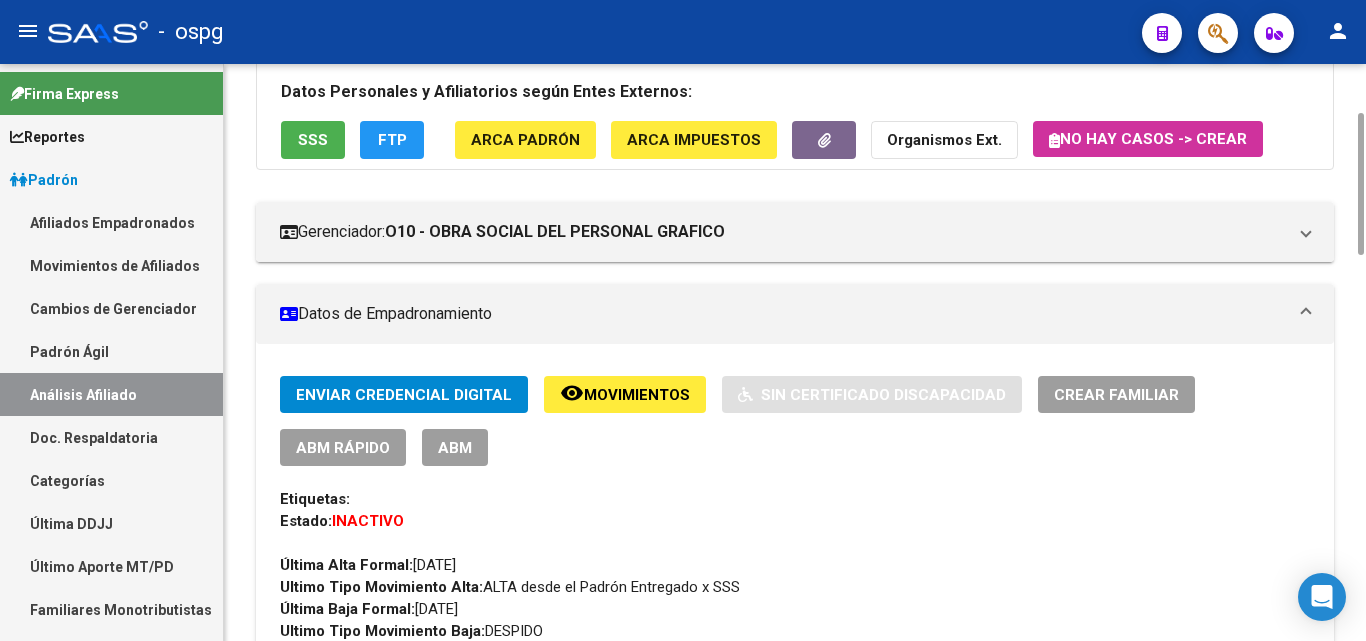 click on "ABM Rápido" 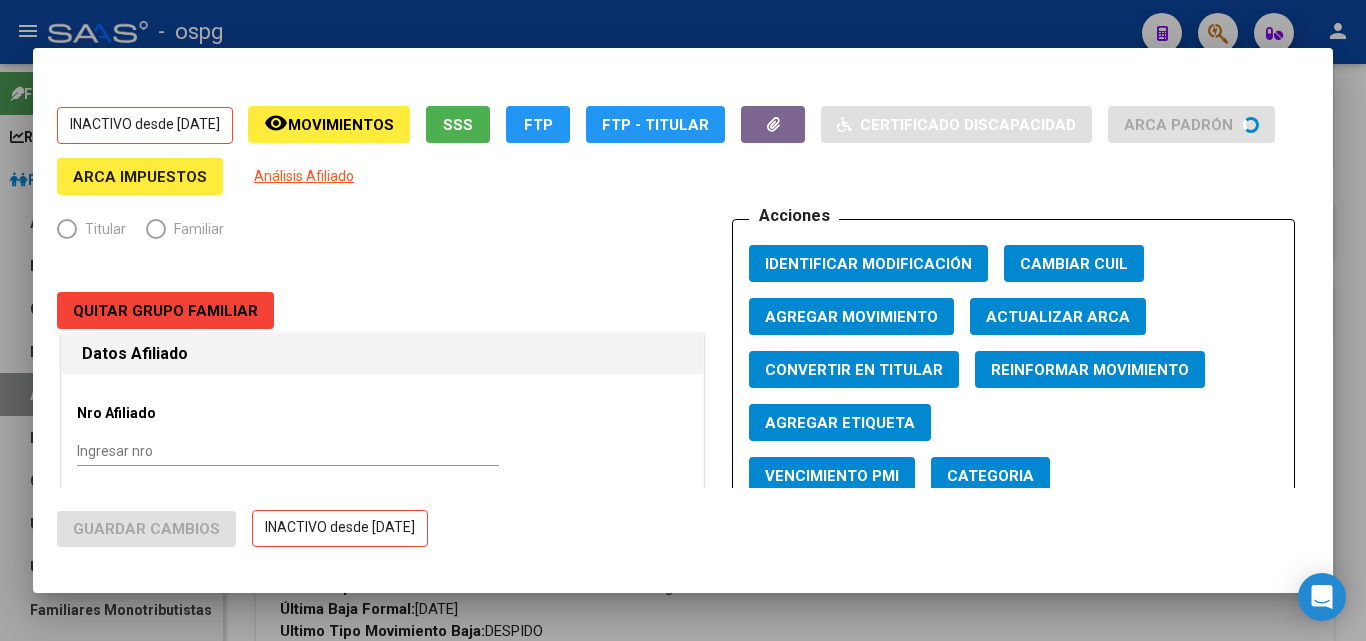 radio on "true" 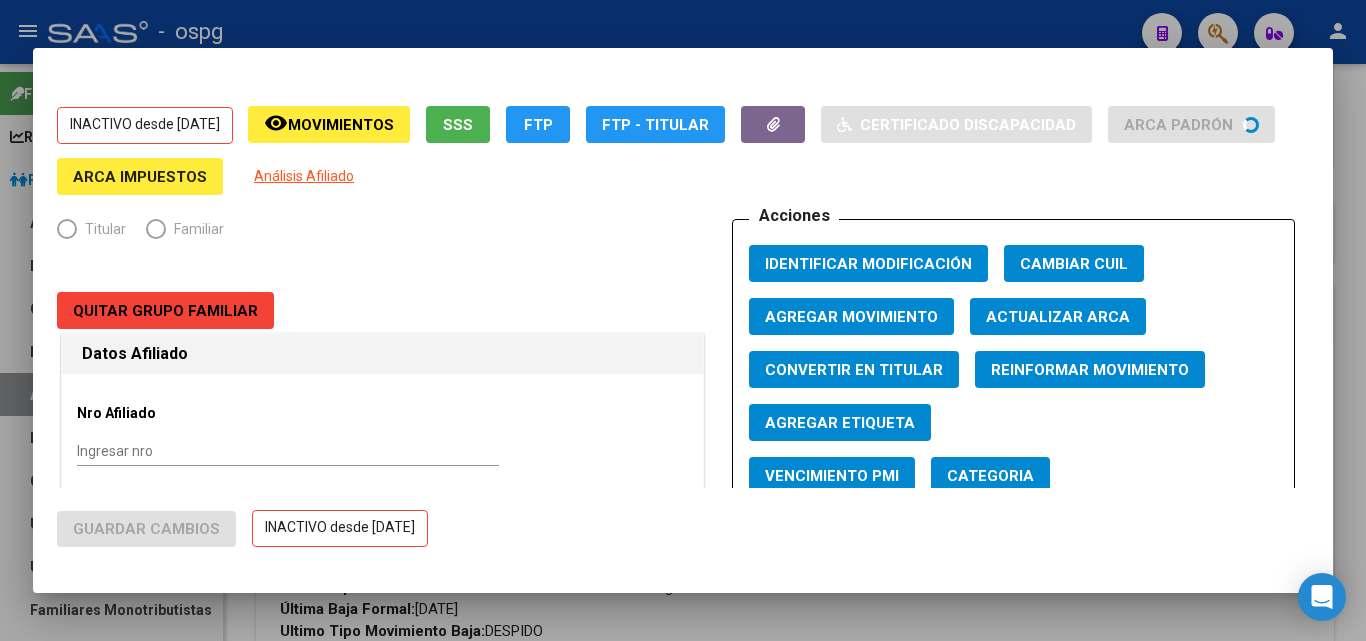 type on "30-54954728-8" 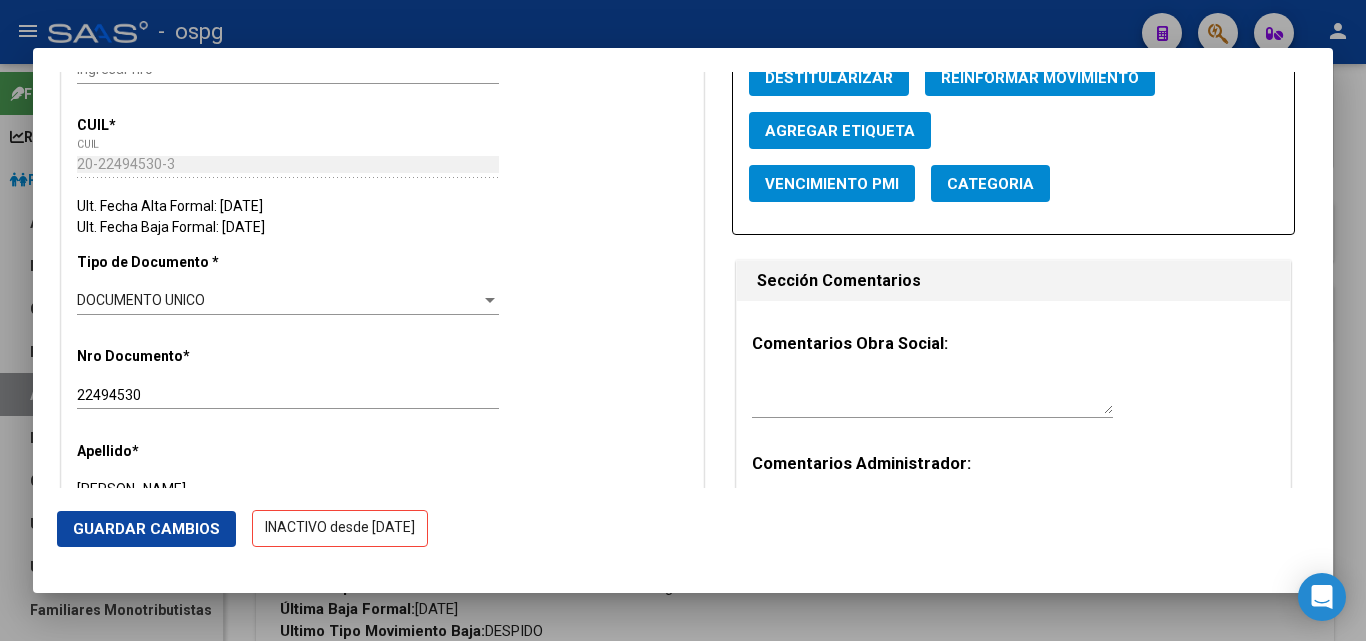 scroll, scrollTop: 500, scrollLeft: 0, axis: vertical 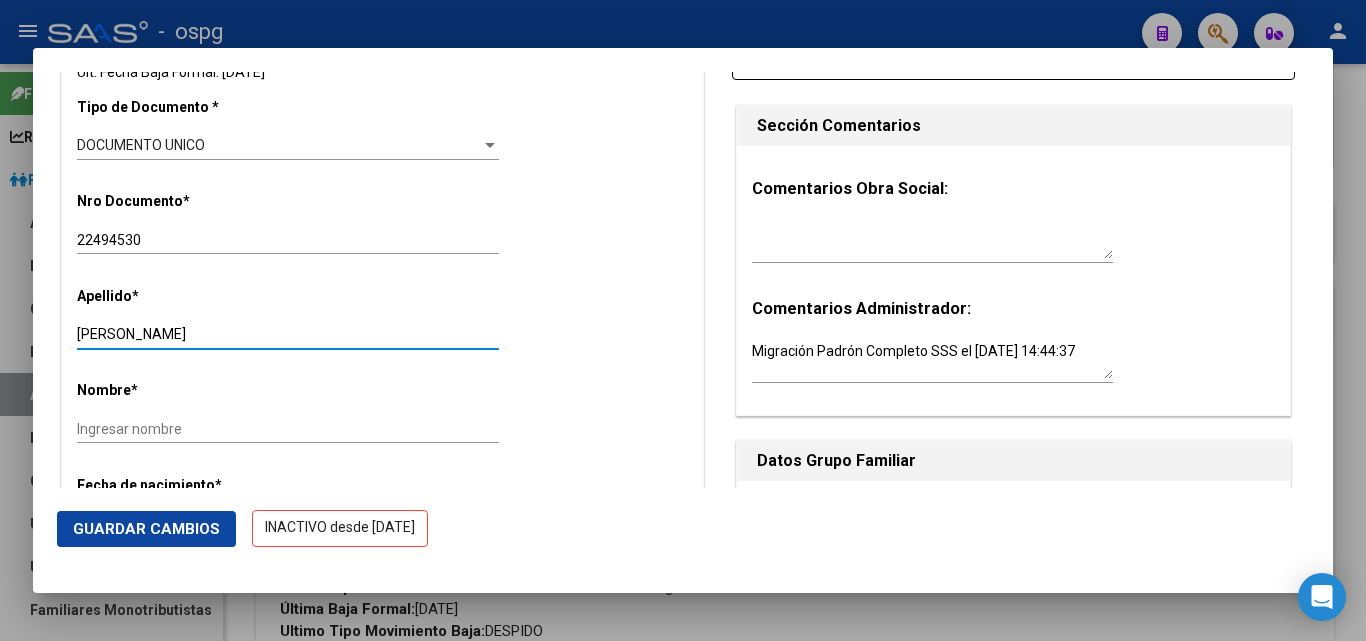 drag, startPoint x: 125, startPoint y: 336, endPoint x: 220, endPoint y: 338, distance: 95.02105 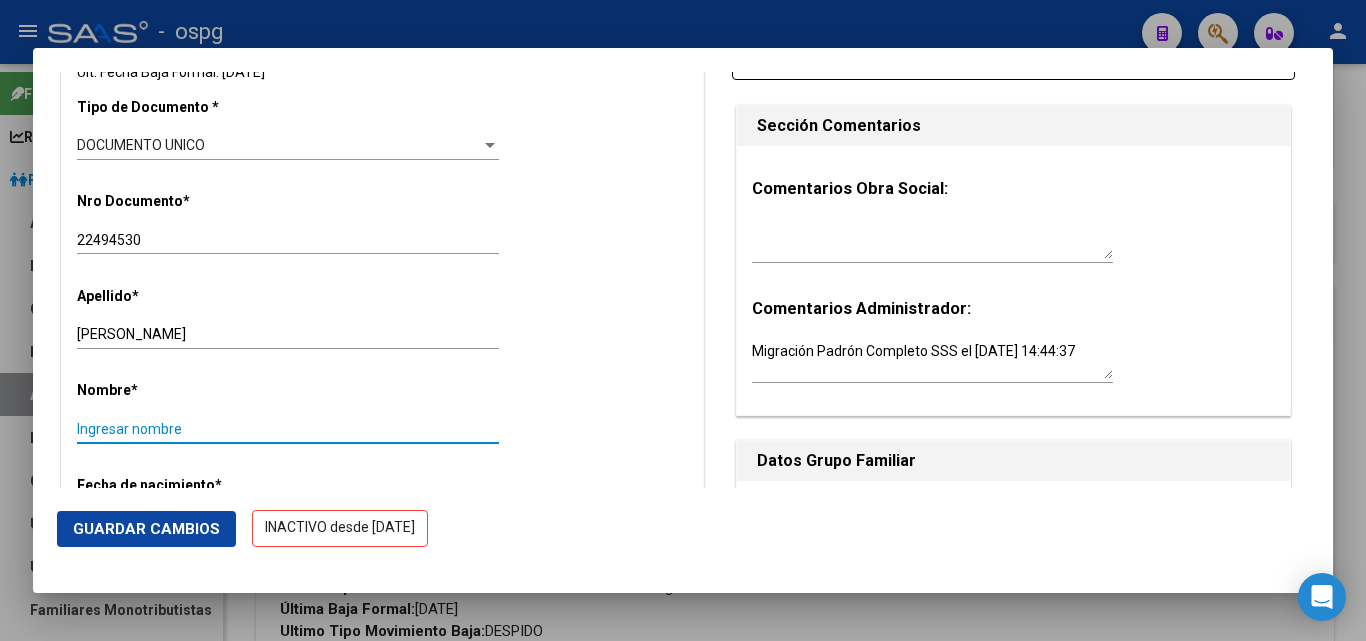 paste on "NESTOR OMAR" 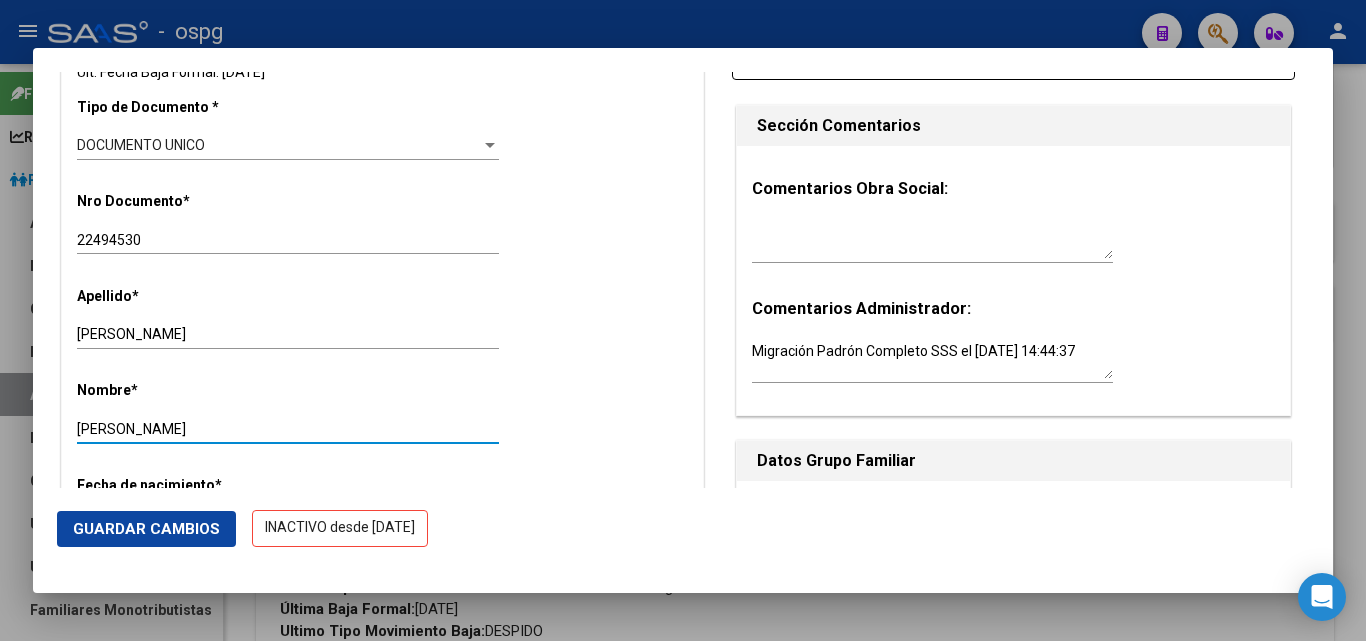 type on "NESTOR OMAR" 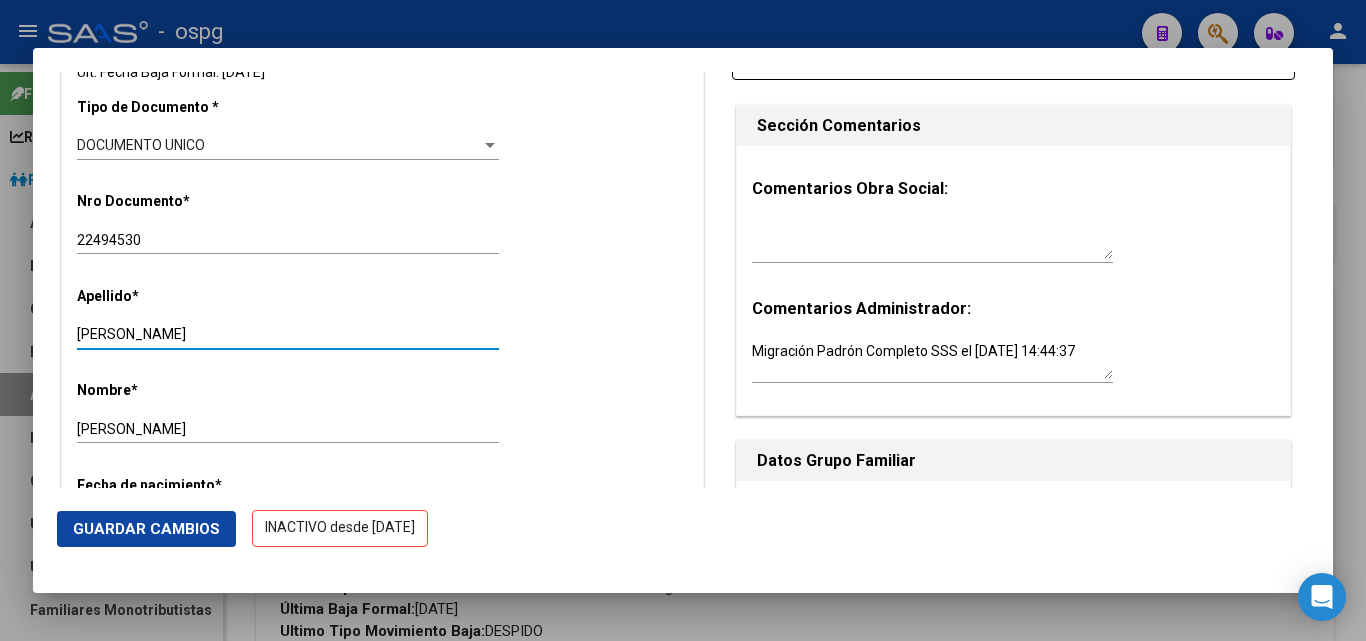 drag, startPoint x: 127, startPoint y: 326, endPoint x: 260, endPoint y: 336, distance: 133.37541 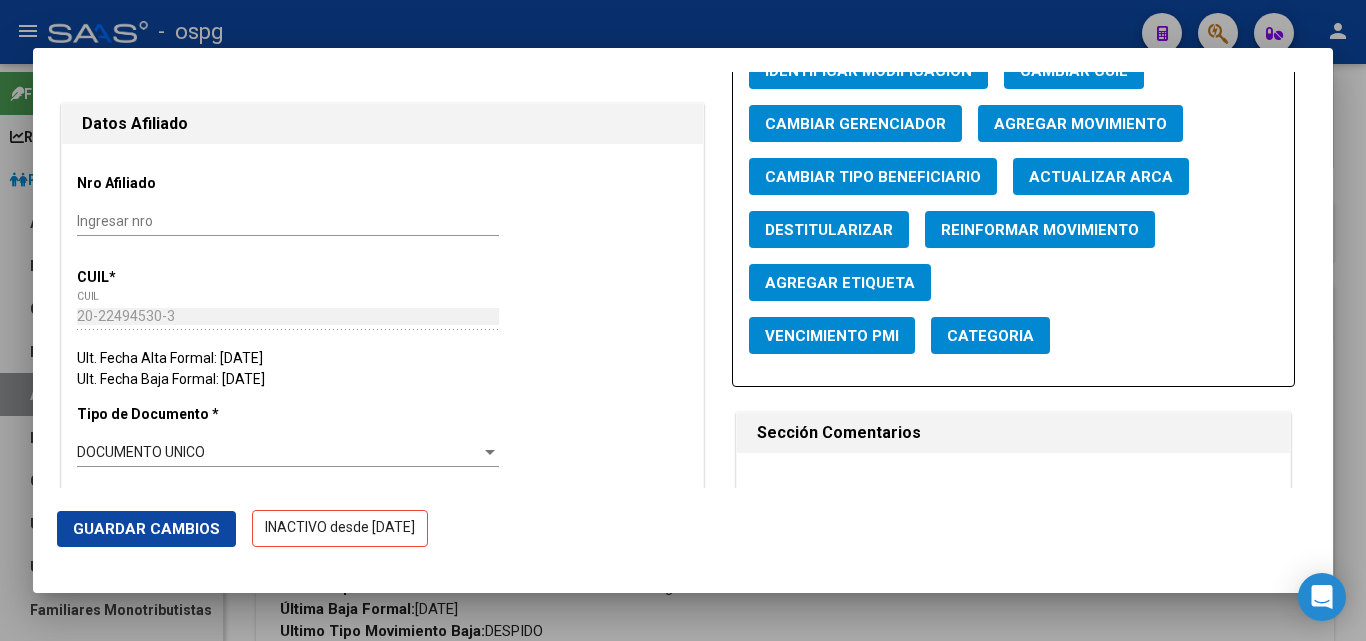 scroll, scrollTop: 0, scrollLeft: 0, axis: both 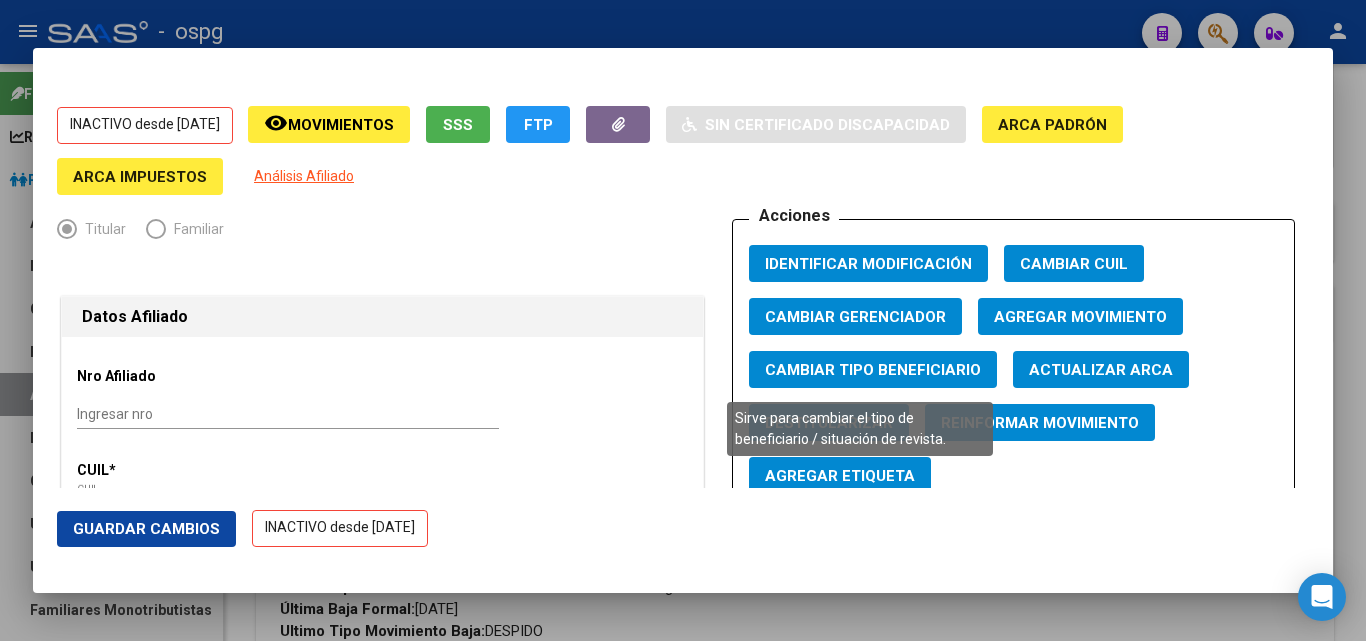 type on "SAGUE" 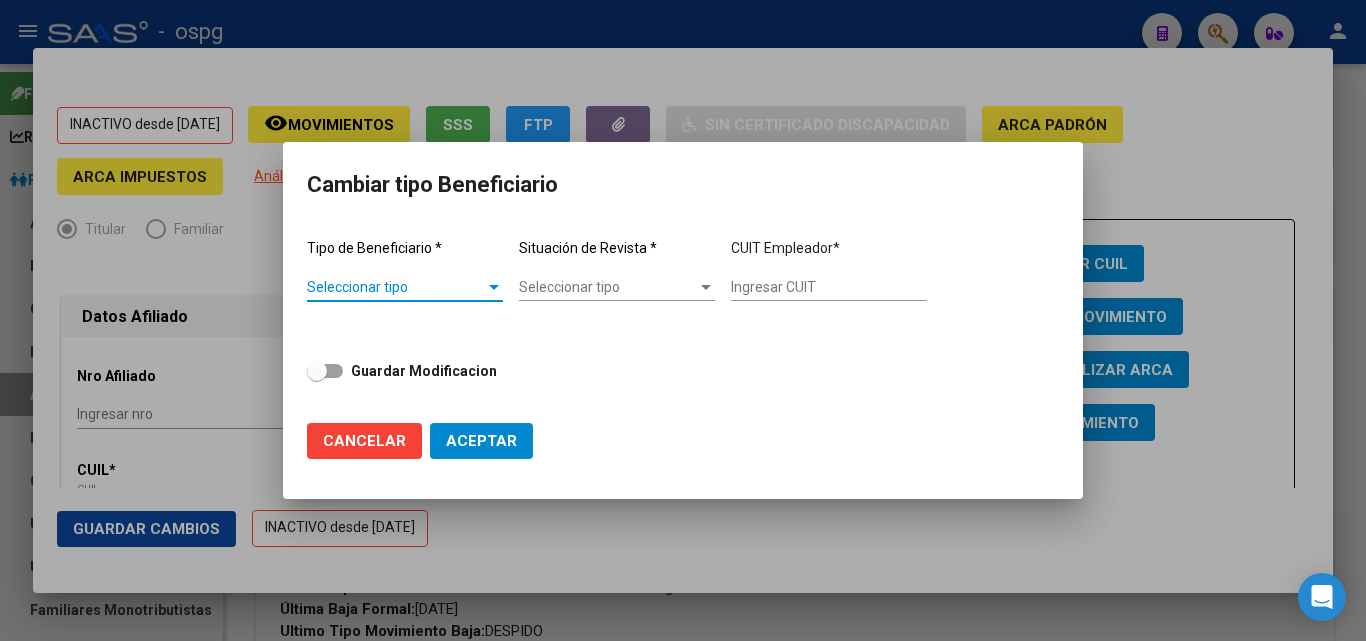 click on "Seleccionar tipo Seleccionar tipo" at bounding box center (405, 295) 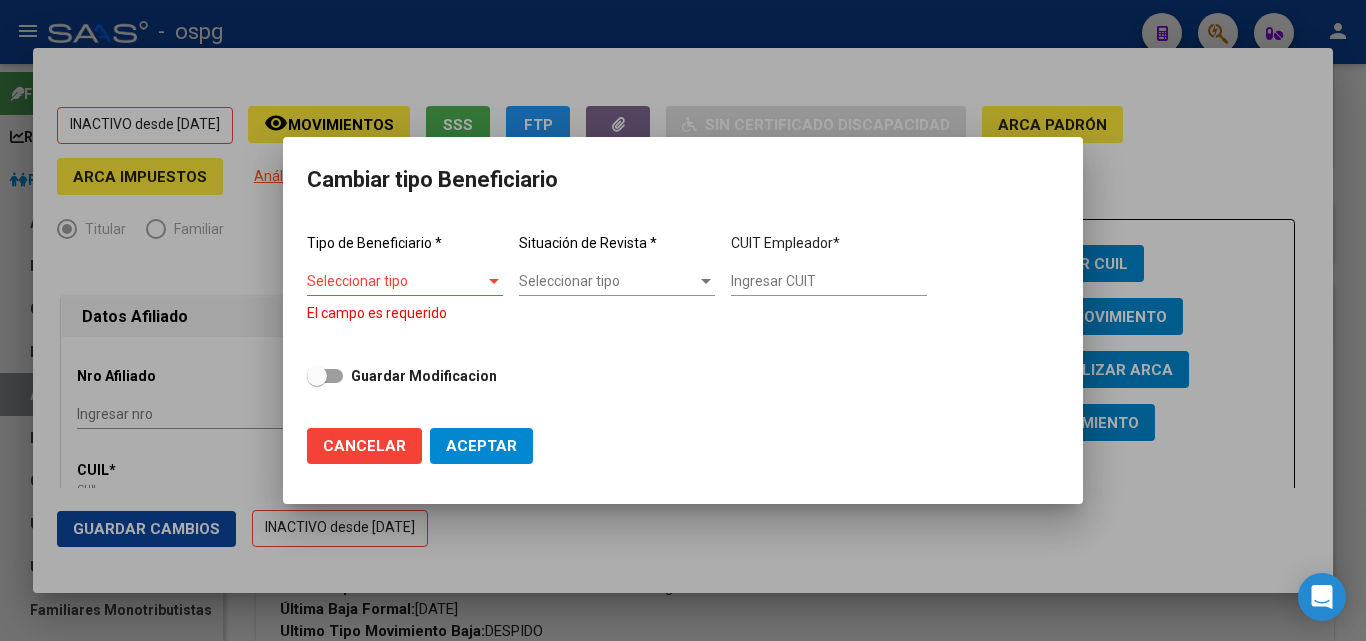 click on "Seleccionar tipo Seleccionar tipo" at bounding box center [405, 282] 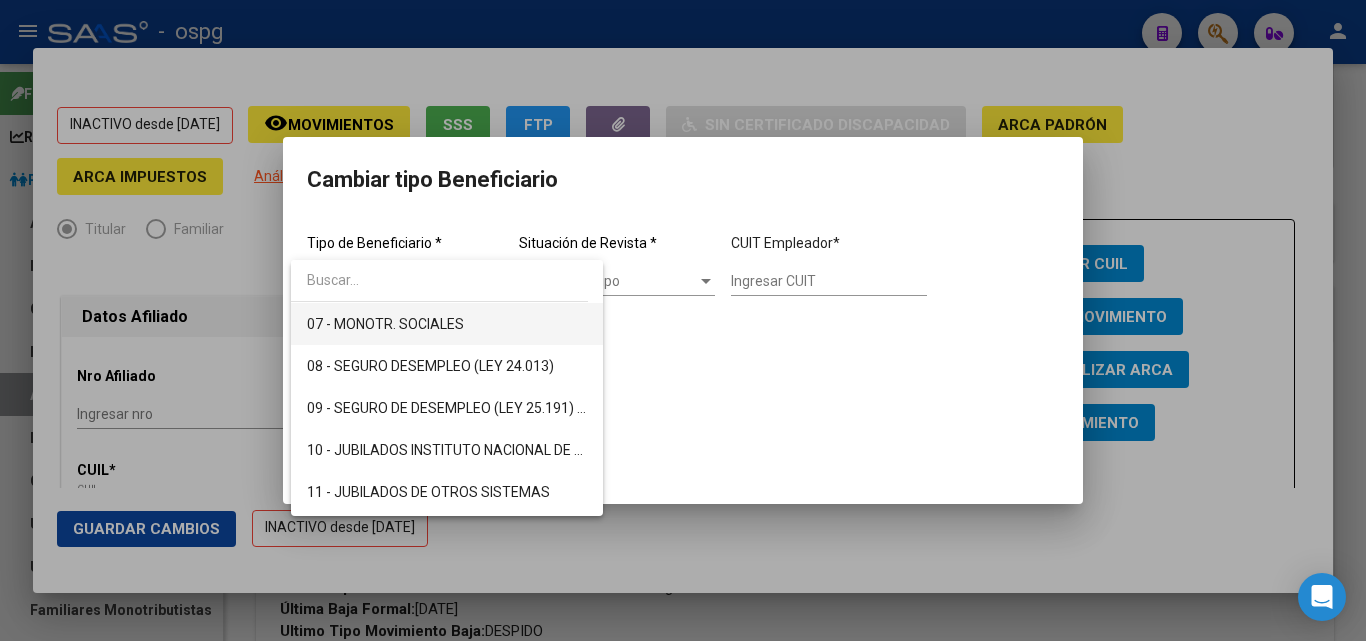 scroll, scrollTop: 300, scrollLeft: 0, axis: vertical 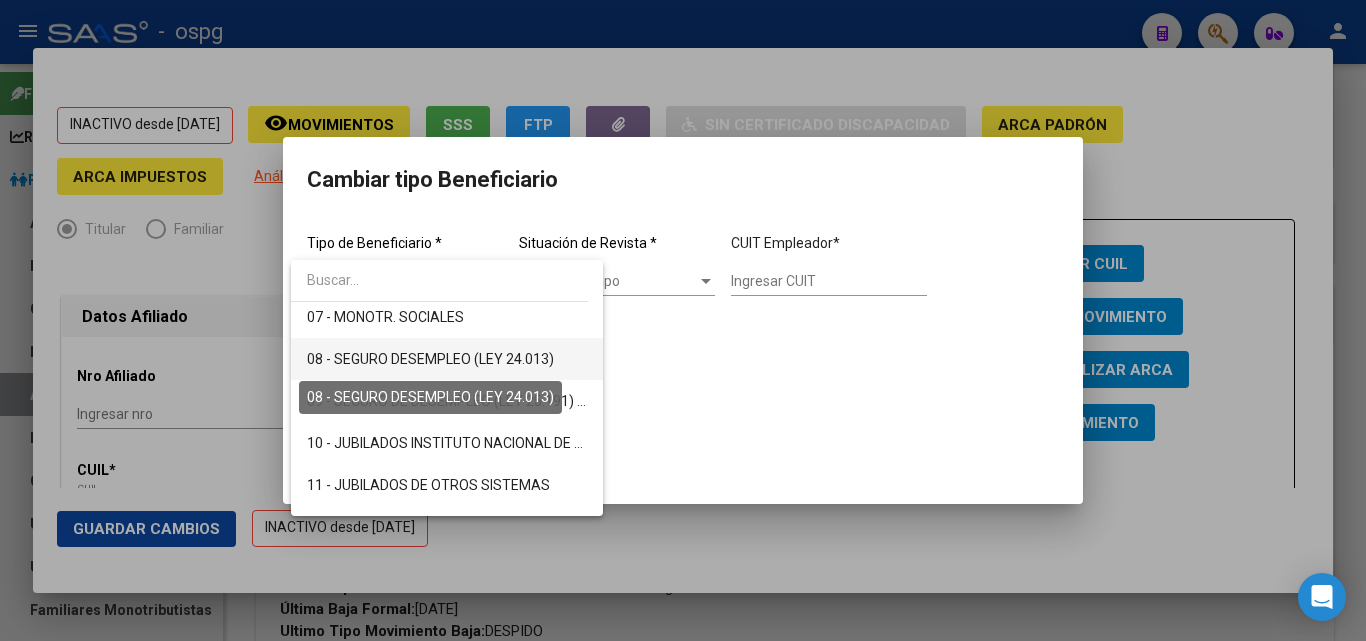 click on "08 - SEGURO DESEMPLEO (LEY 24.013)" at bounding box center [430, 359] 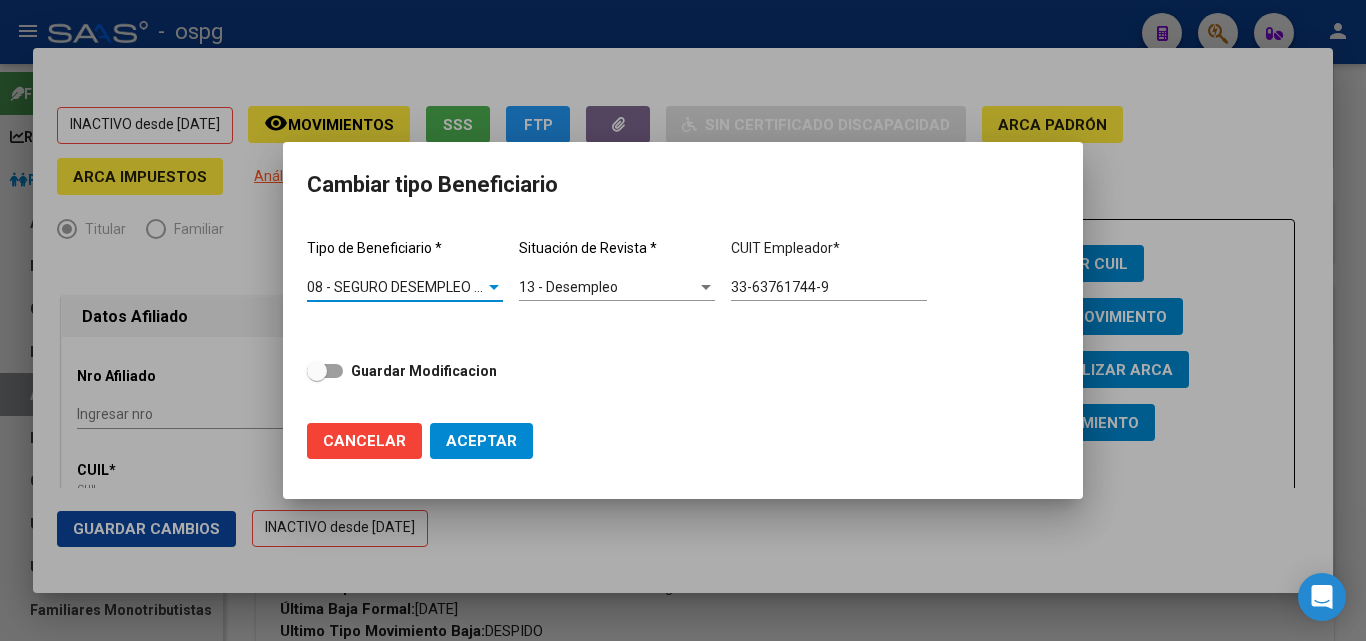 click on "Guardar Modificacion" at bounding box center [424, 371] 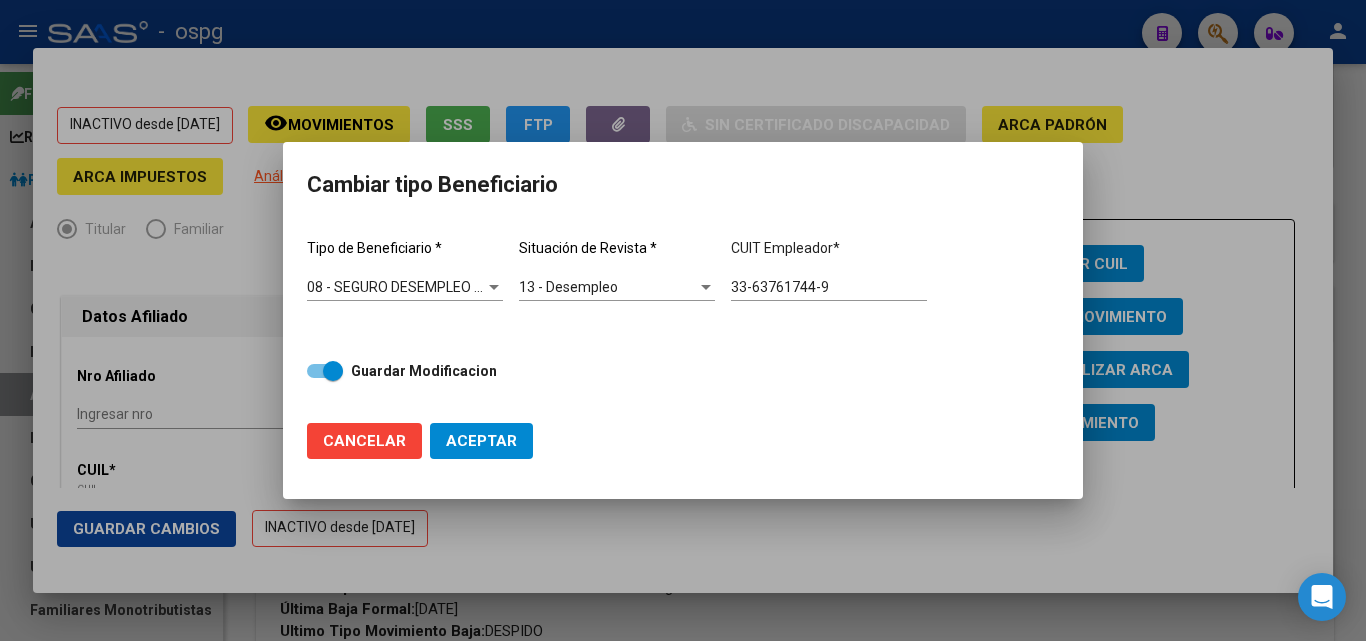 click on "Aceptar" 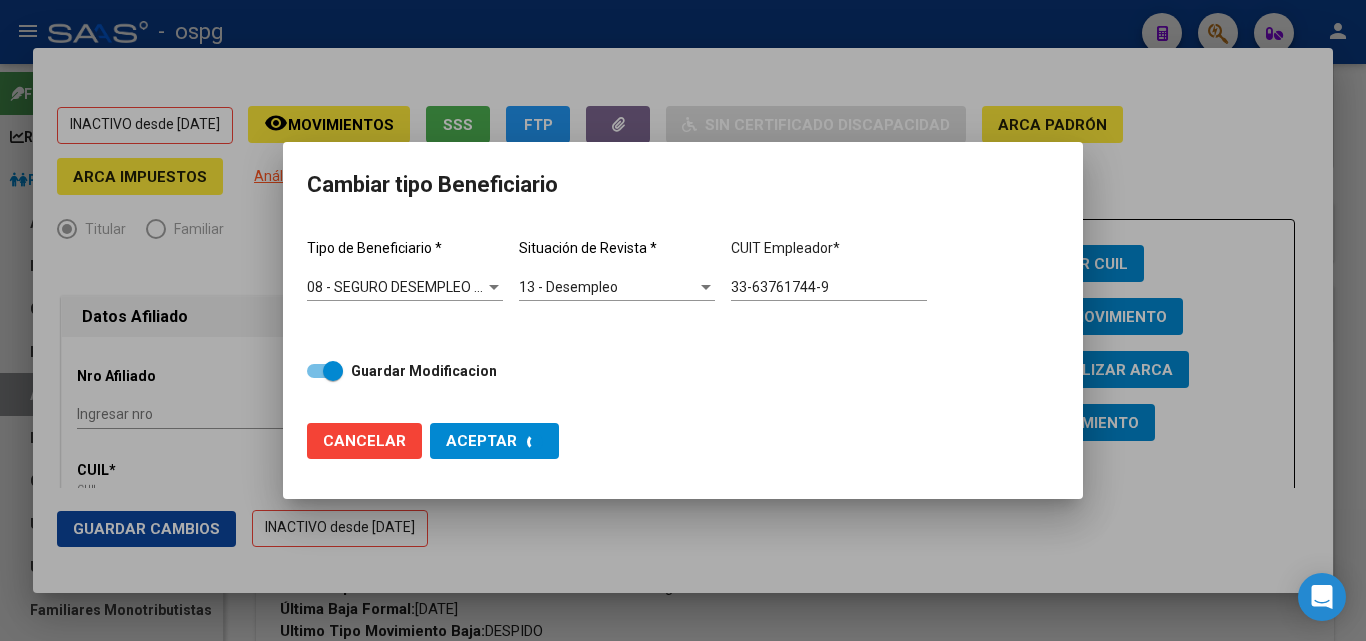 type on "33-63761744-9" 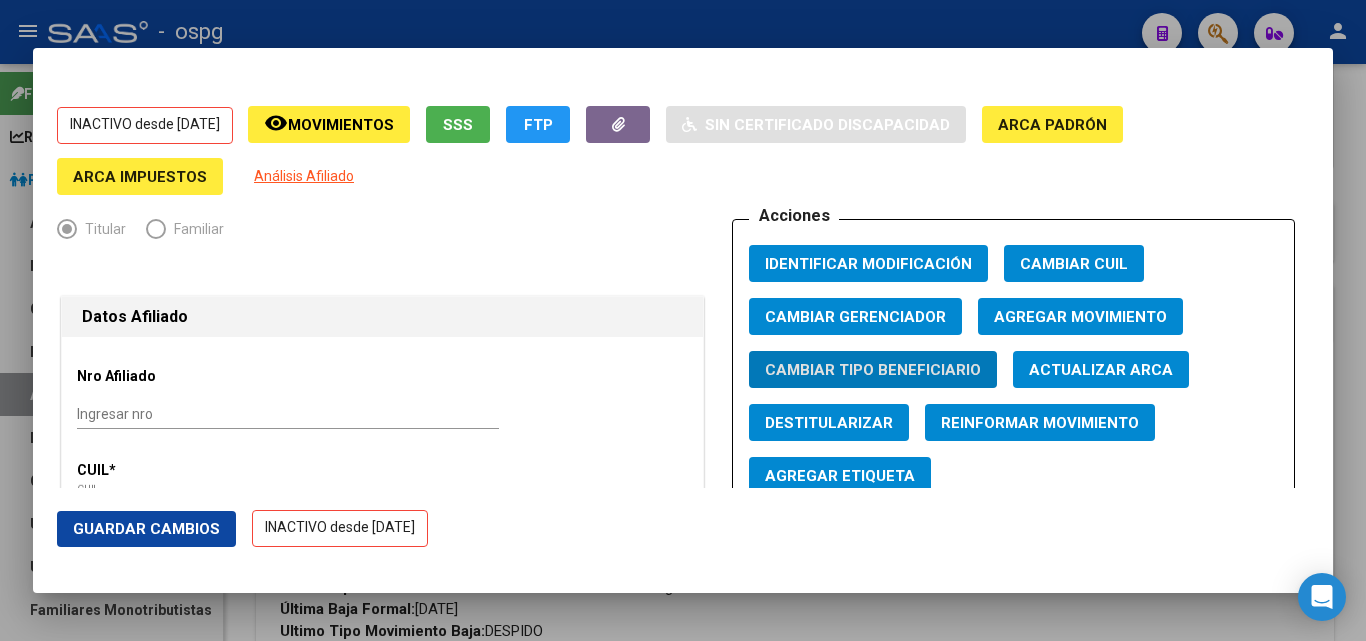 click on "Agregar Movimiento" 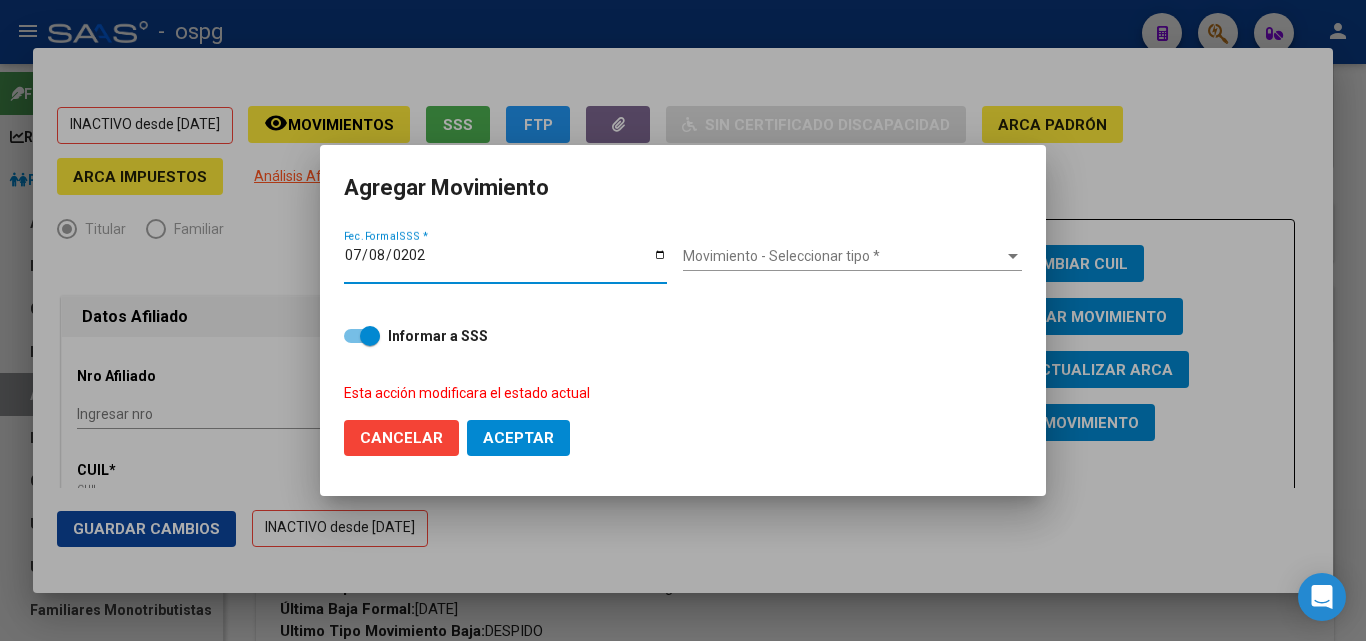 type on "2025-07-08" 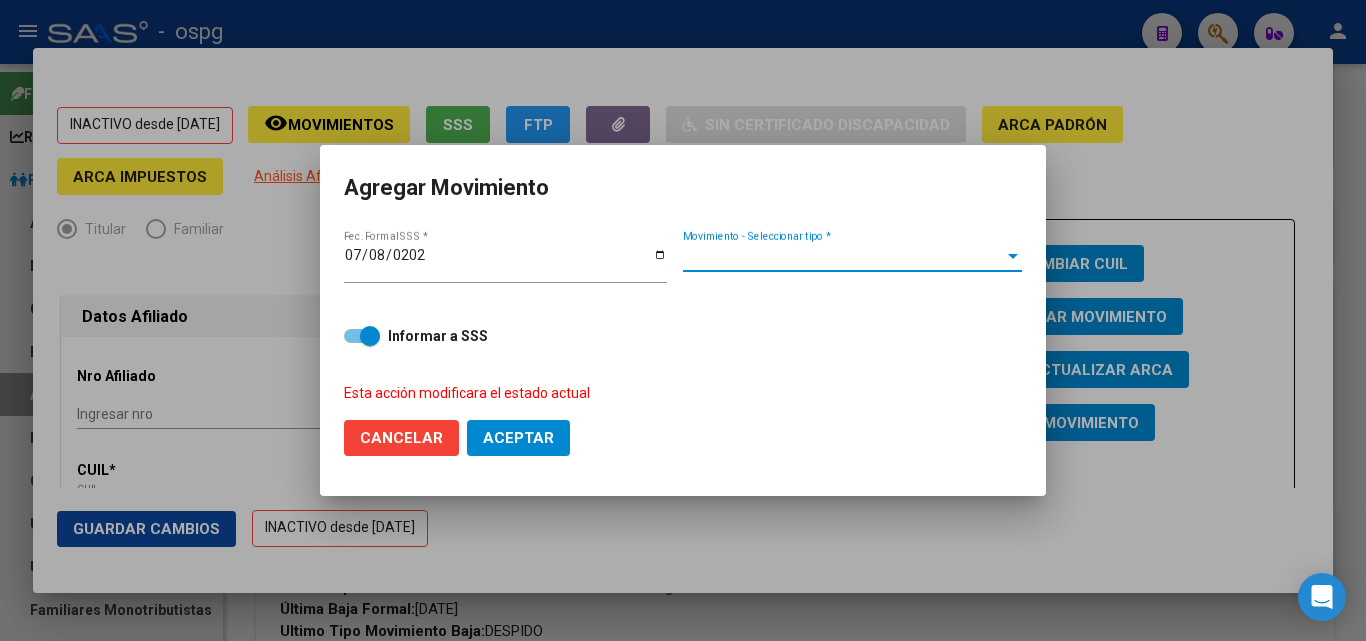click on "Movimiento - Seleccionar tipo *" at bounding box center (843, 256) 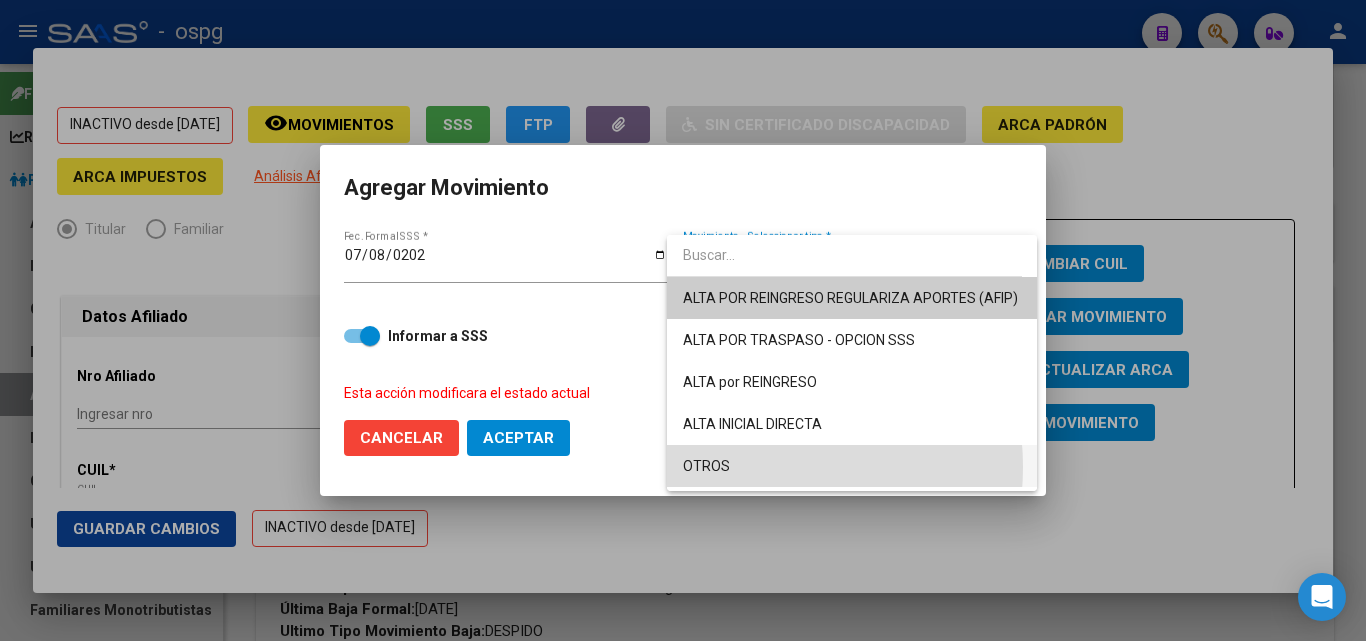 click on "OTROS" at bounding box center (852, 466) 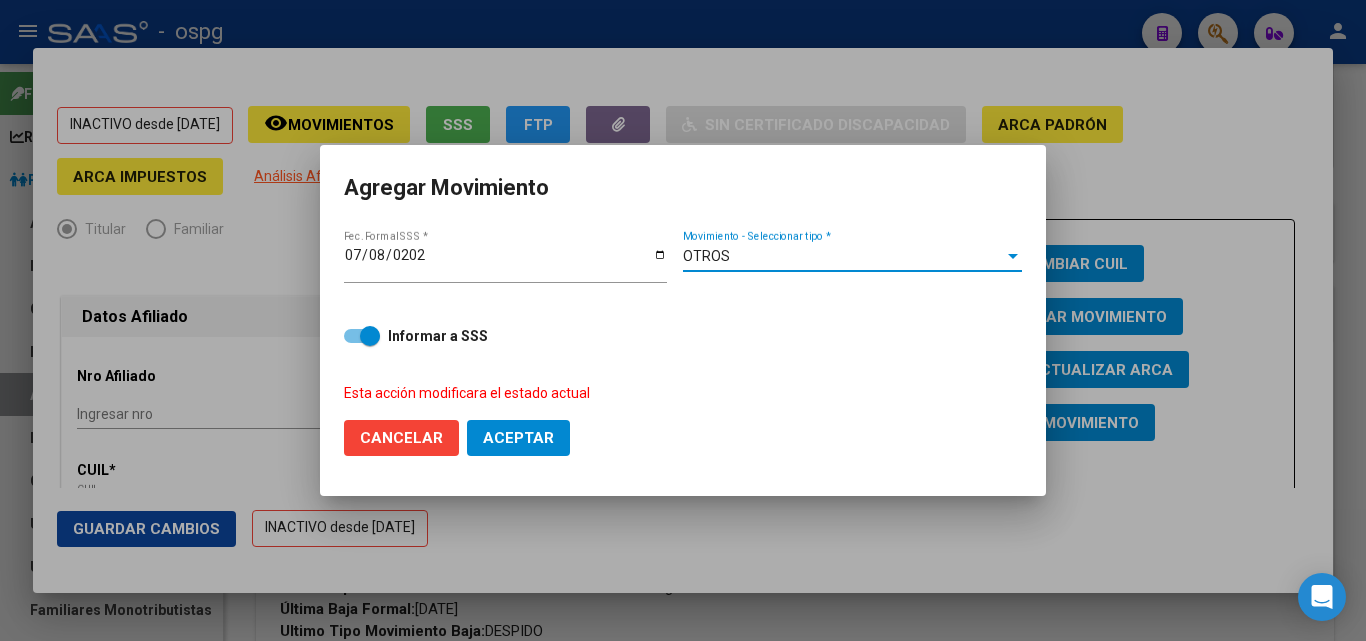 click on "Aceptar" 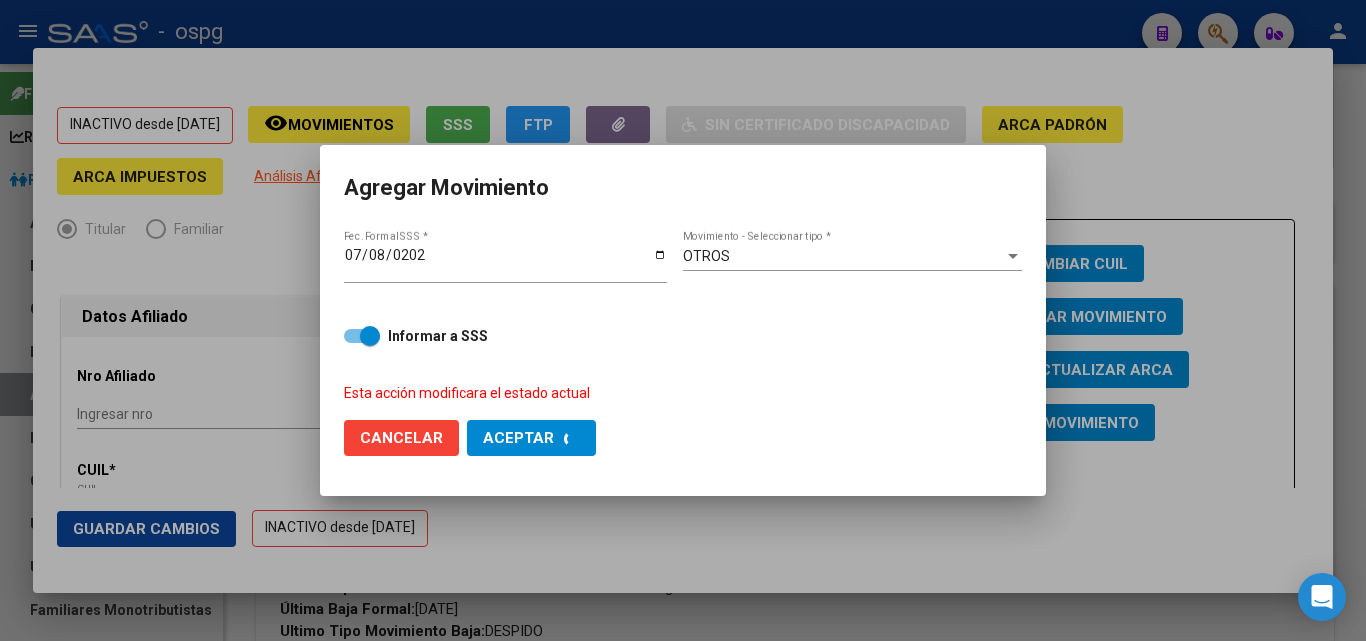 checkbox on "false" 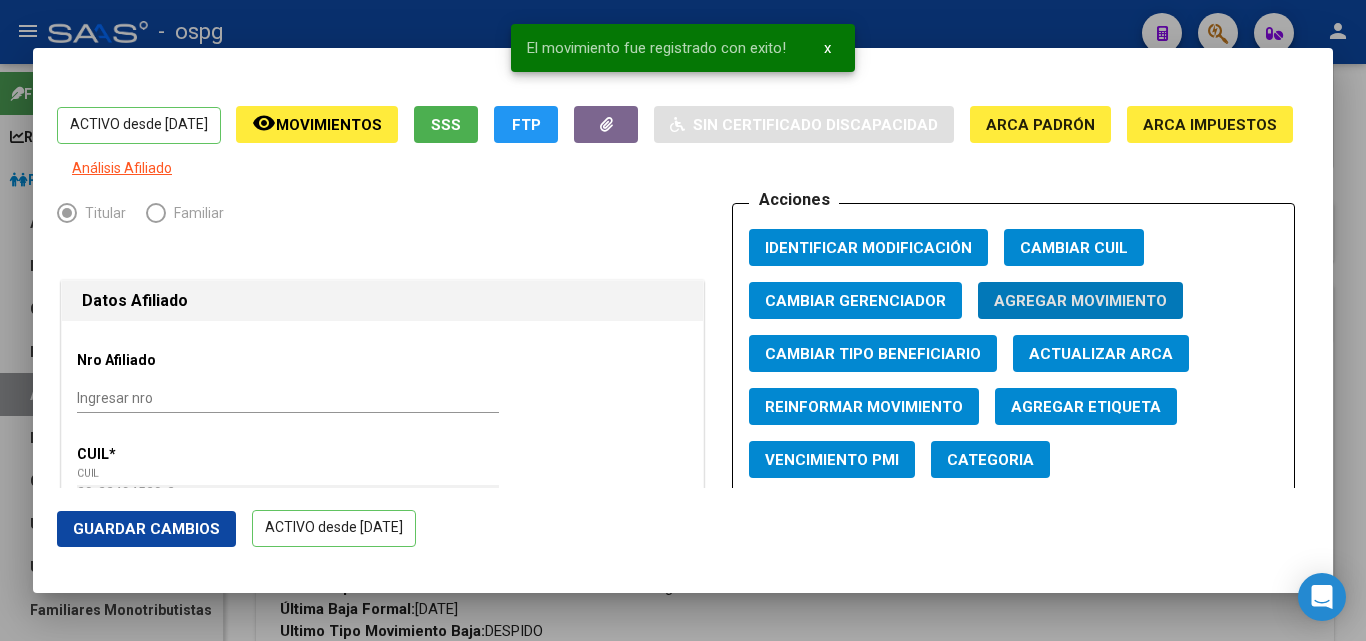 drag, startPoint x: 176, startPoint y: 529, endPoint x: 208, endPoint y: 532, distance: 32.140316 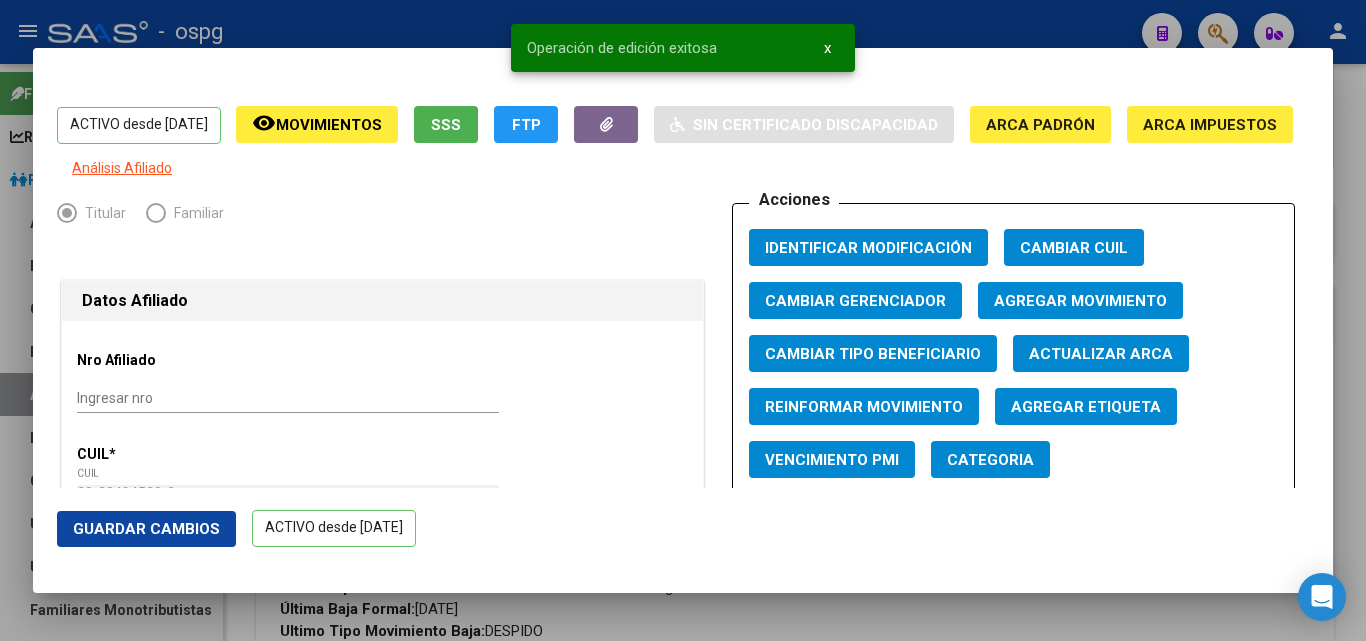 click at bounding box center (683, 320) 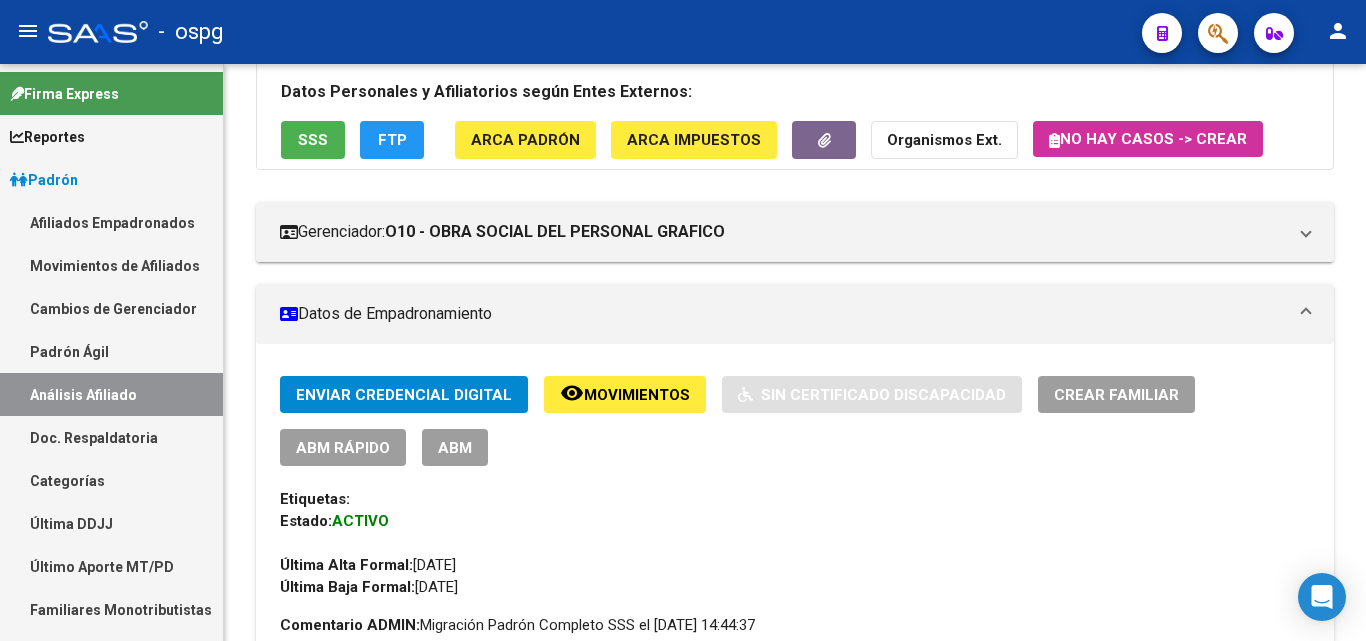scroll, scrollTop: 0, scrollLeft: 0, axis: both 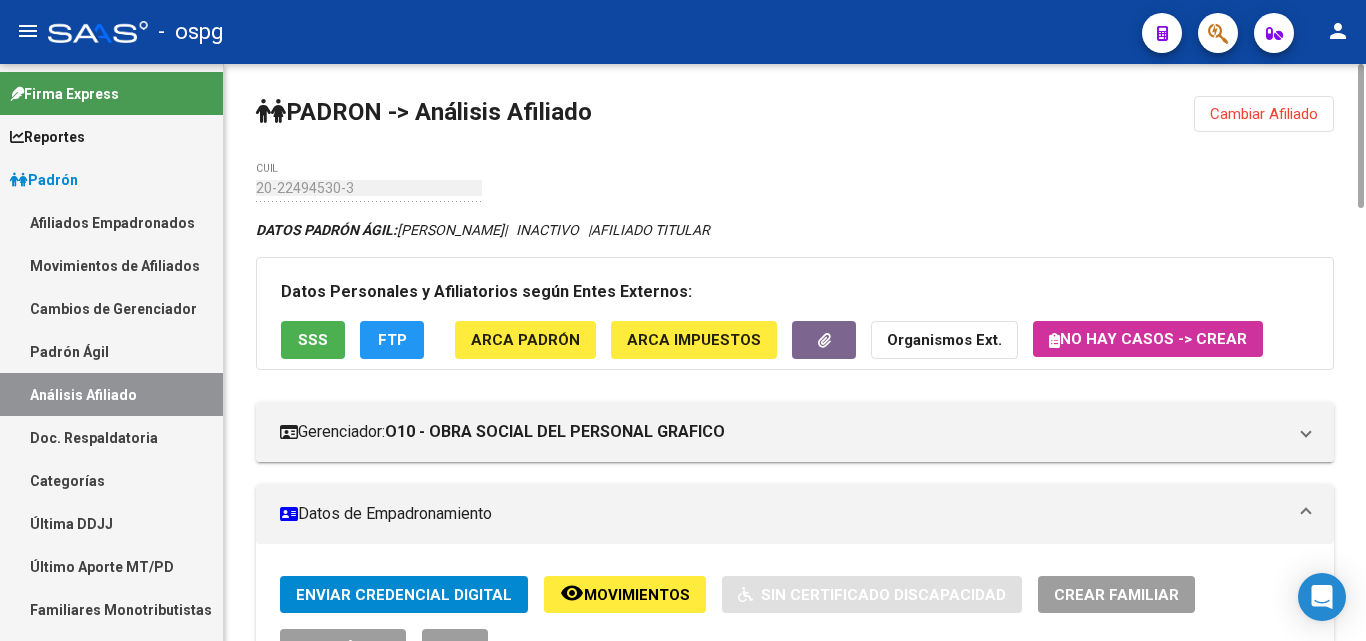 click on "Cambiar Afiliado" 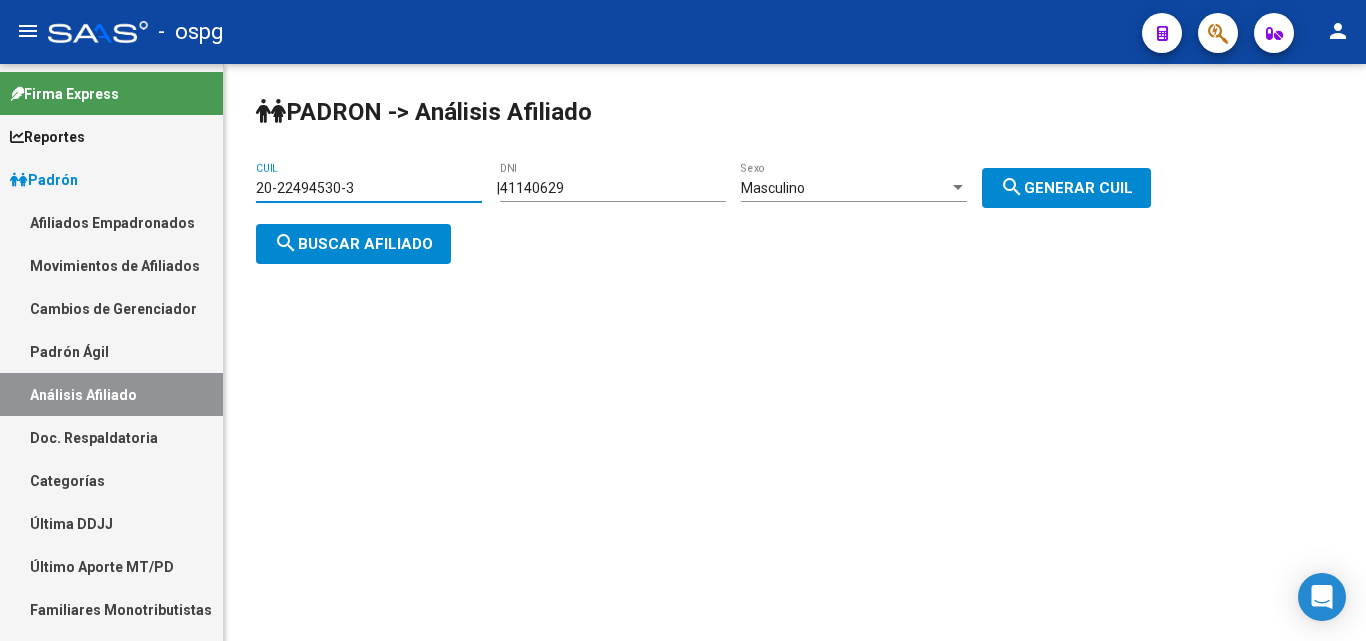 drag, startPoint x: 417, startPoint y: 196, endPoint x: 207, endPoint y: 194, distance: 210.00952 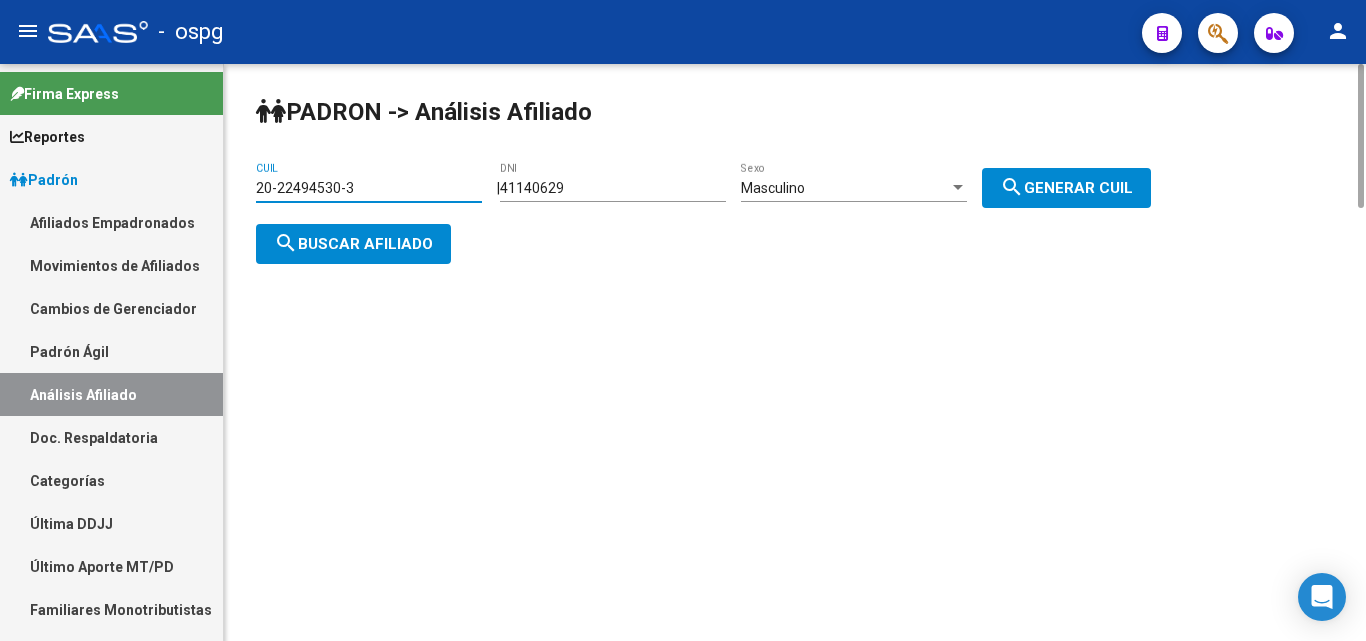 paste on "37023979-8" 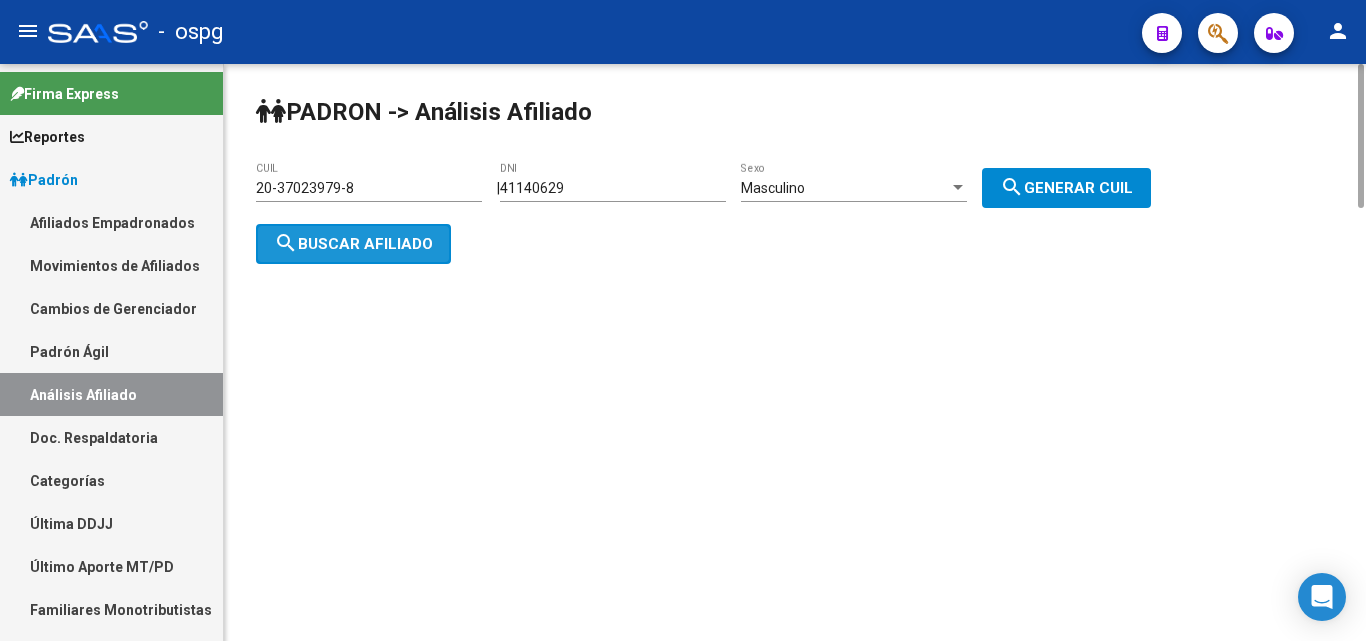 click on "search  Buscar afiliado" 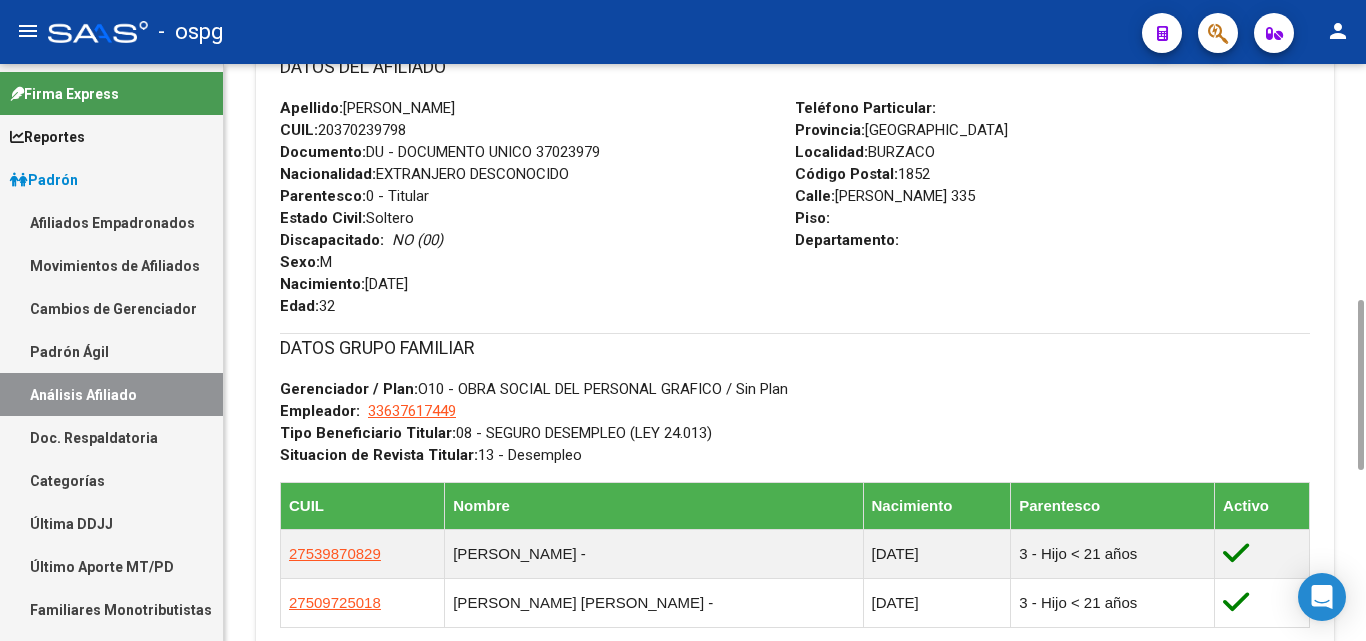 scroll, scrollTop: 0, scrollLeft: 0, axis: both 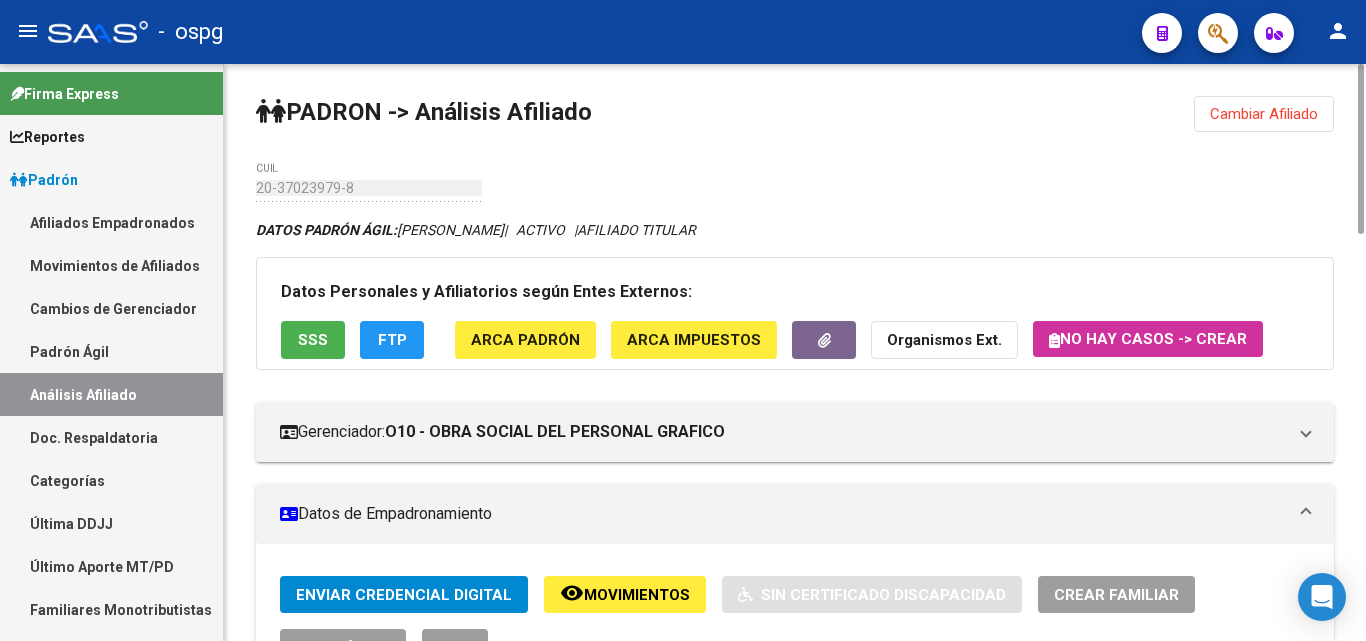 click on "Cambiar Afiliado" 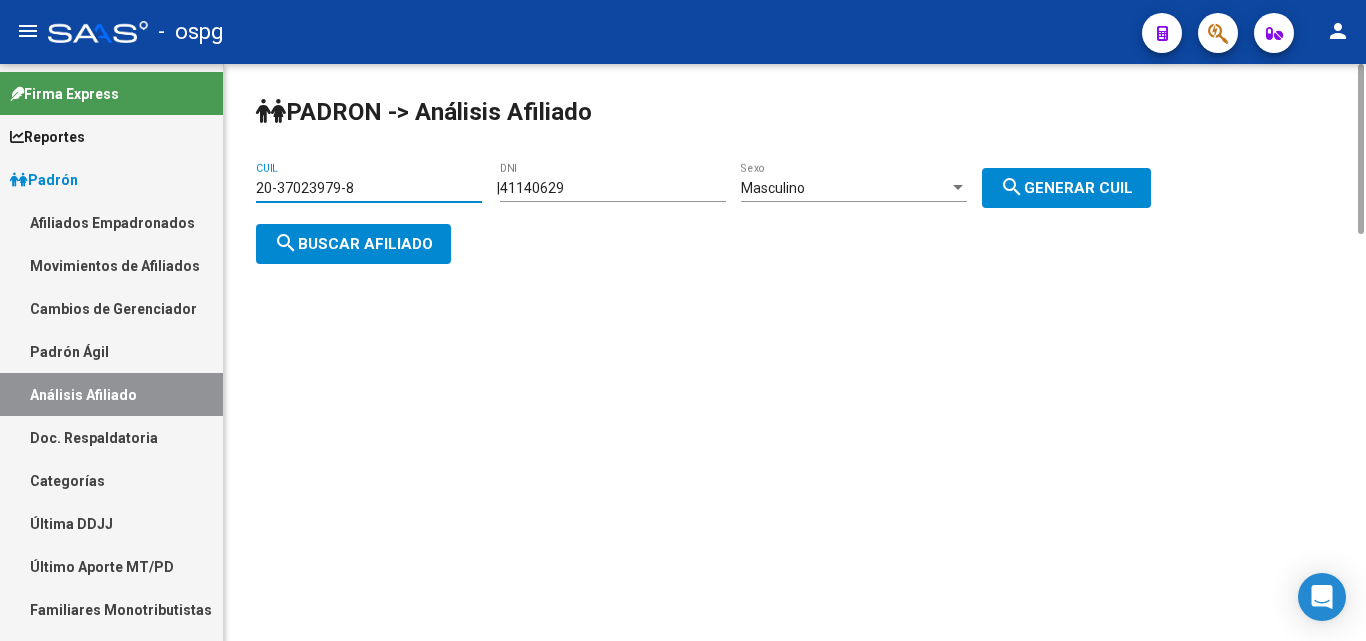 drag, startPoint x: 376, startPoint y: 193, endPoint x: 472, endPoint y: 230, distance: 102.88343 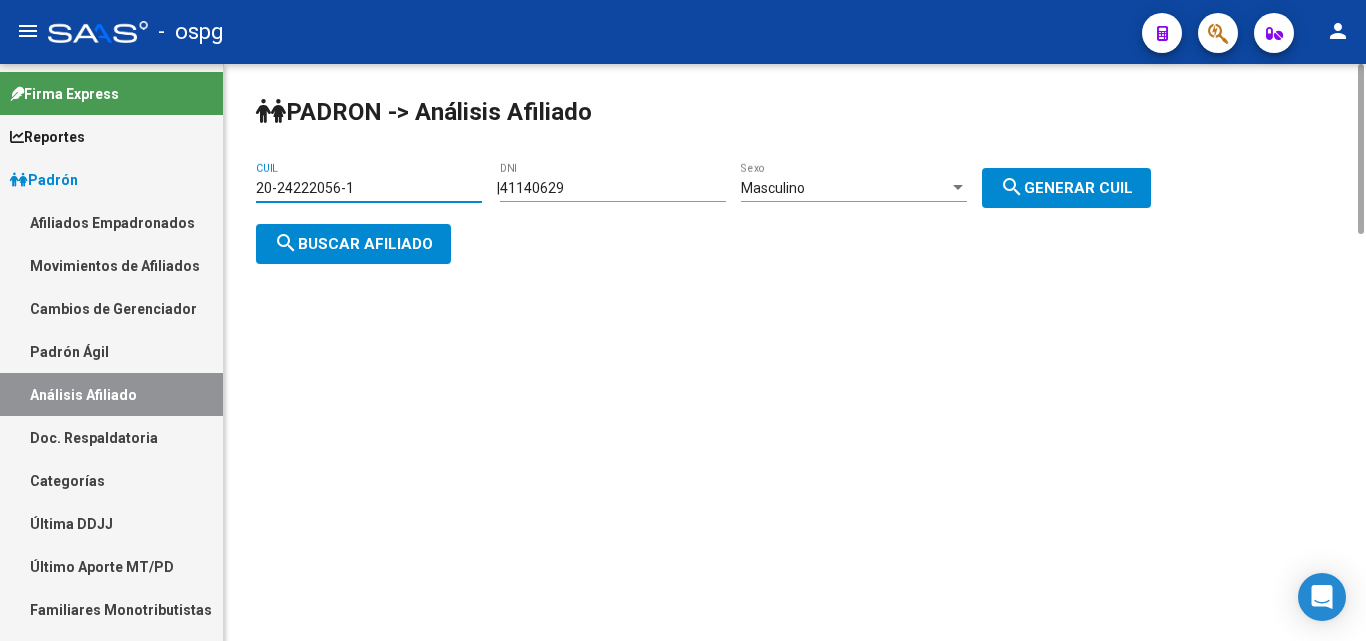 click on "PADRON -> Análisis Afiliado 20-24222056-1 CUIL    |    41140629 DNI Masculino  Sexo search  Generar CUIL  search  Buscar afiliado" 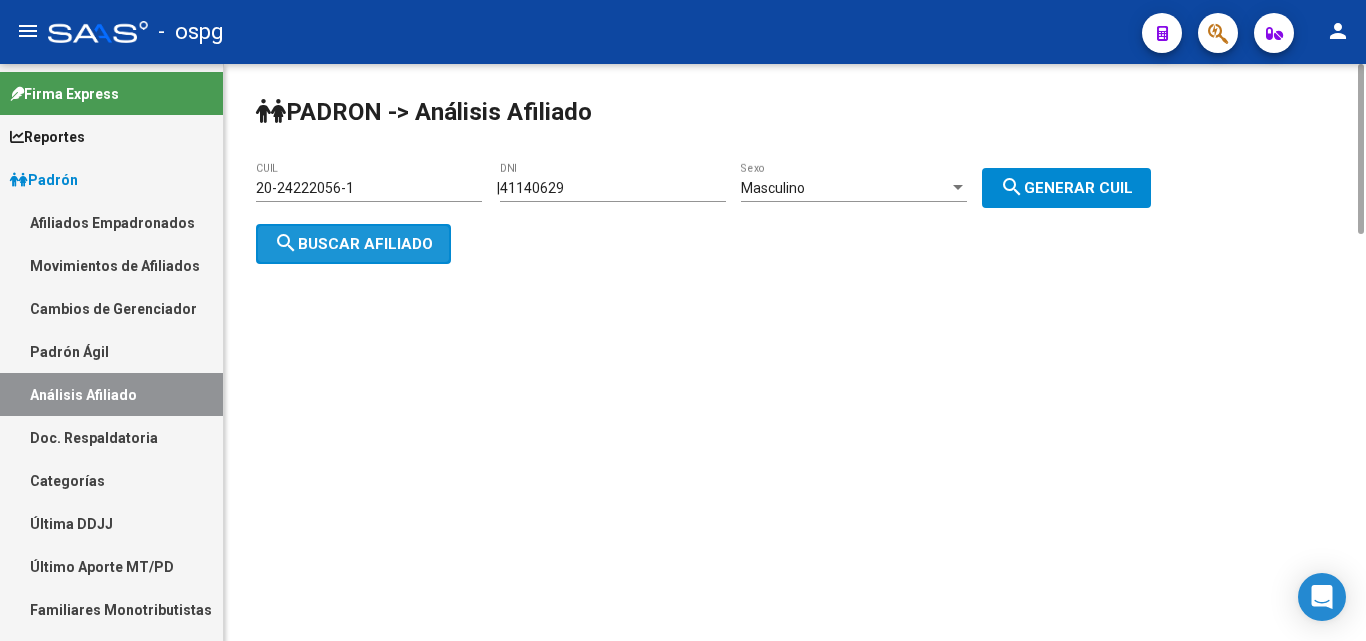 click on "search  Buscar afiliado" 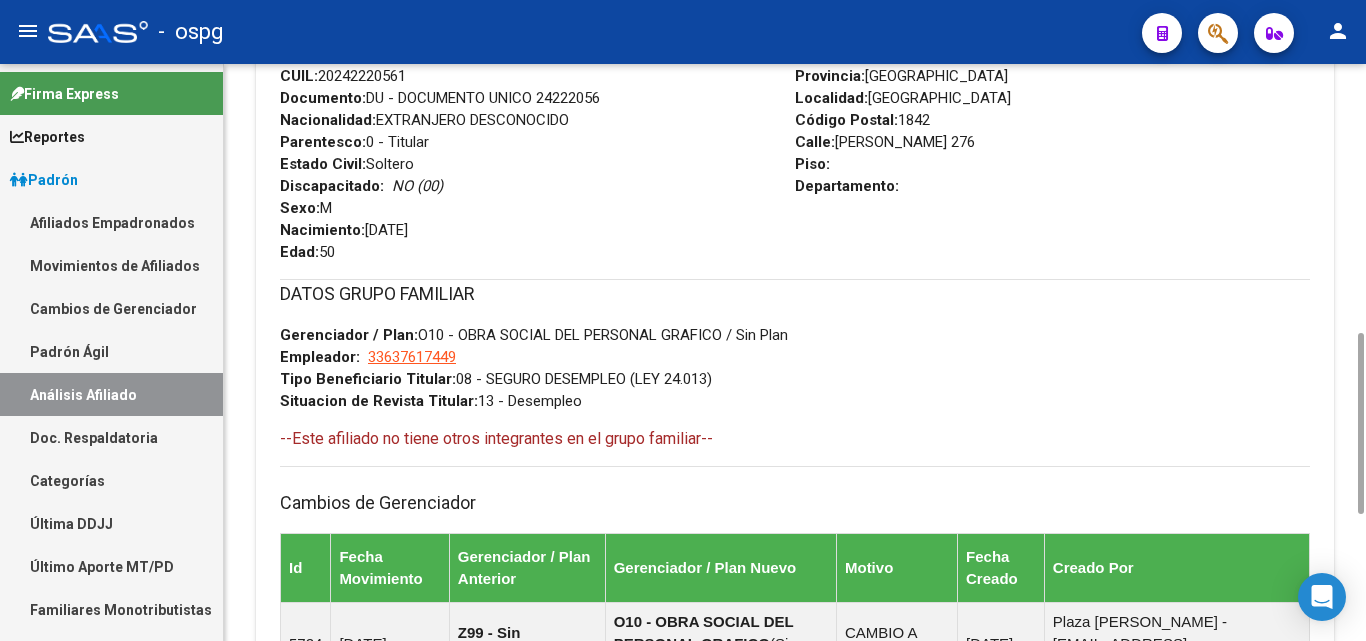 scroll, scrollTop: 0, scrollLeft: 0, axis: both 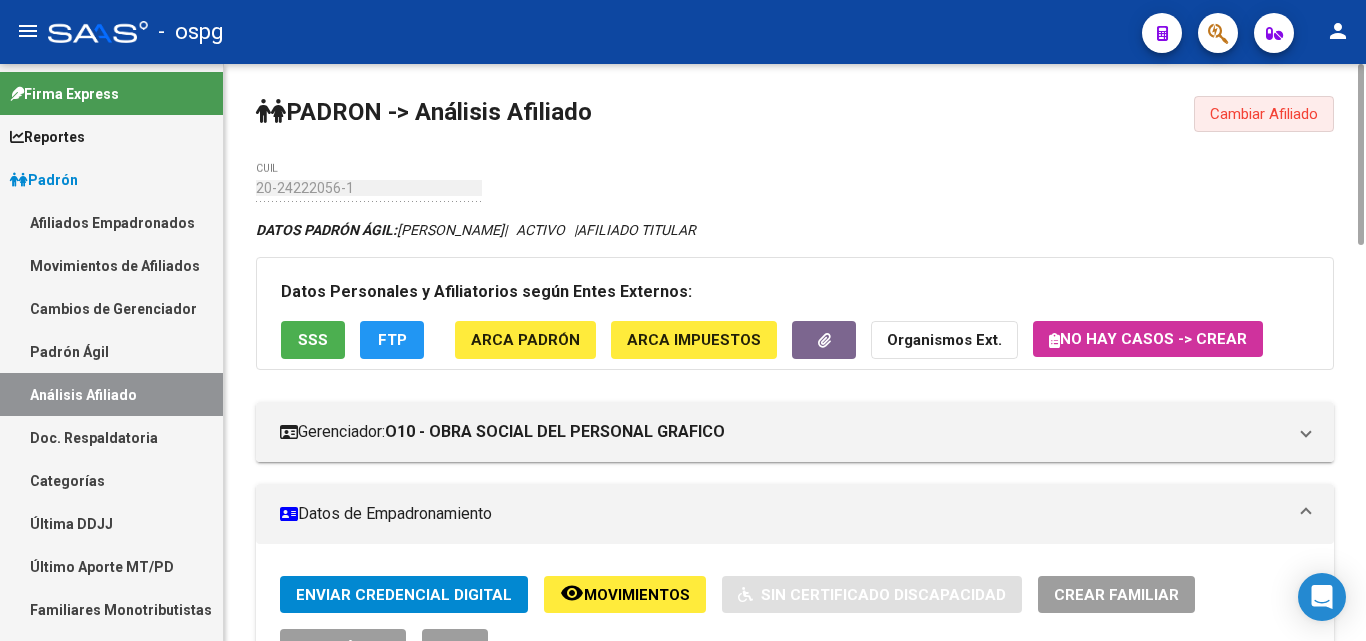 click on "Cambiar Afiliado" 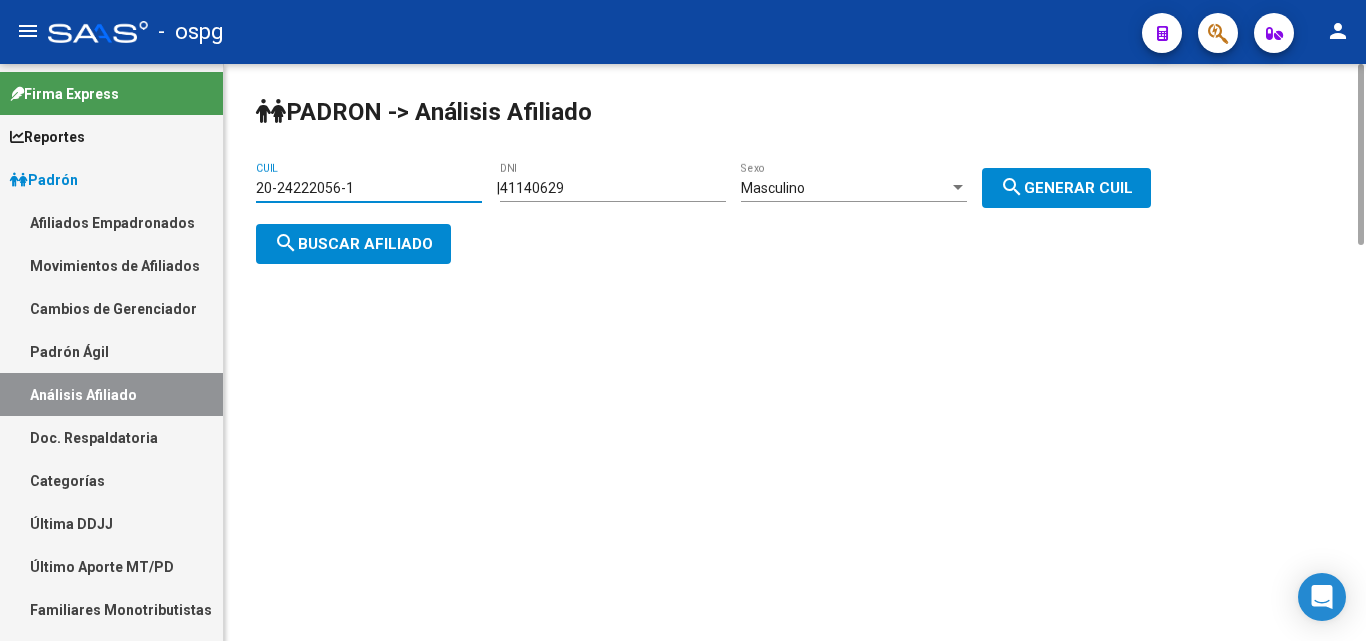 drag, startPoint x: 376, startPoint y: 190, endPoint x: 410, endPoint y: 206, distance: 37.576588 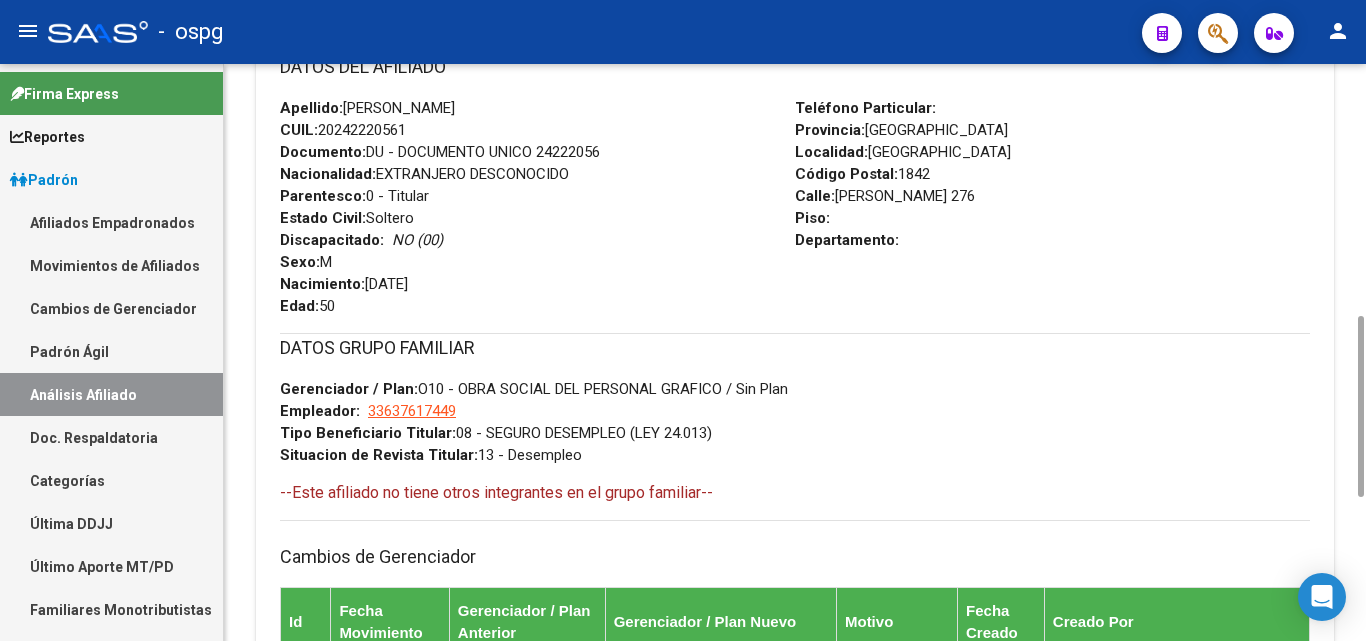 scroll, scrollTop: 0, scrollLeft: 0, axis: both 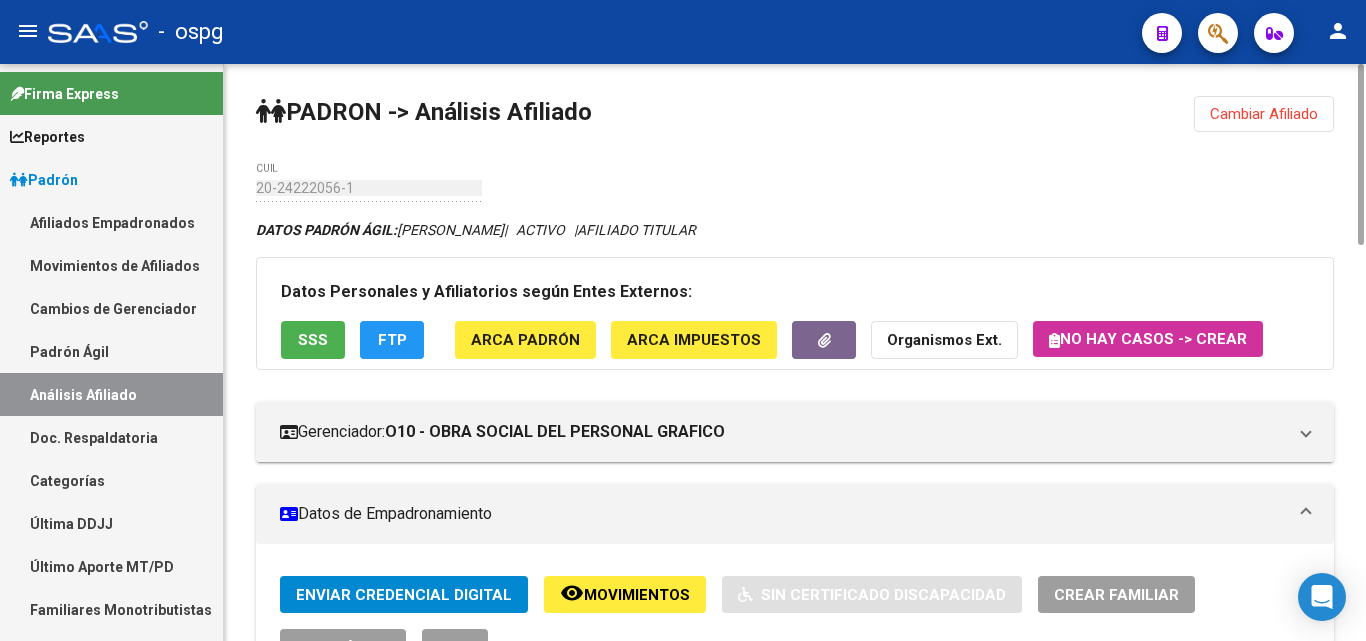 click on "Cambiar Afiliado" 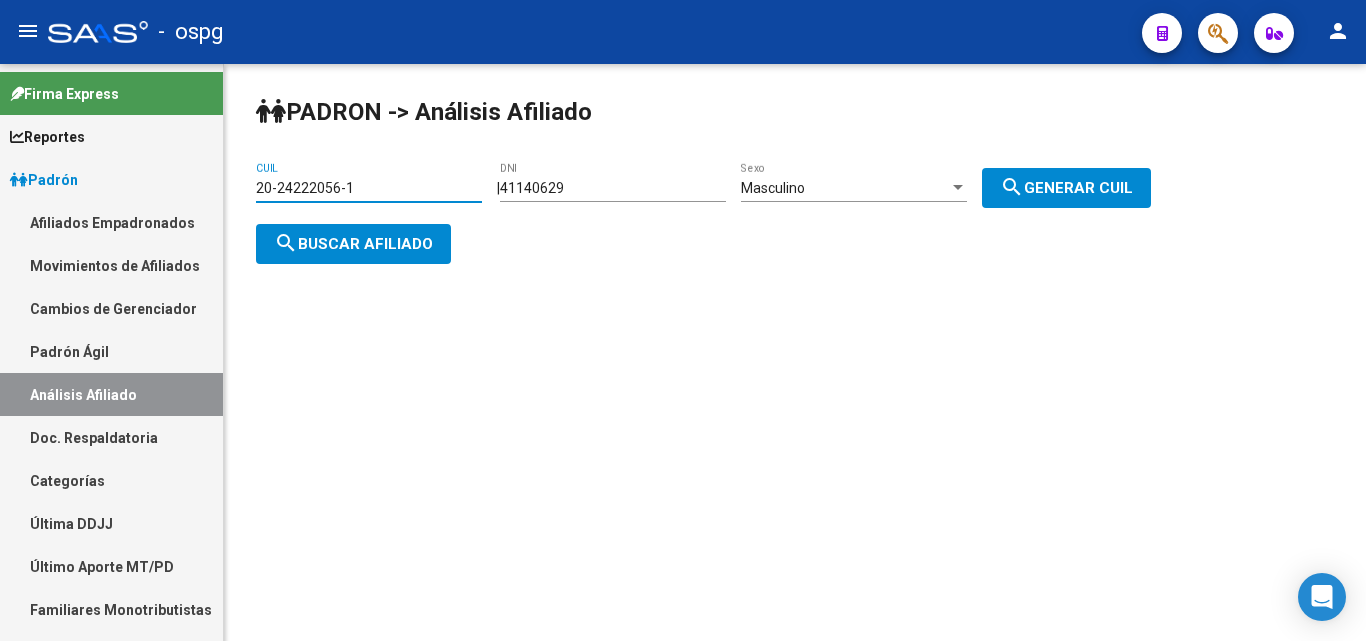 drag, startPoint x: 374, startPoint y: 191, endPoint x: 149, endPoint y: 197, distance: 225.07999 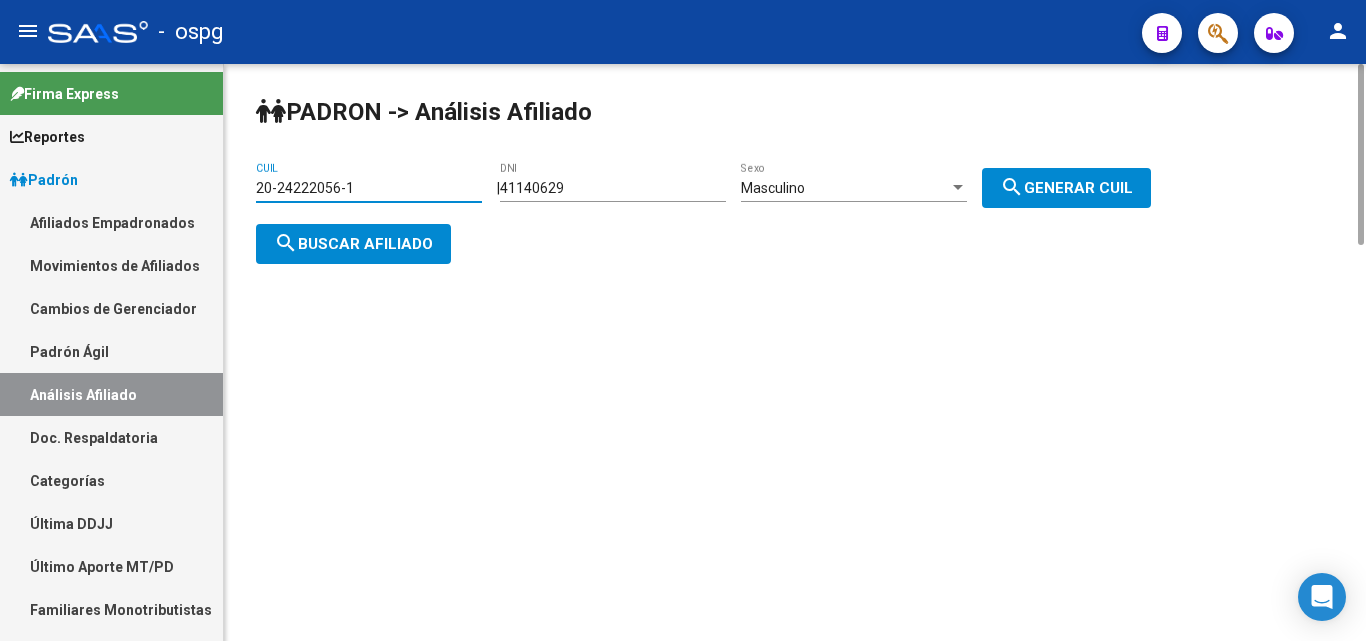 paste on "31464875-8" 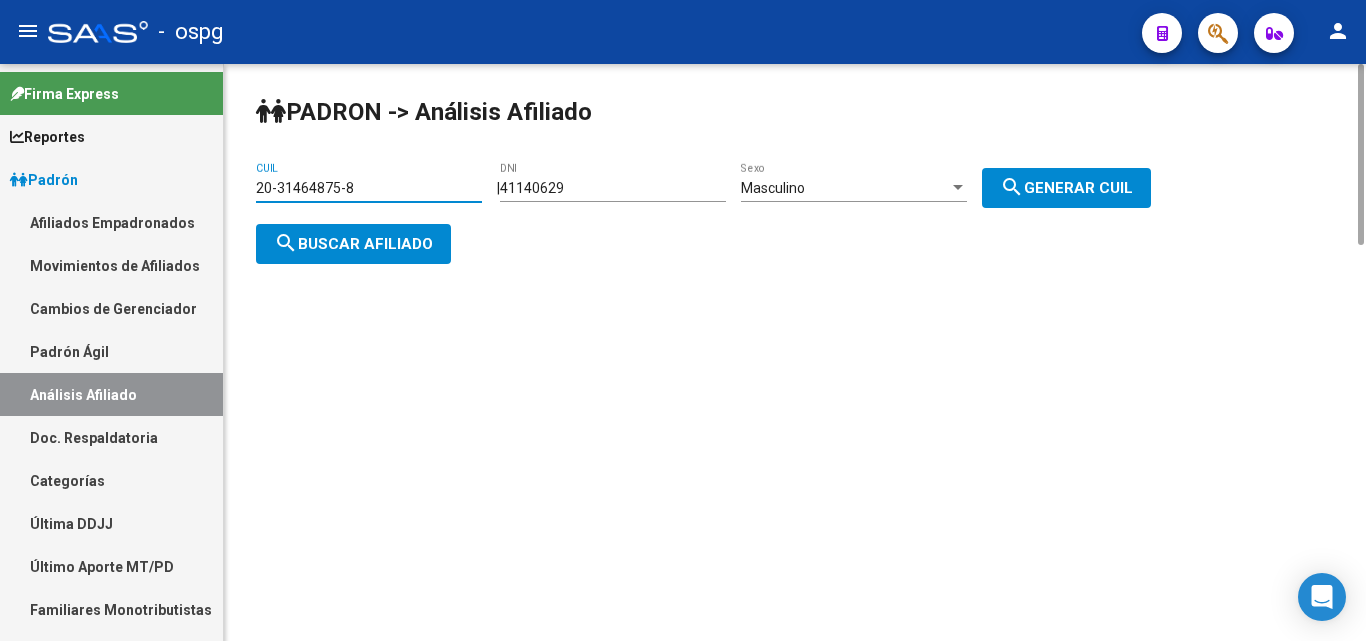 type on "20-31464875-8" 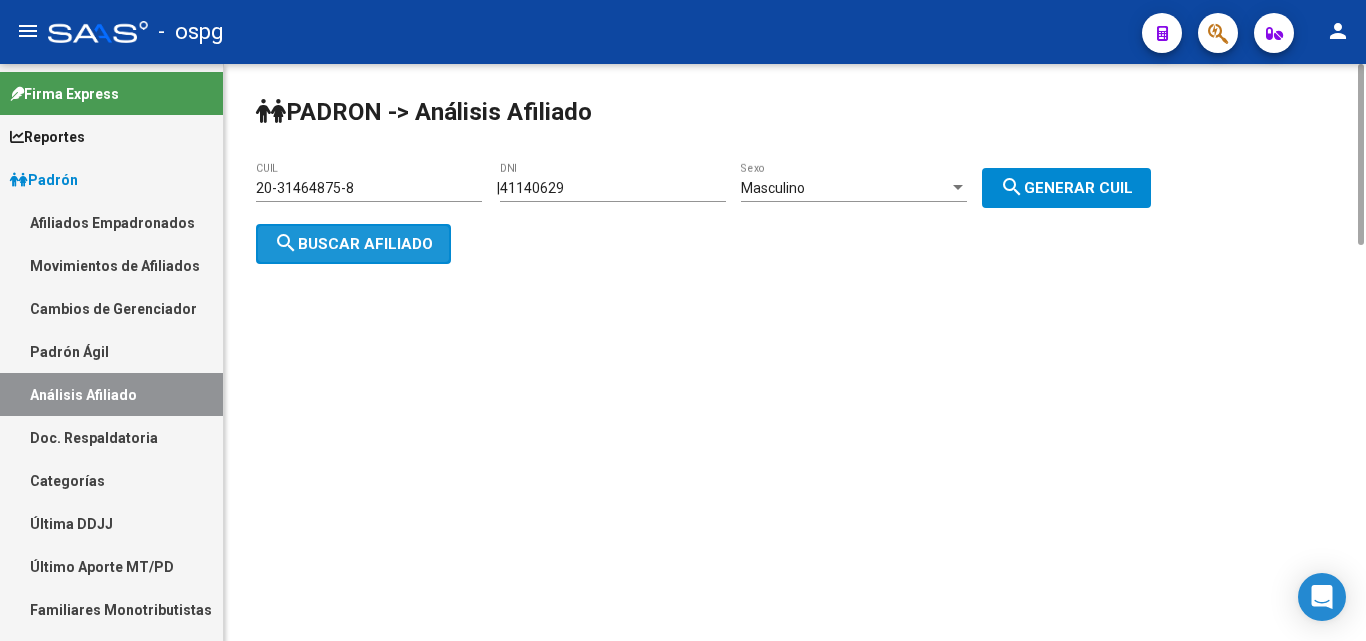 click on "search  Buscar afiliado" 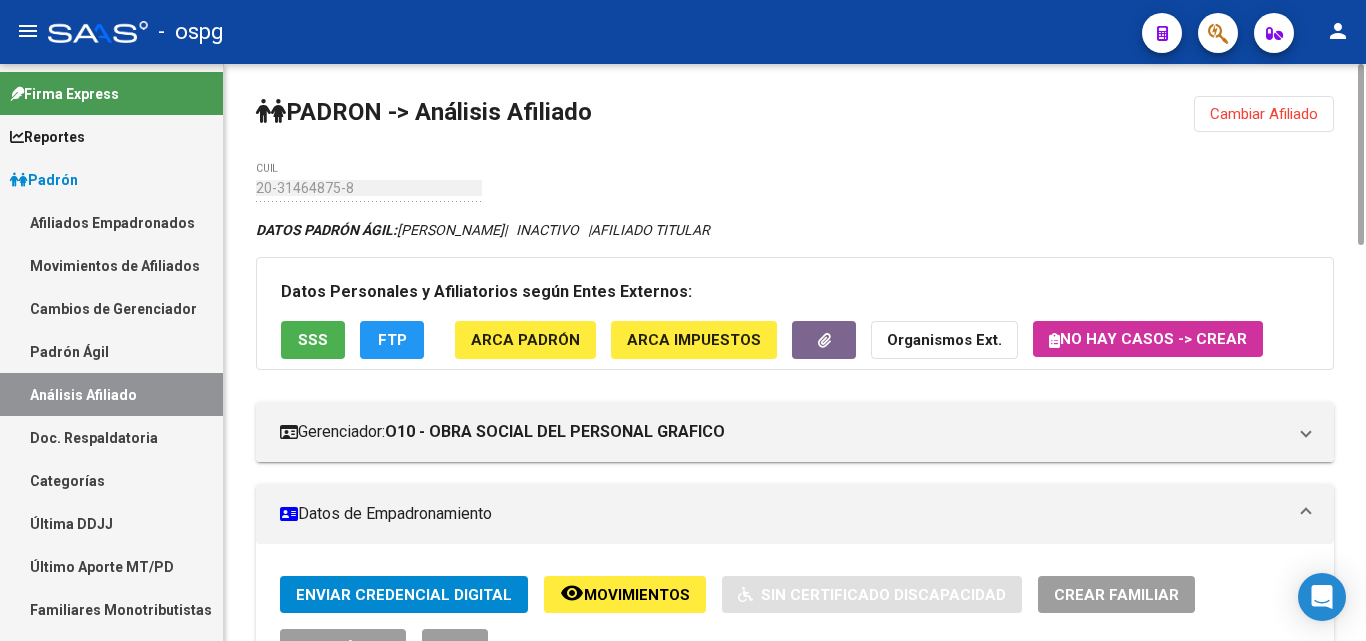 click on "PADRON -> Análisis Afiliado  Cambiar Afiliado
20-31464875-8 CUIL DATOS PADRÓN ÁGIL:  ACOSTA MARIO ALBERTO              |   INACTIVO   |     AFILIADO TITULAR  Datos Personales y Afiliatorios según Entes Externos: SSS FTP ARCA Padrón ARCA Impuestos Organismos Ext.   No hay casos -> Crear
Gerenciador:      O10 - OBRA SOCIAL DEL PERSONAL GRAFICO Atención telefónica: Atención emergencias: Otros Datos Útiles:    Datos de Empadronamiento  Enviar Credencial Digital remove_red_eye Movimientos    Sin Certificado Discapacidad Crear Familiar ABM Rápido ABM Etiquetas: Estado: INACTIVO Última Alta Formal:  05/04/2010 Última Baja Formal:  18/02/2025 Ultimo Tipo Movimiento Baja:  DESPIDO Comentario ADMIN:  Migración Padrón Completo SSS el 2024-08-29 14:44:37 DATOS DEL AFILIADO Apellido:  MARIO ALBERTO          ACOSTA CUIL:  20314648758 Documento:  DU - DOCUMENTO UNICO 31464875  Nacionalidad:  ARGENTINA Parentesco:  0 - Titular Estado Civil:  Convivencia Discapacitado:    NO (00) Sexo:  M Edad:" 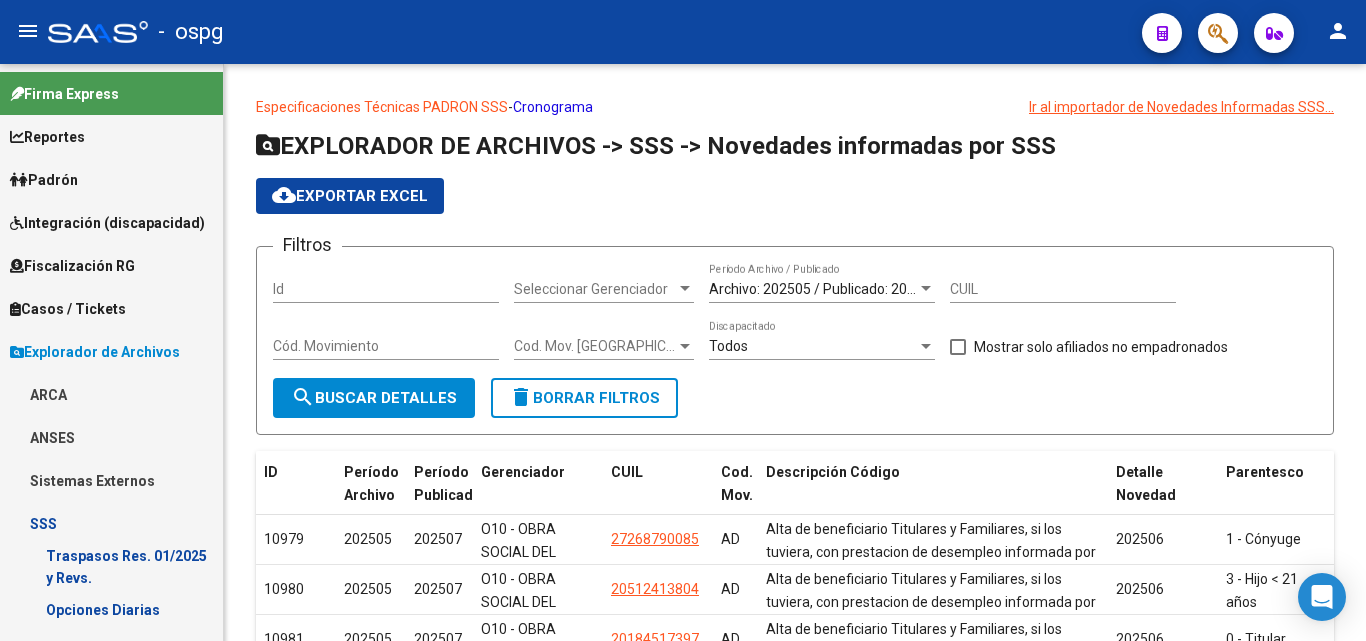 scroll, scrollTop: 0, scrollLeft: 0, axis: both 